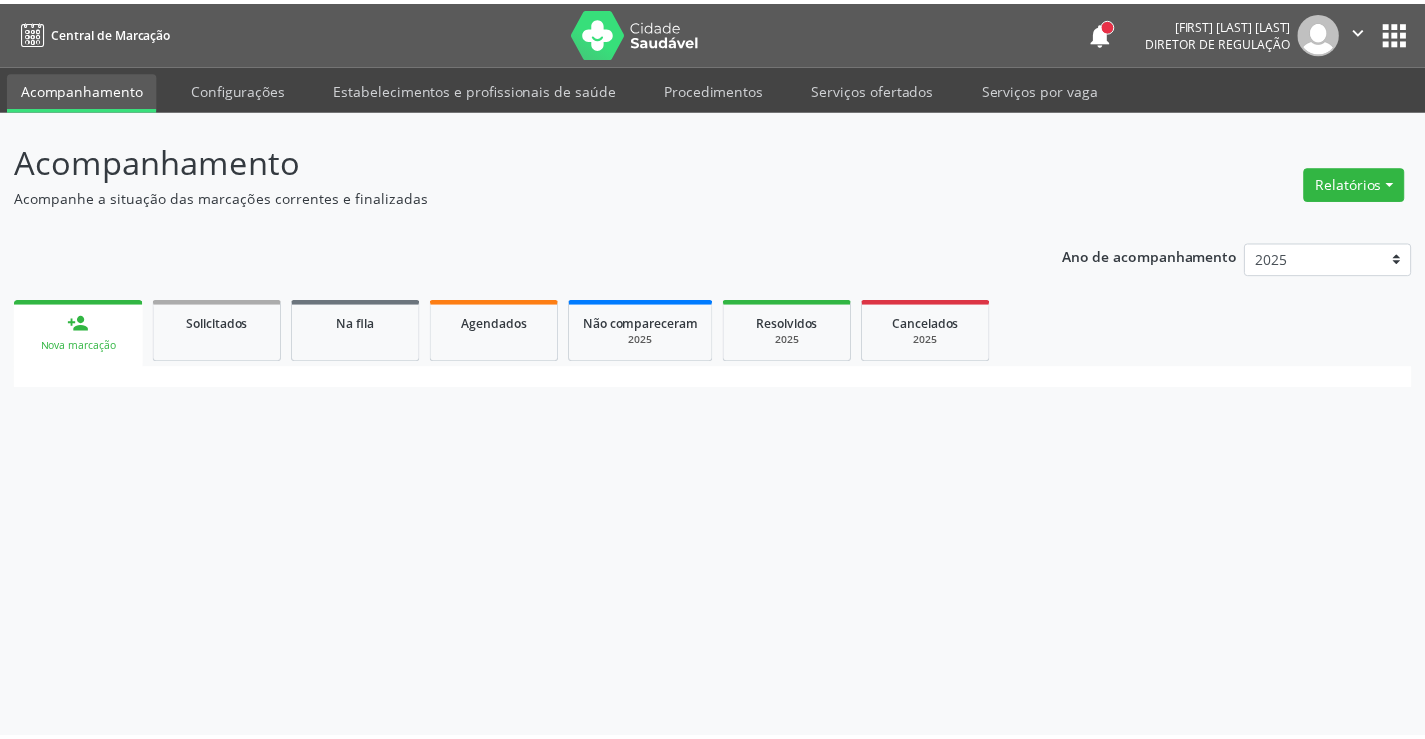 scroll, scrollTop: 0, scrollLeft: 0, axis: both 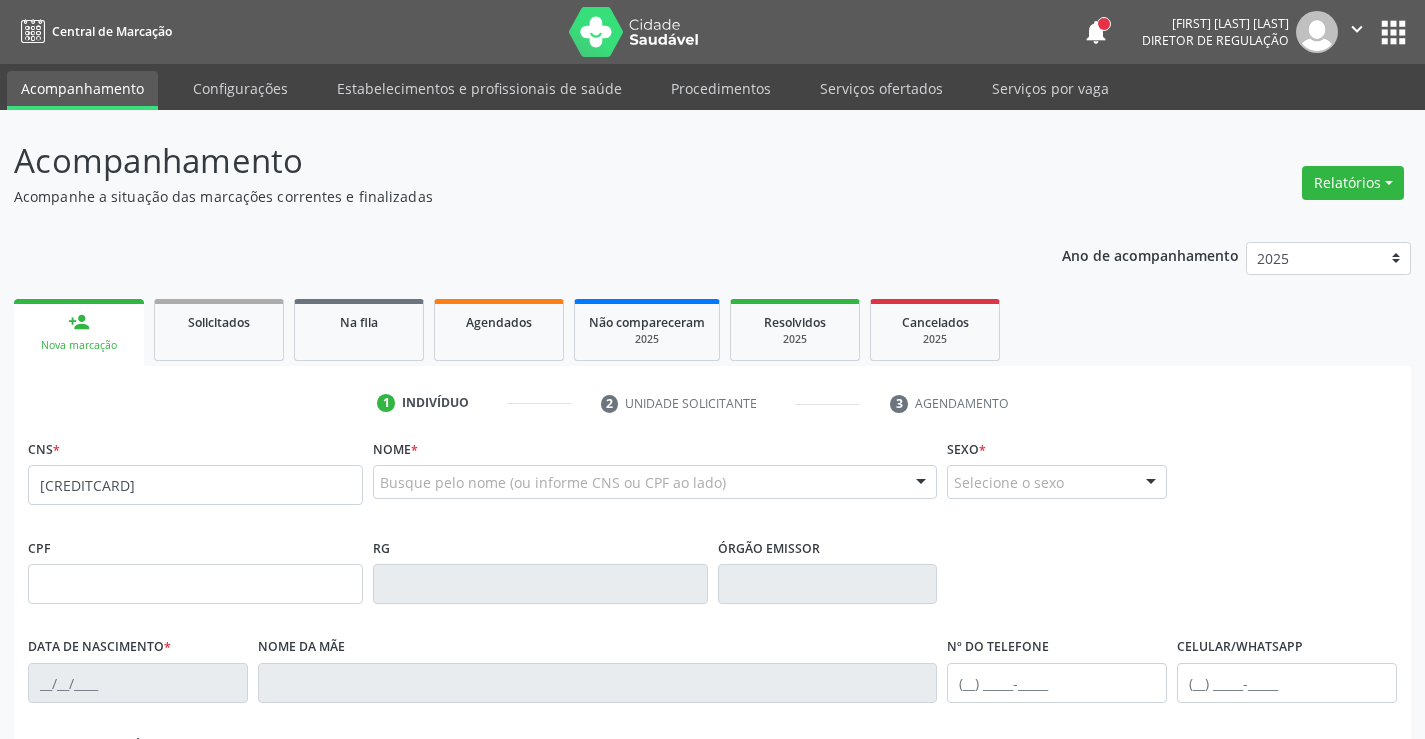 type on "[CREDITCARD]" 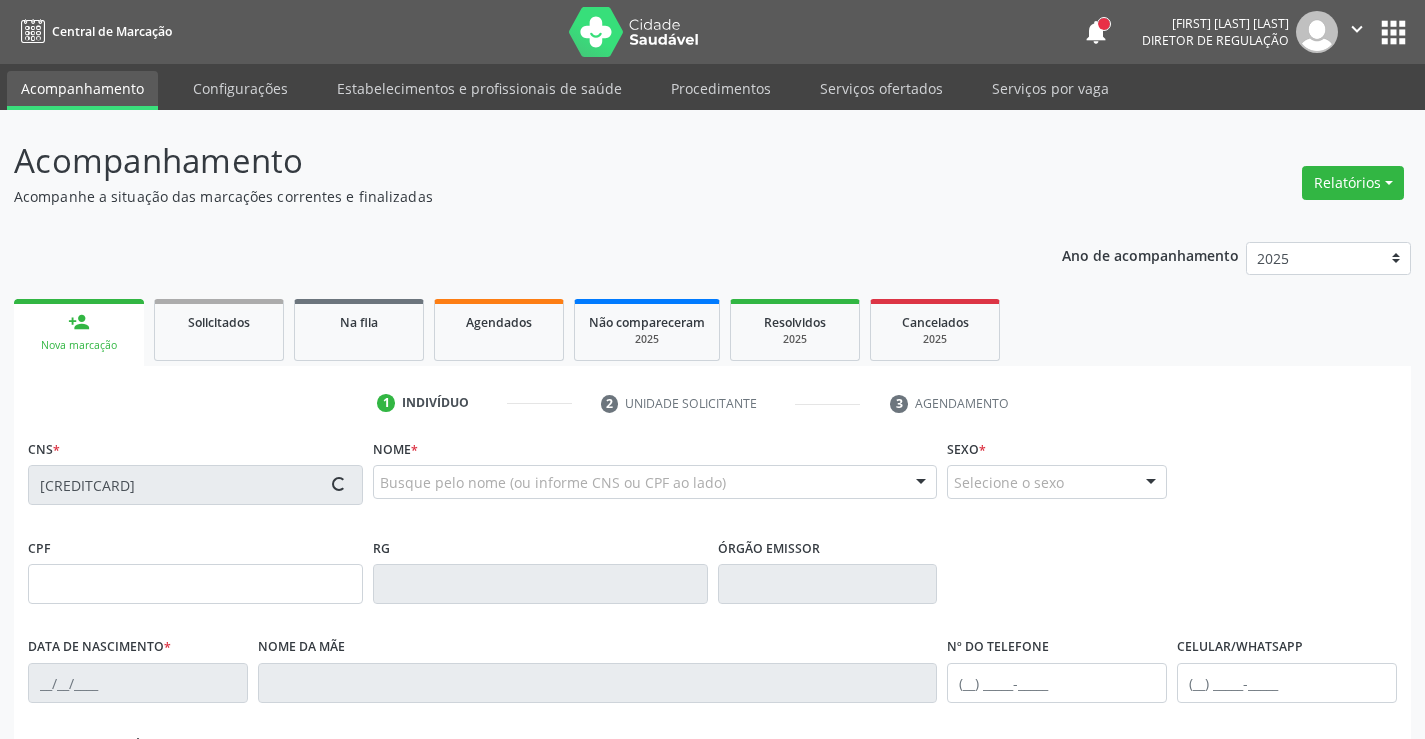 type on "[DATE]" 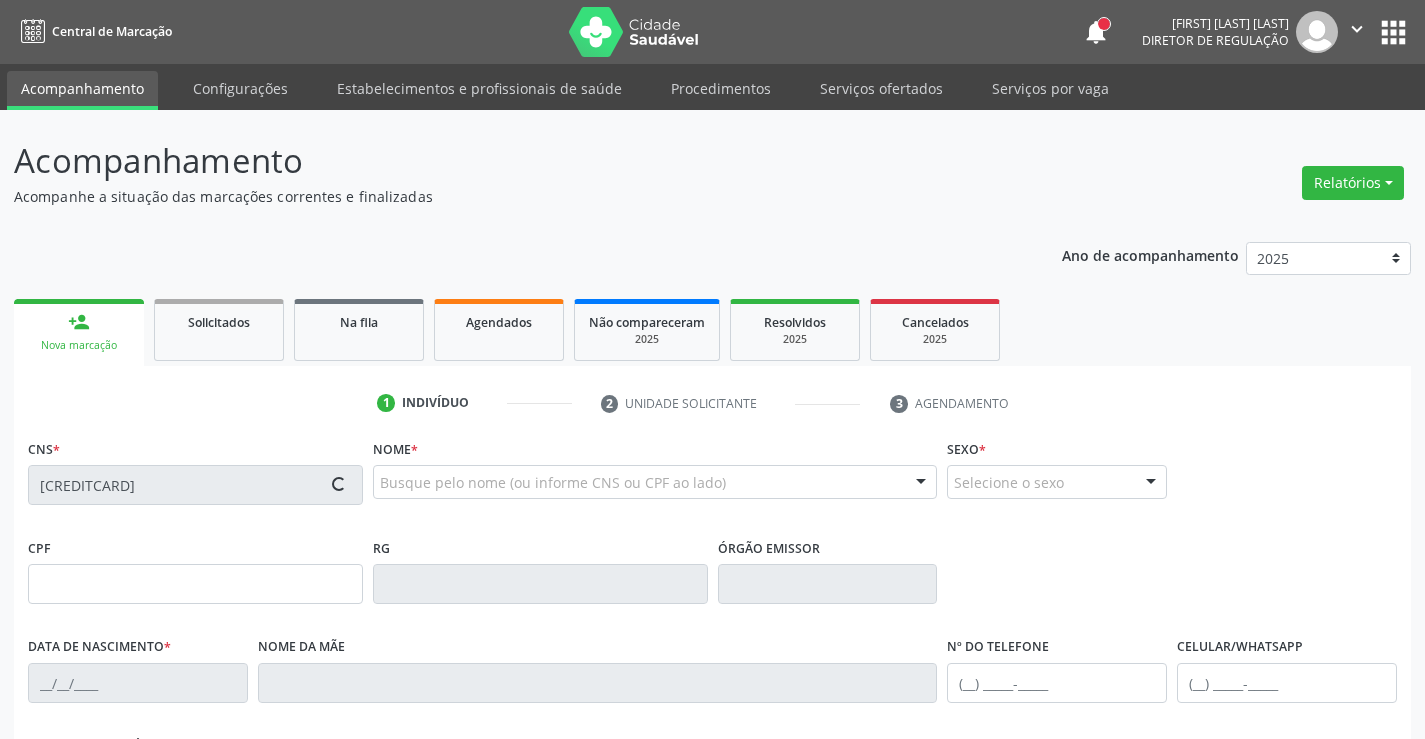 type on "[FIRST] [LAST] [LAST]" 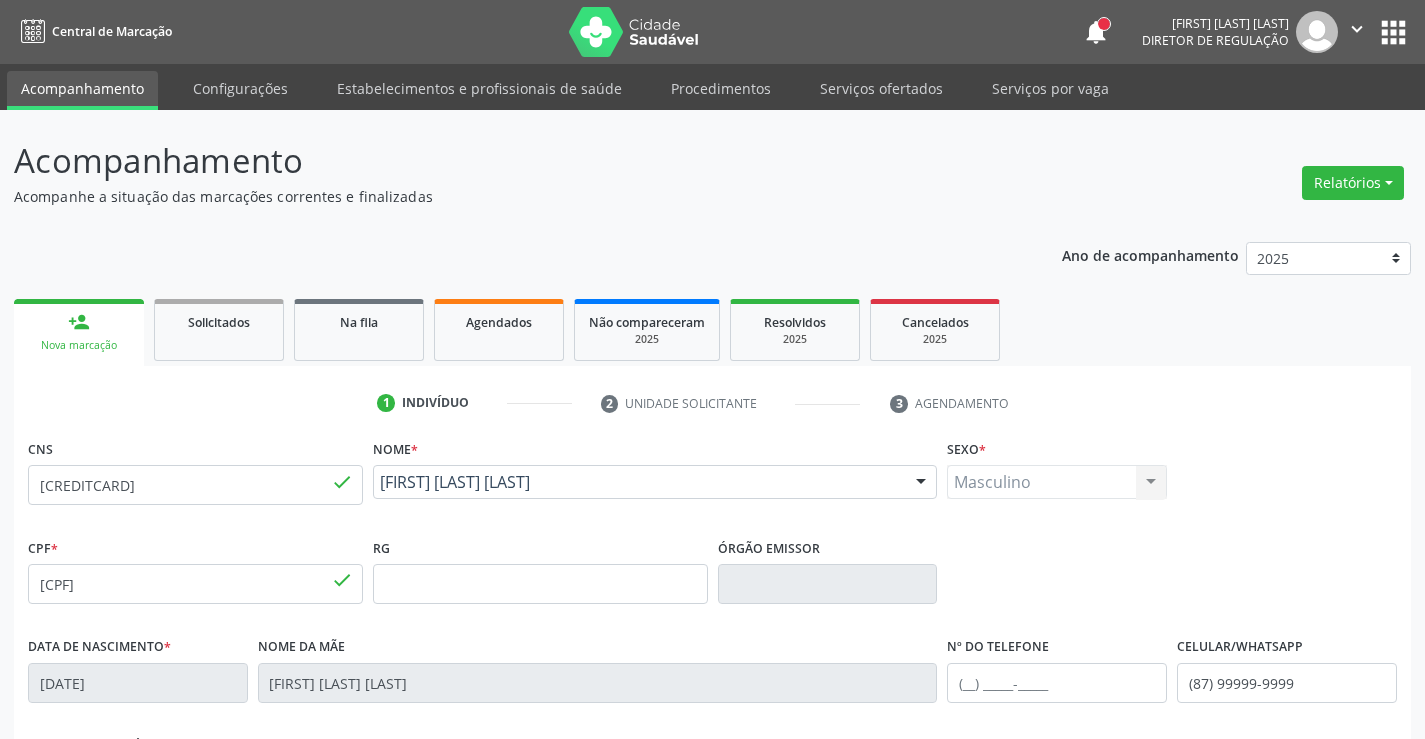 scroll, scrollTop: 345, scrollLeft: 0, axis: vertical 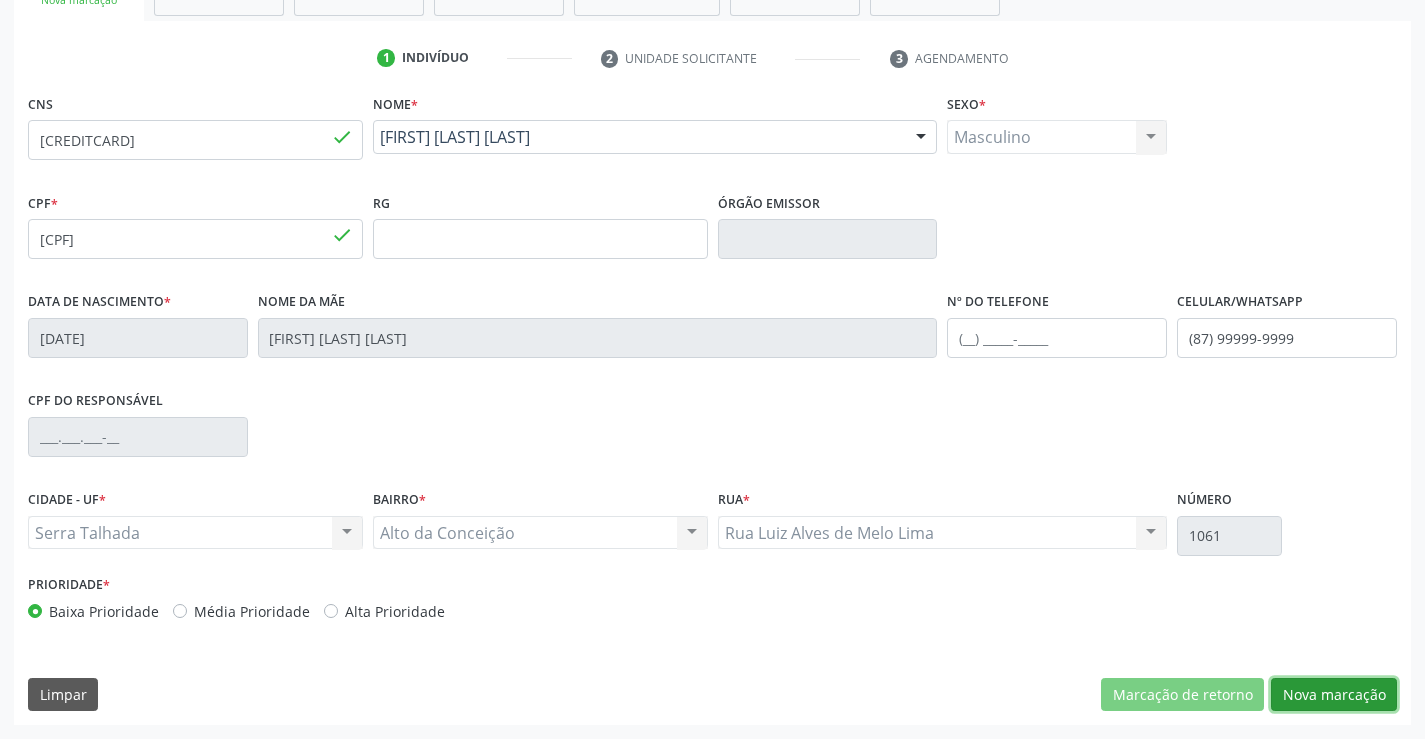click on "Nova marcação" at bounding box center (1334, 695) 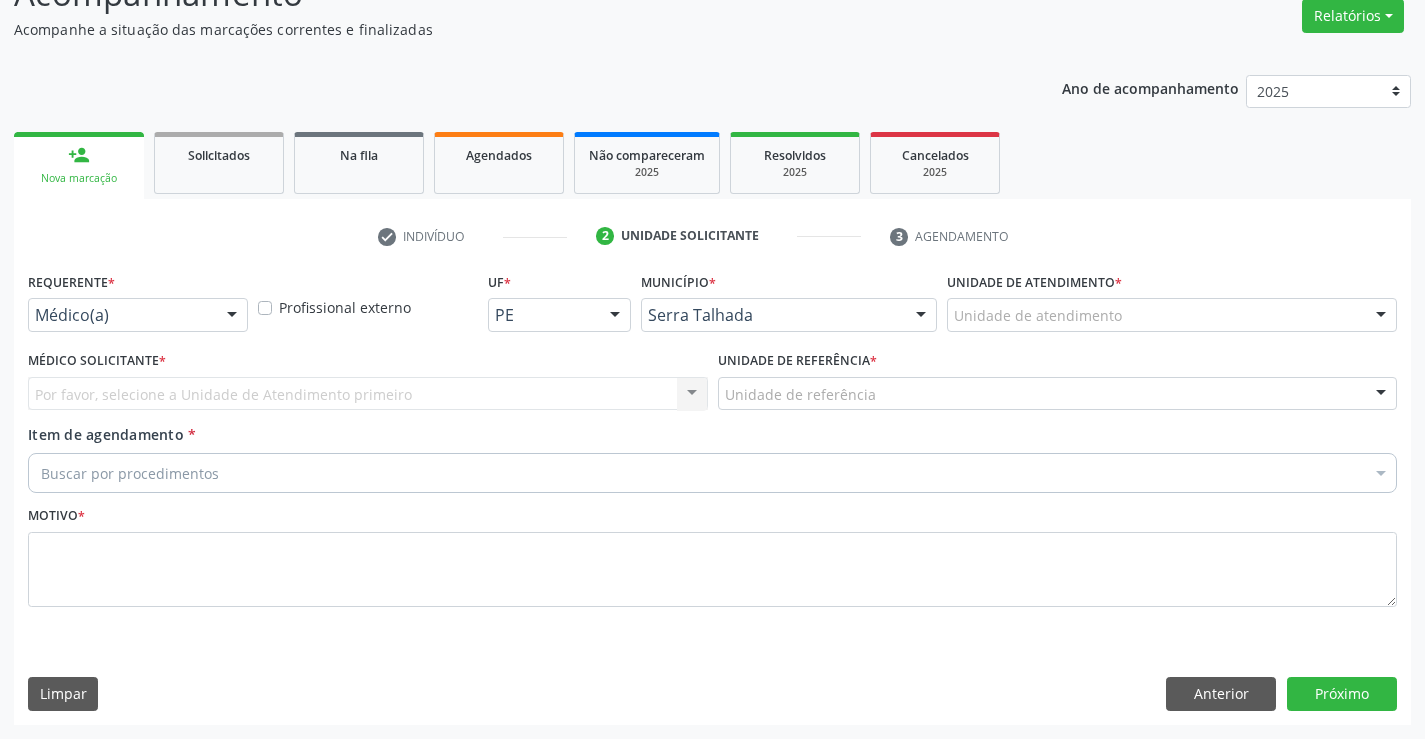 scroll, scrollTop: 167, scrollLeft: 0, axis: vertical 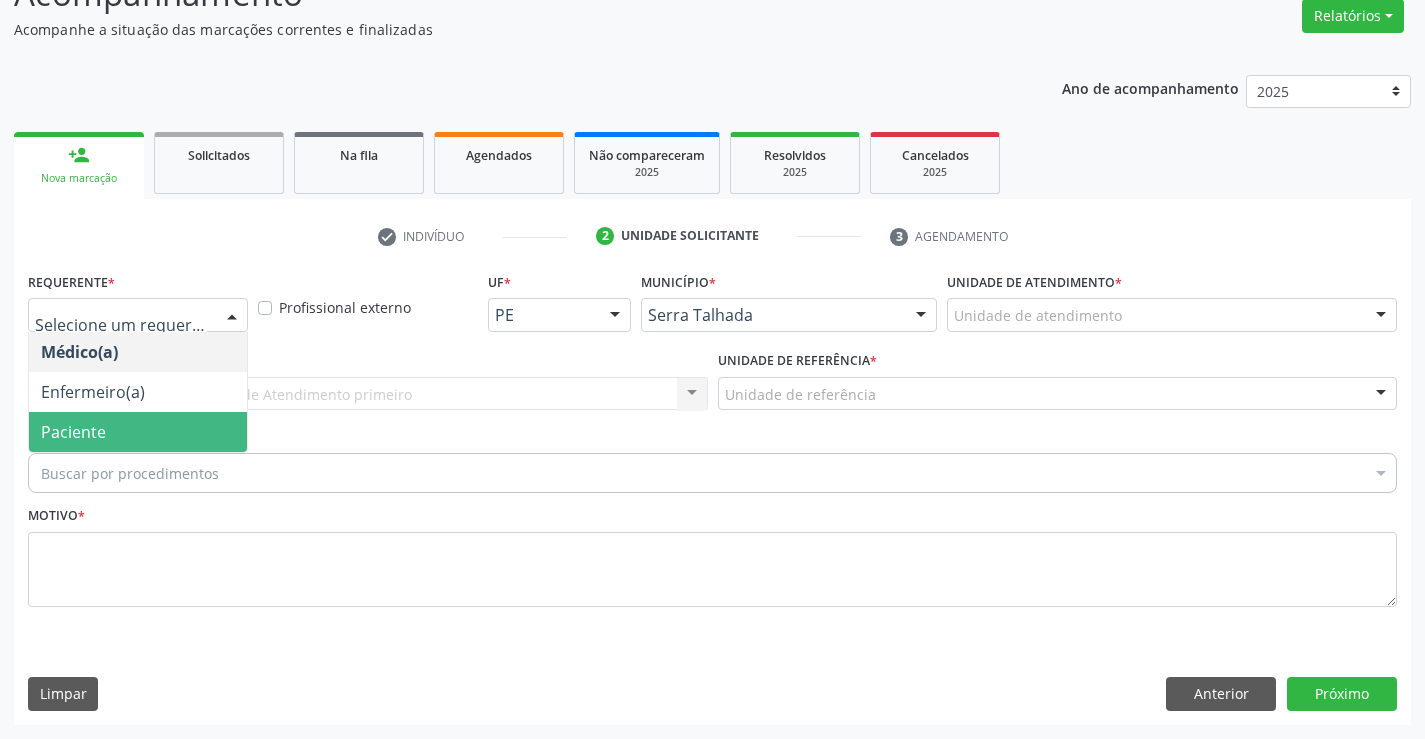 click on "Paciente" at bounding box center [138, 432] 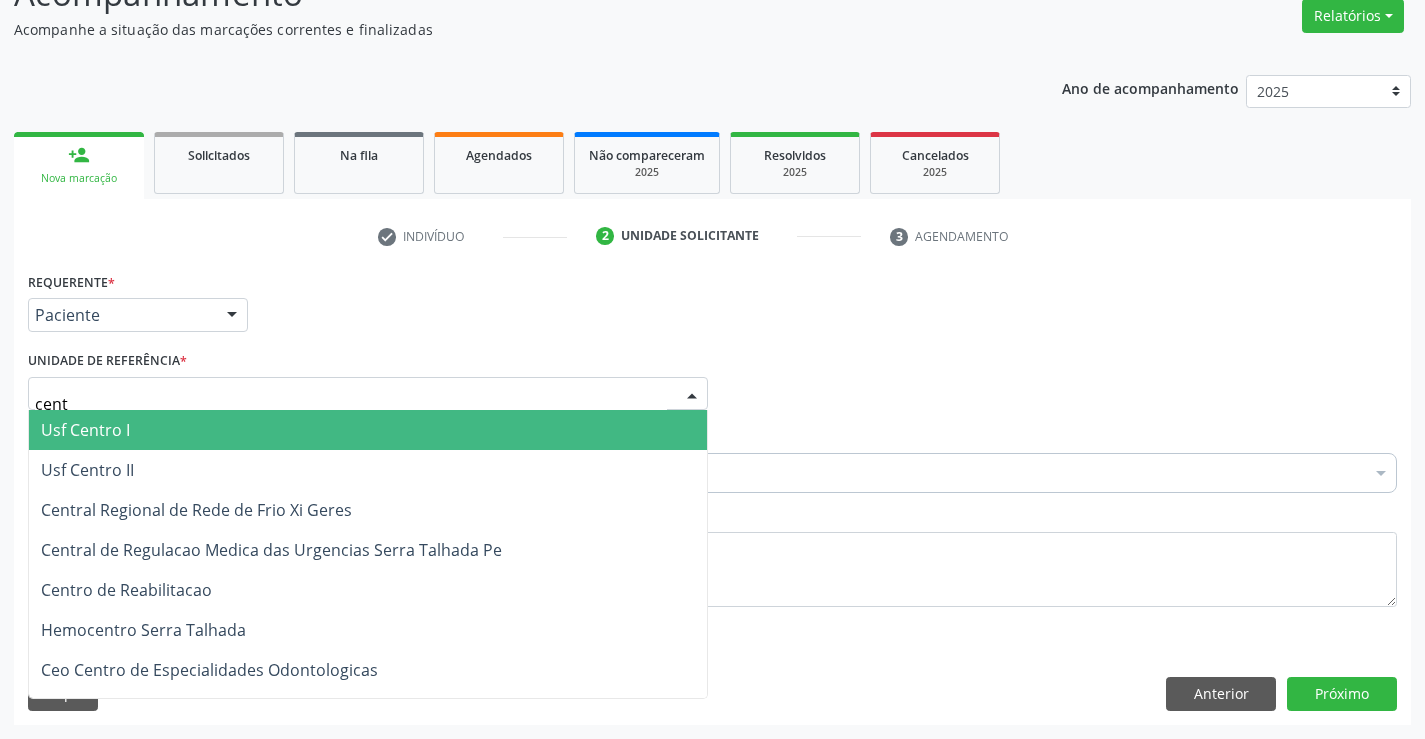 type on "centr" 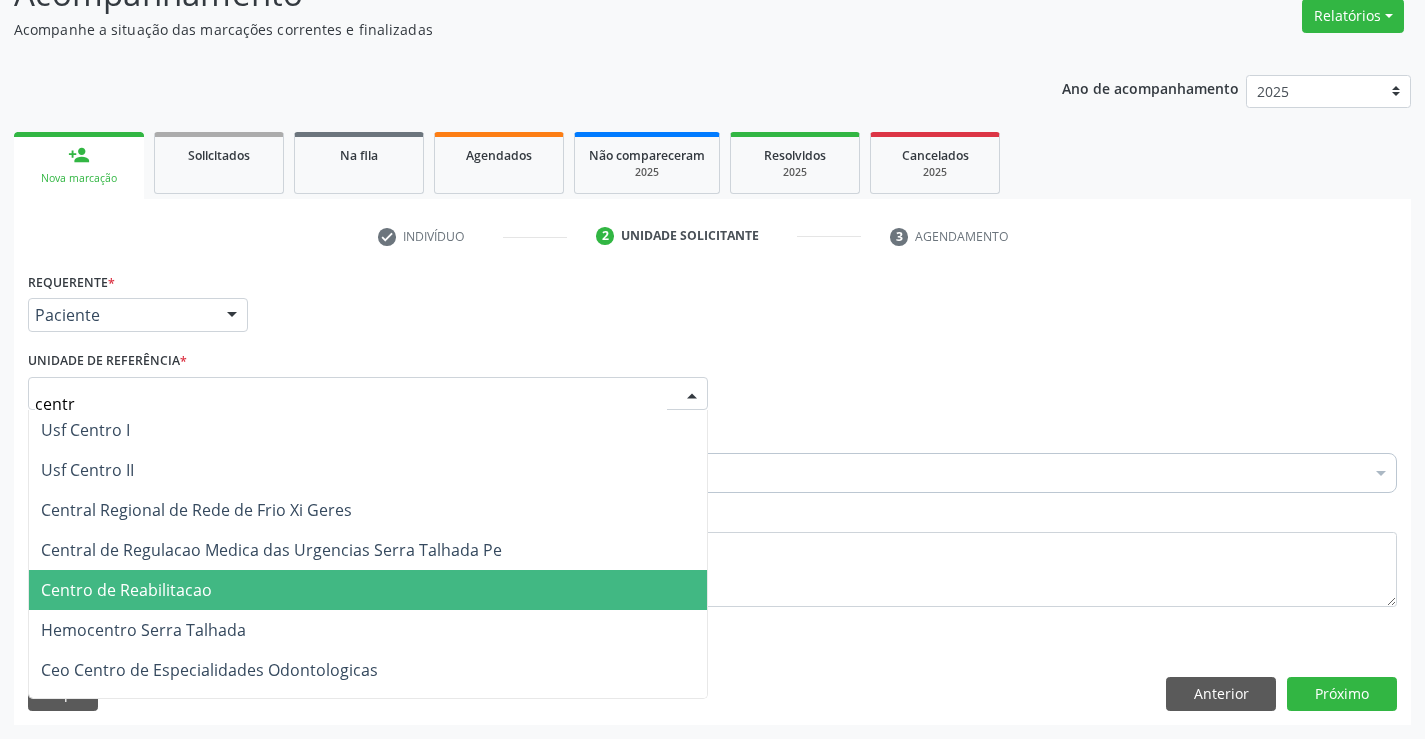 click on "Centro de Reabilitacao" at bounding box center (126, 590) 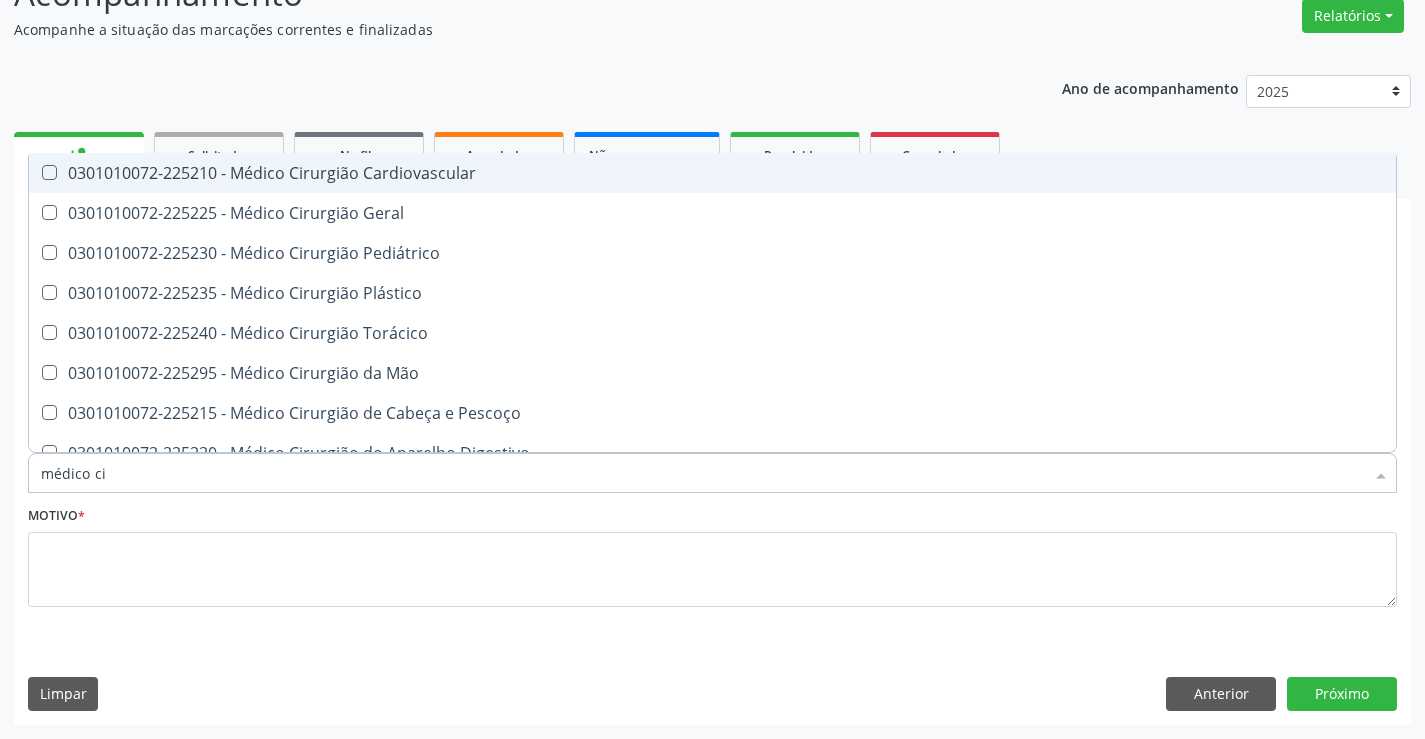 type on "médico cir" 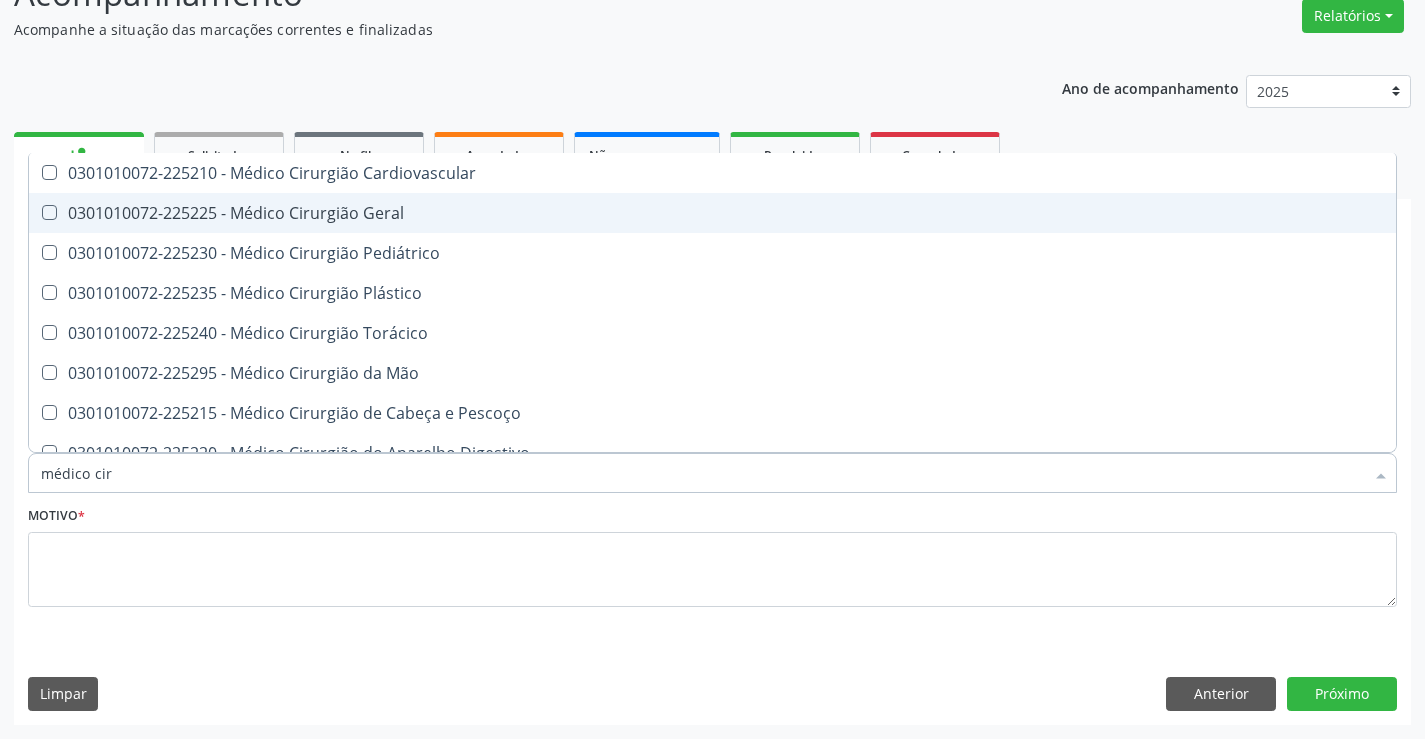 click on "0301010072-225225 - Médico Cirurgião Geral" at bounding box center (712, 213) 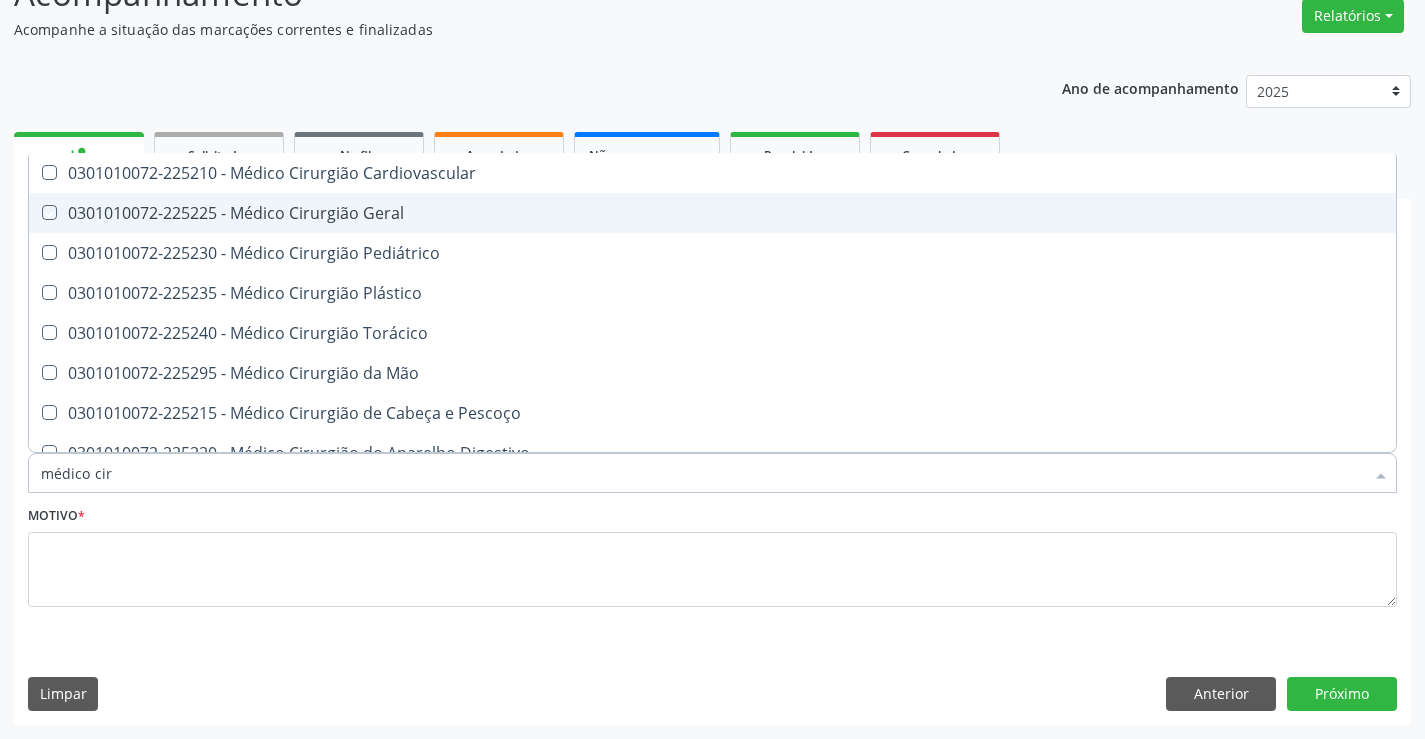checkbox on "true" 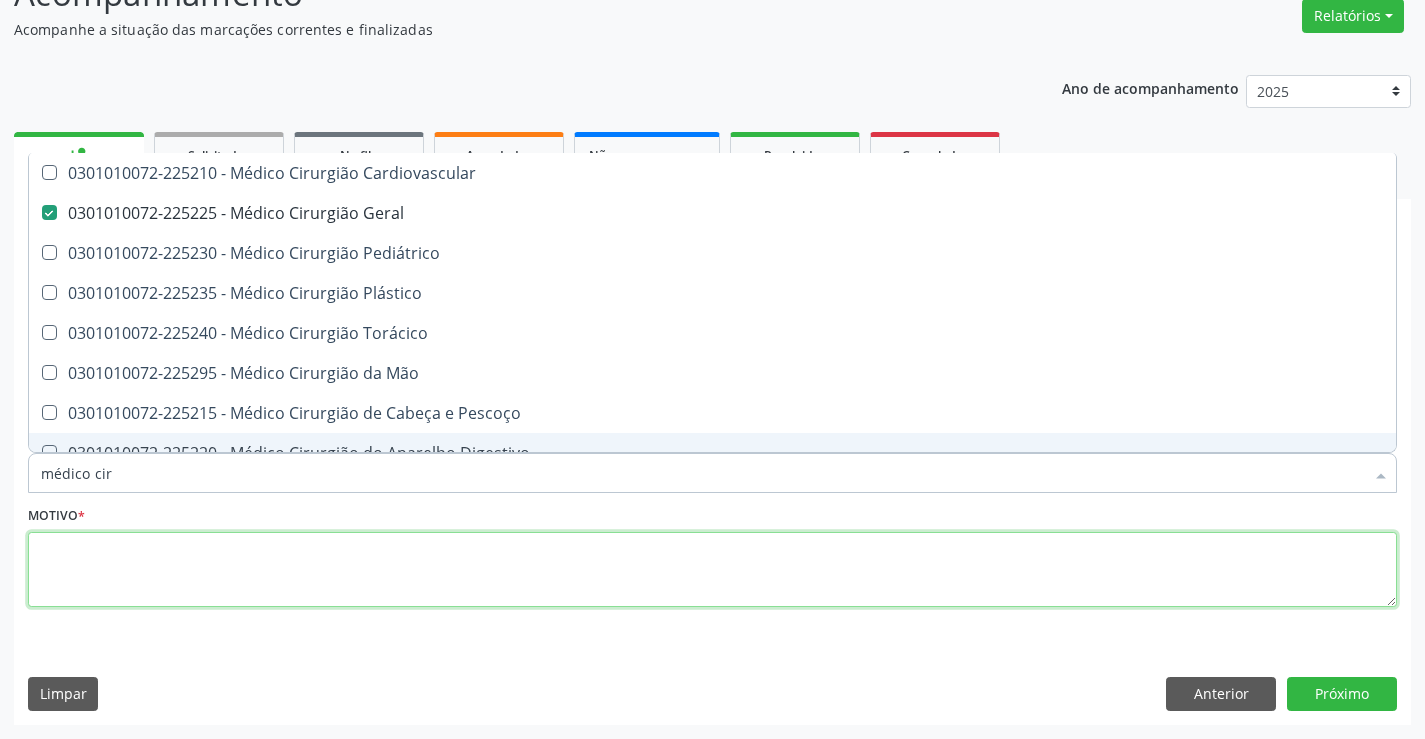 click at bounding box center [712, 570] 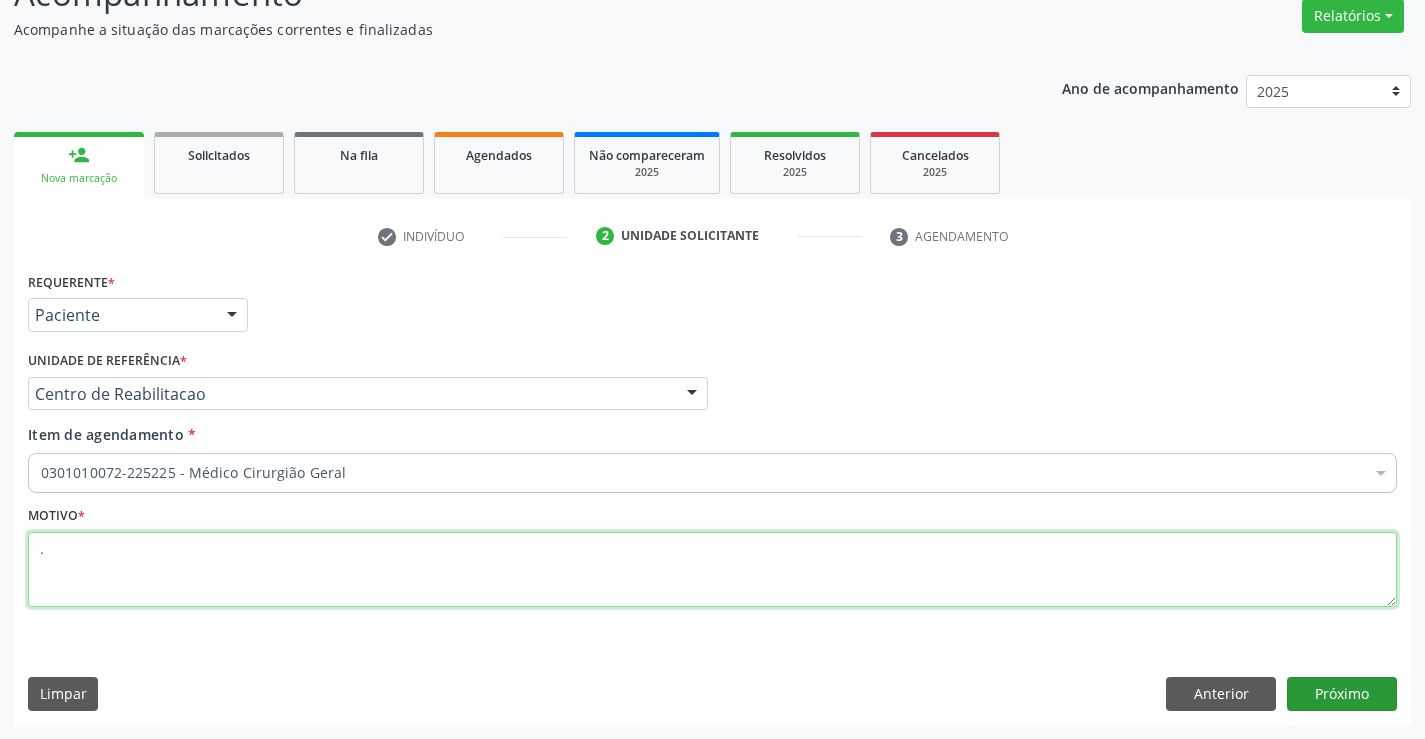 type on "." 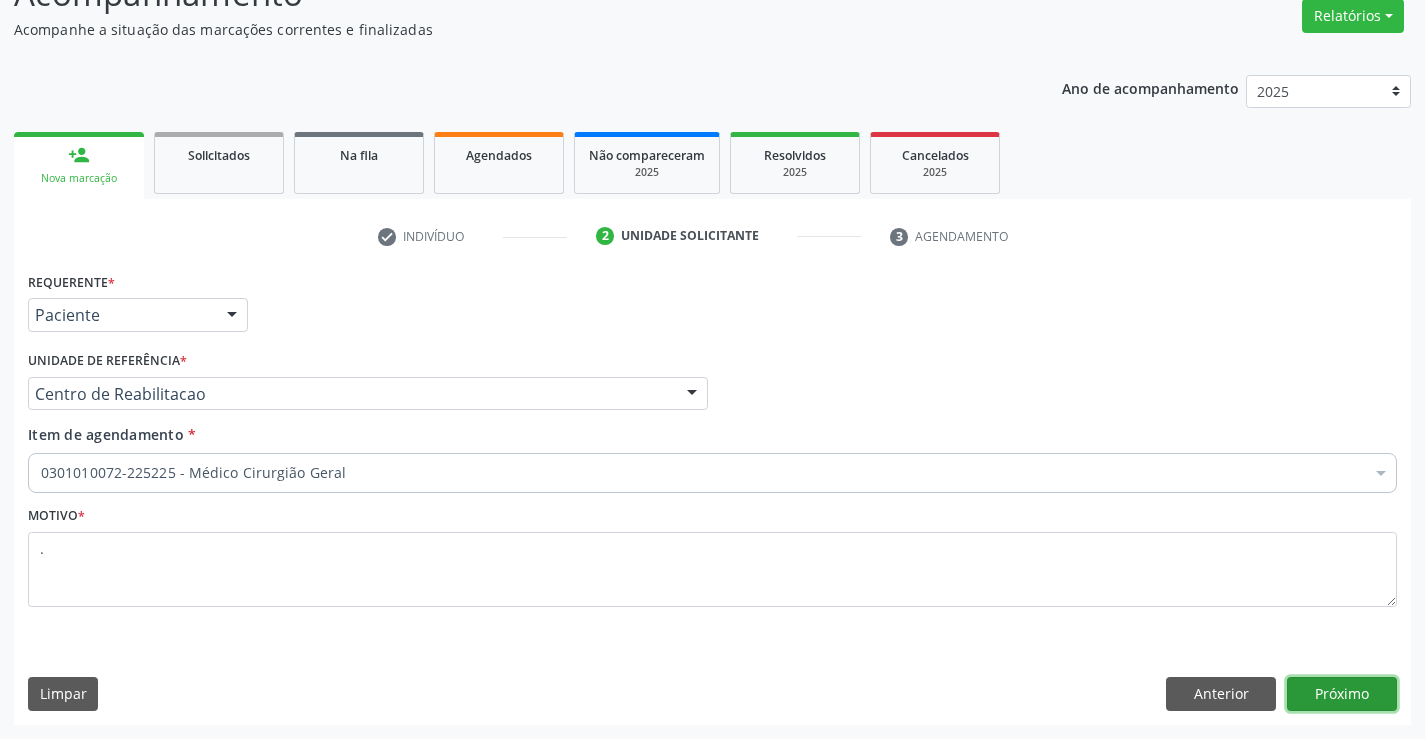 click on "Próximo" at bounding box center [1342, 694] 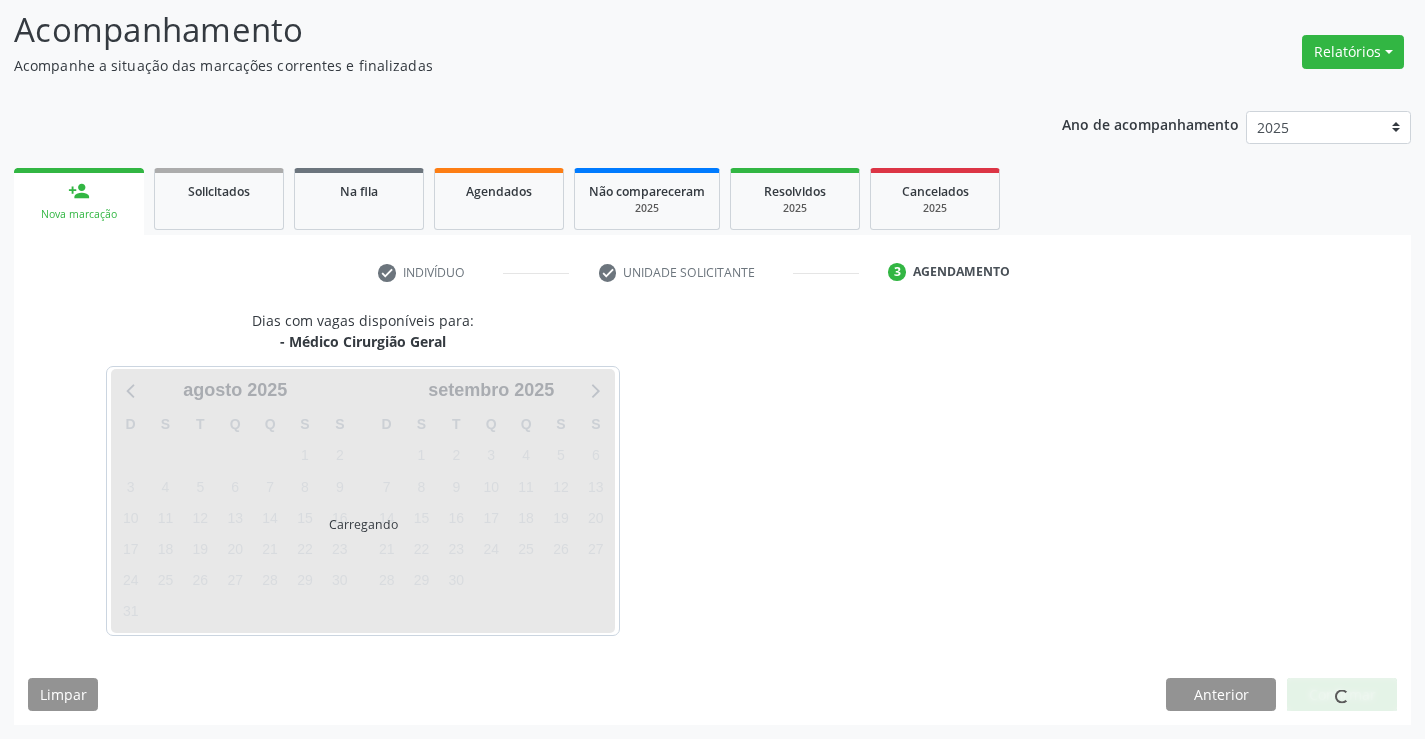 scroll, scrollTop: 131, scrollLeft: 0, axis: vertical 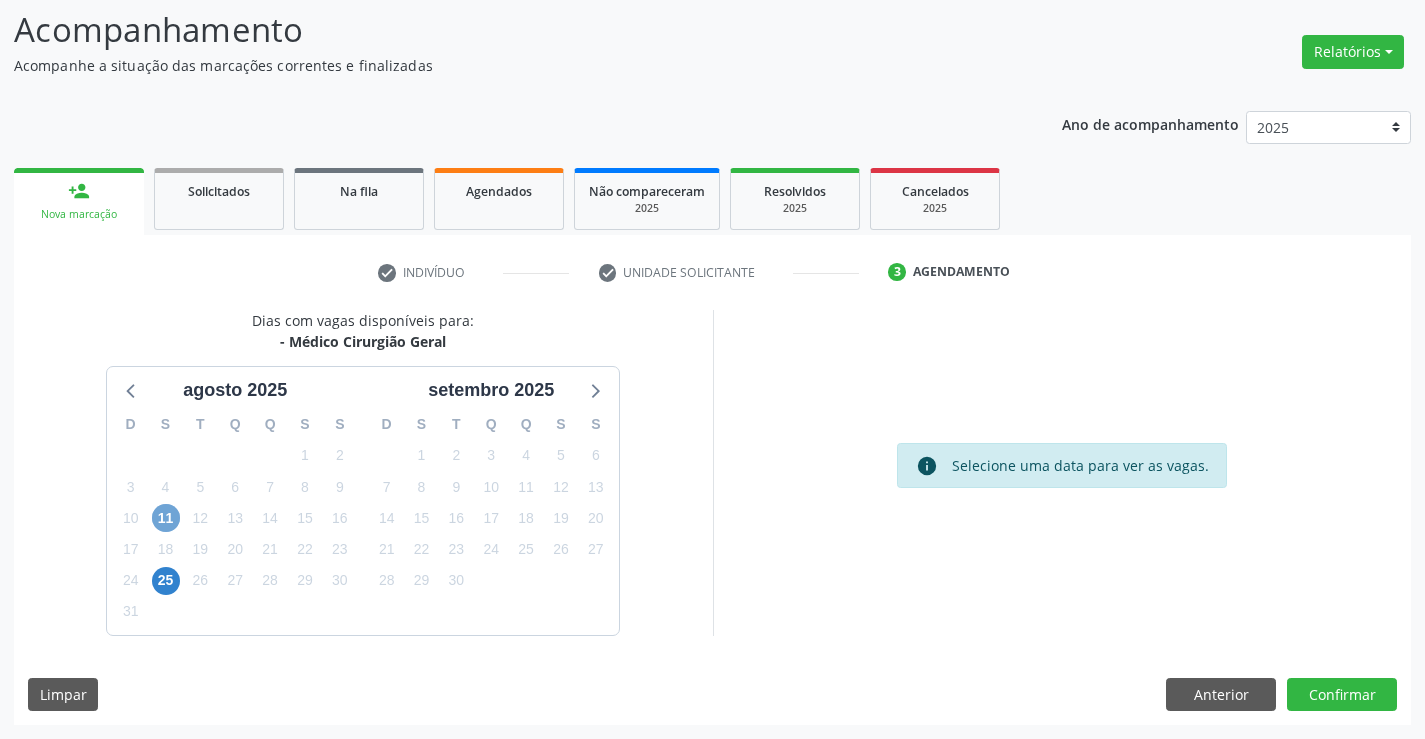 click on "11" at bounding box center (166, 518) 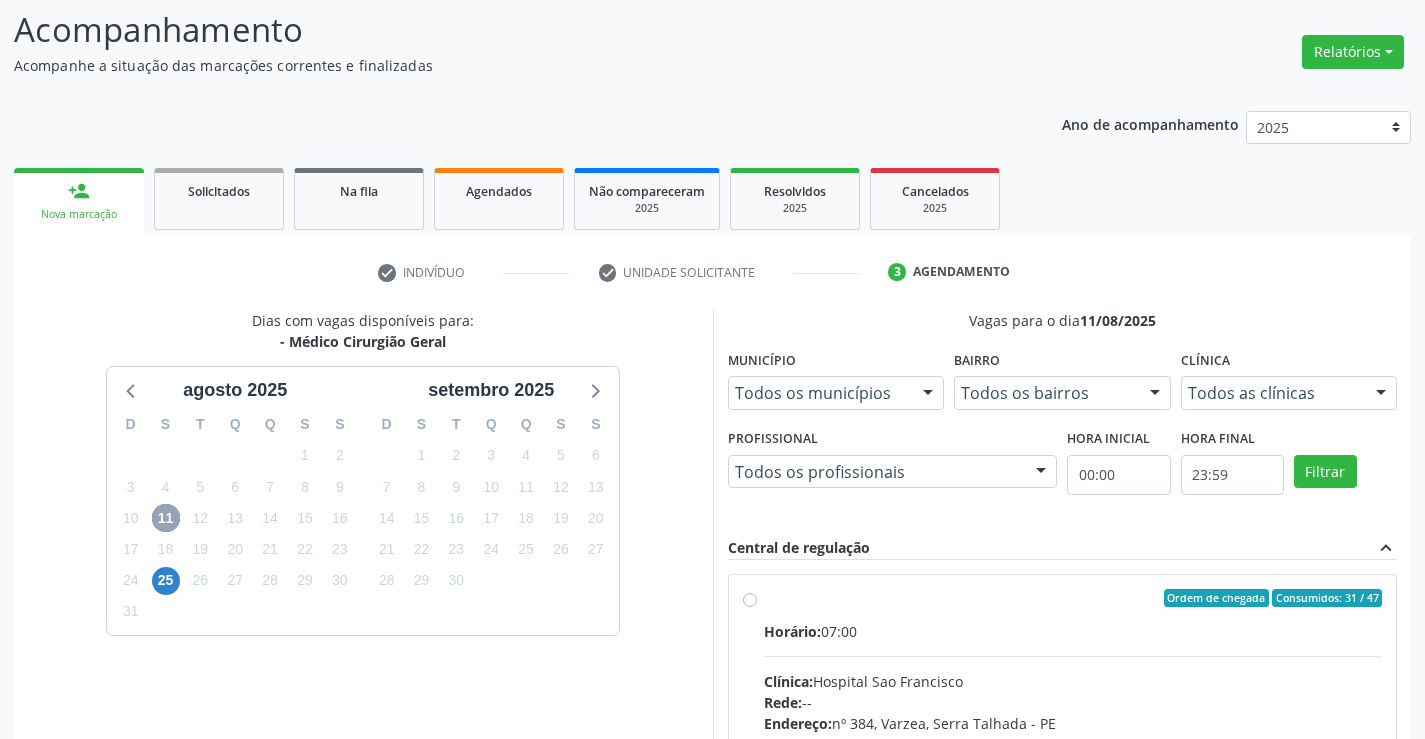 scroll, scrollTop: 331, scrollLeft: 0, axis: vertical 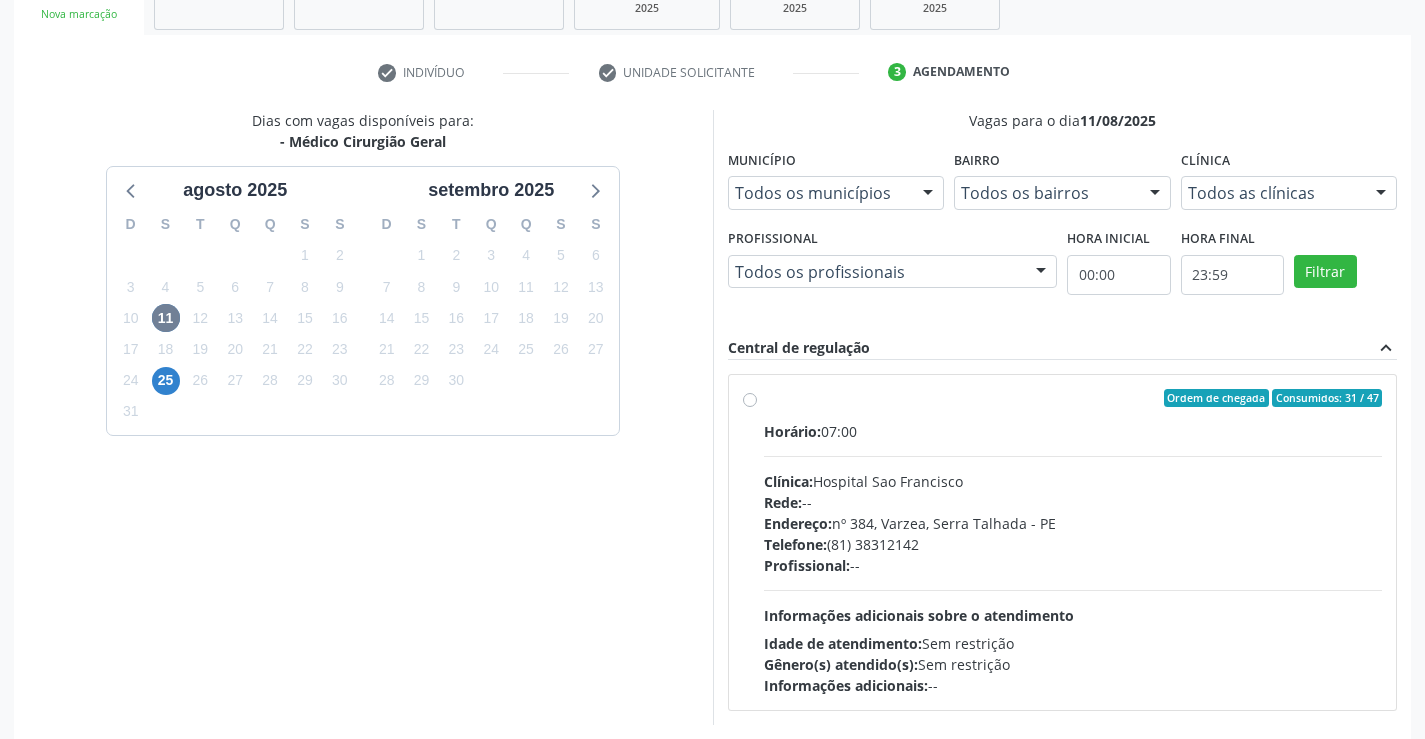 click on "Telefone:   (81) 38312142" at bounding box center (1073, 544) 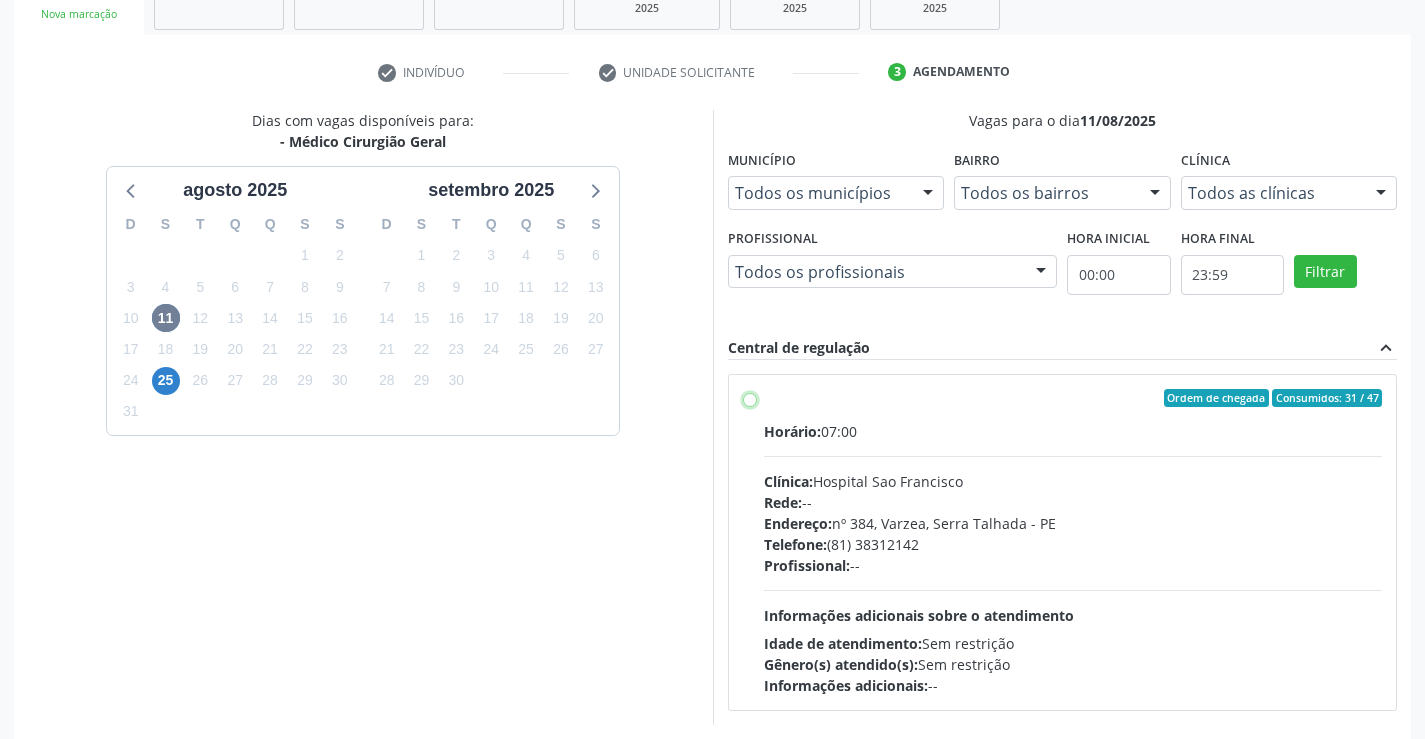 click on "Ordem de chegada
Consumidos: 31 / 47
Horário:   07:00
Clínica:  Hospital Sao Francisco
Rede:
--
Endereço:   nº 384, Varzea, [CITY] - [STATE]
Telefone:   (81) 38312142
Profissional:
--
Informações adicionais sobre o atendimento
Idade de atendimento:
Sem restrição
Gênero(s) atendido(s):
Sem restrição
Informações adicionais:
--" at bounding box center (750, 398) 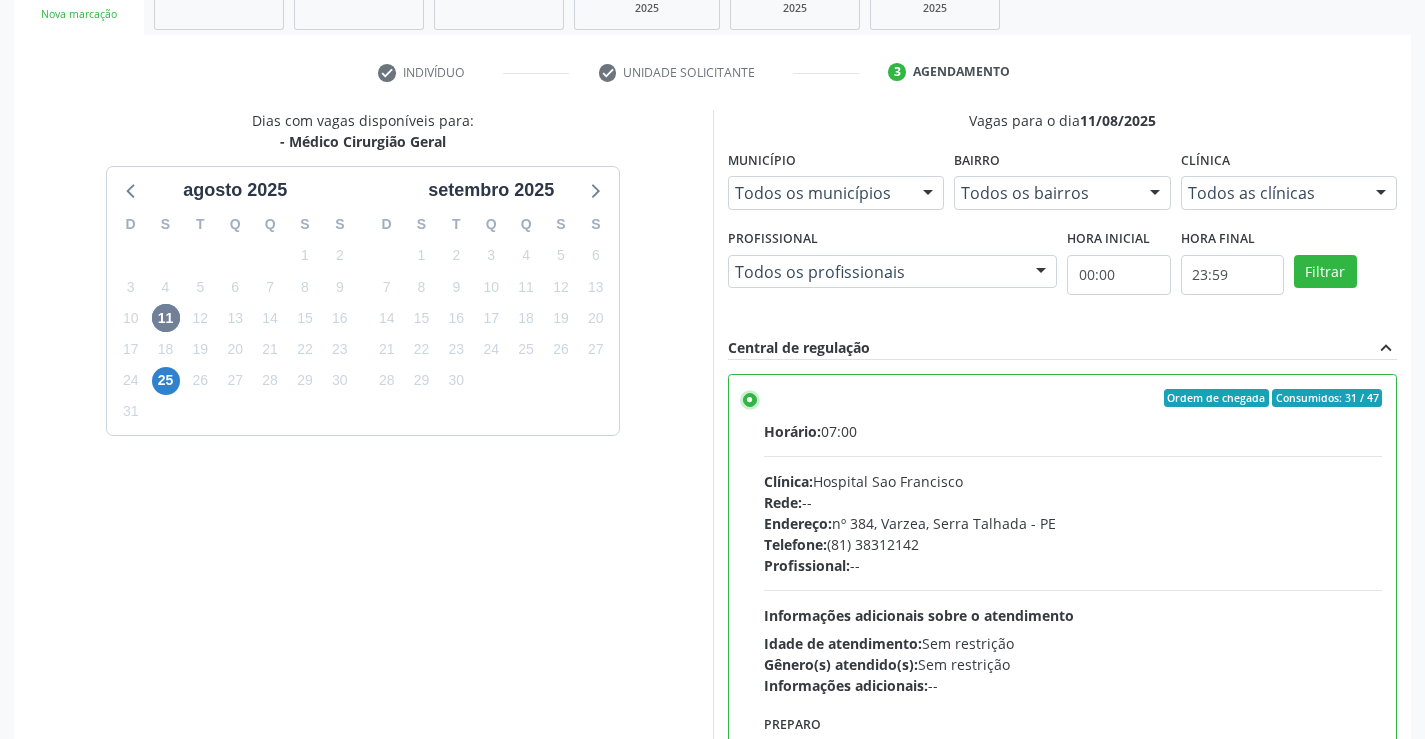 scroll, scrollTop: 456, scrollLeft: 0, axis: vertical 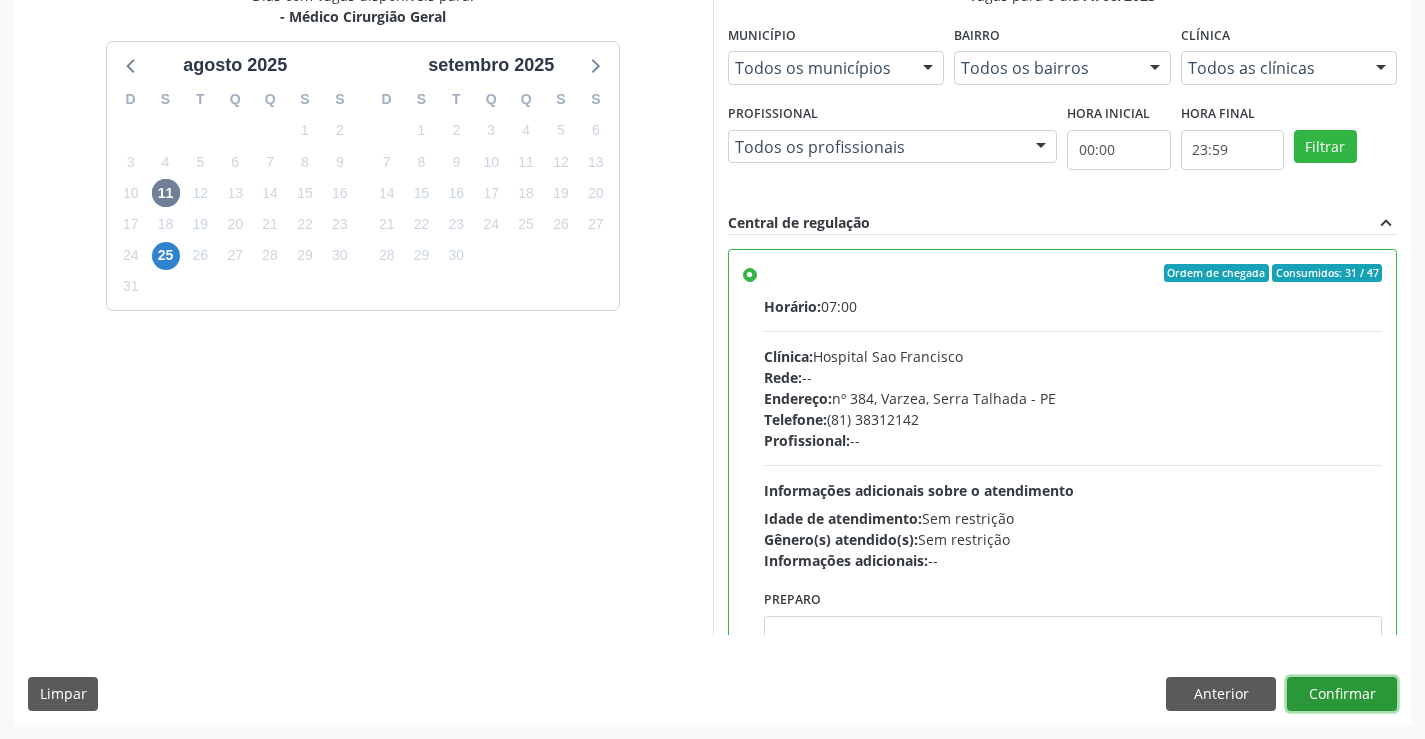 click on "Confirmar" at bounding box center [1342, 694] 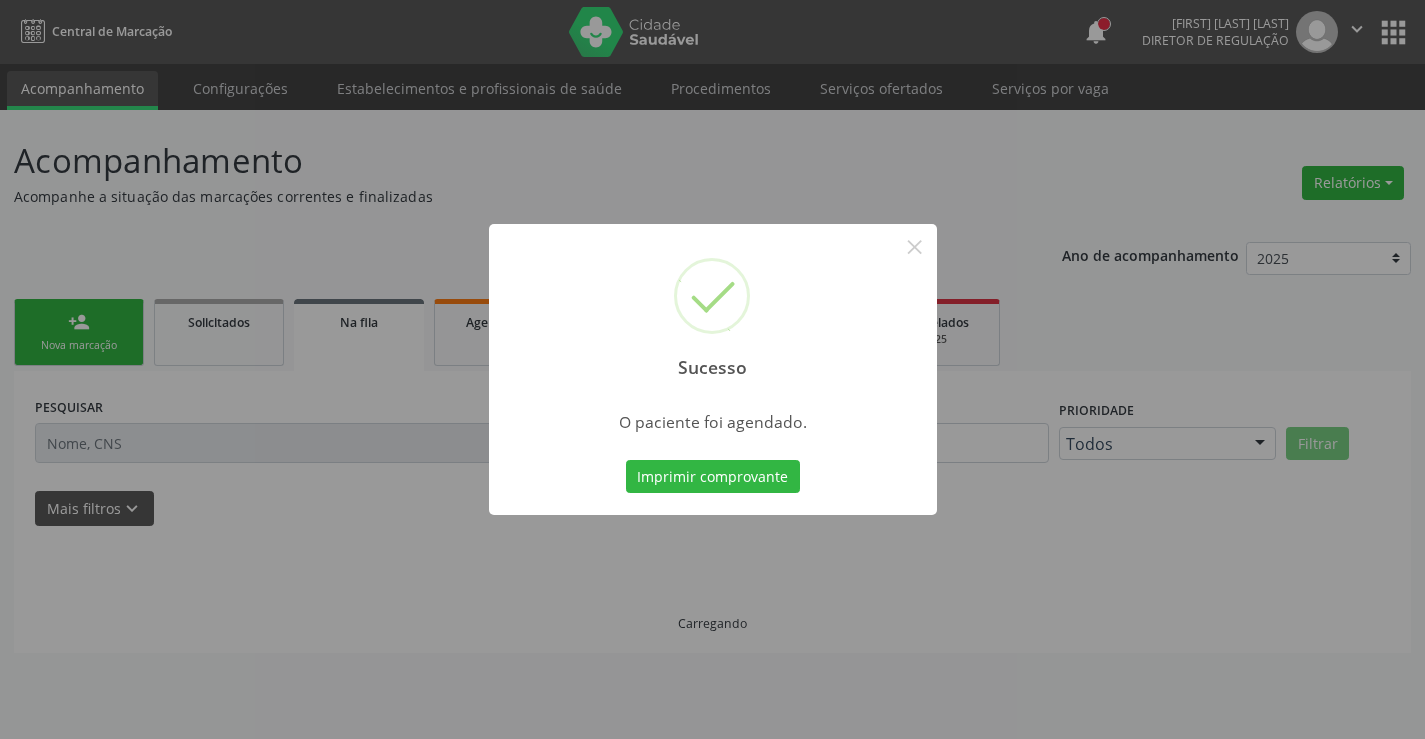 scroll, scrollTop: 0, scrollLeft: 0, axis: both 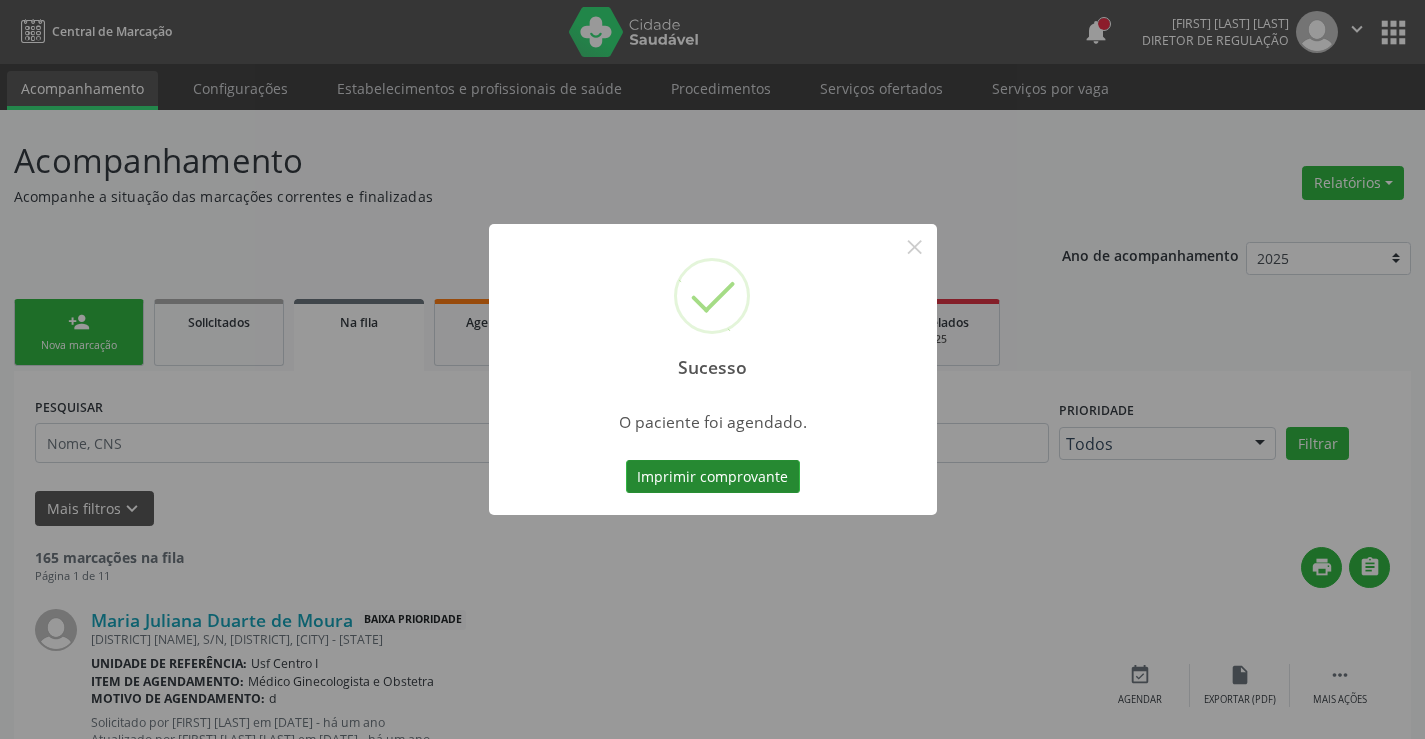 click on "Imprimir comprovante" at bounding box center [713, 477] 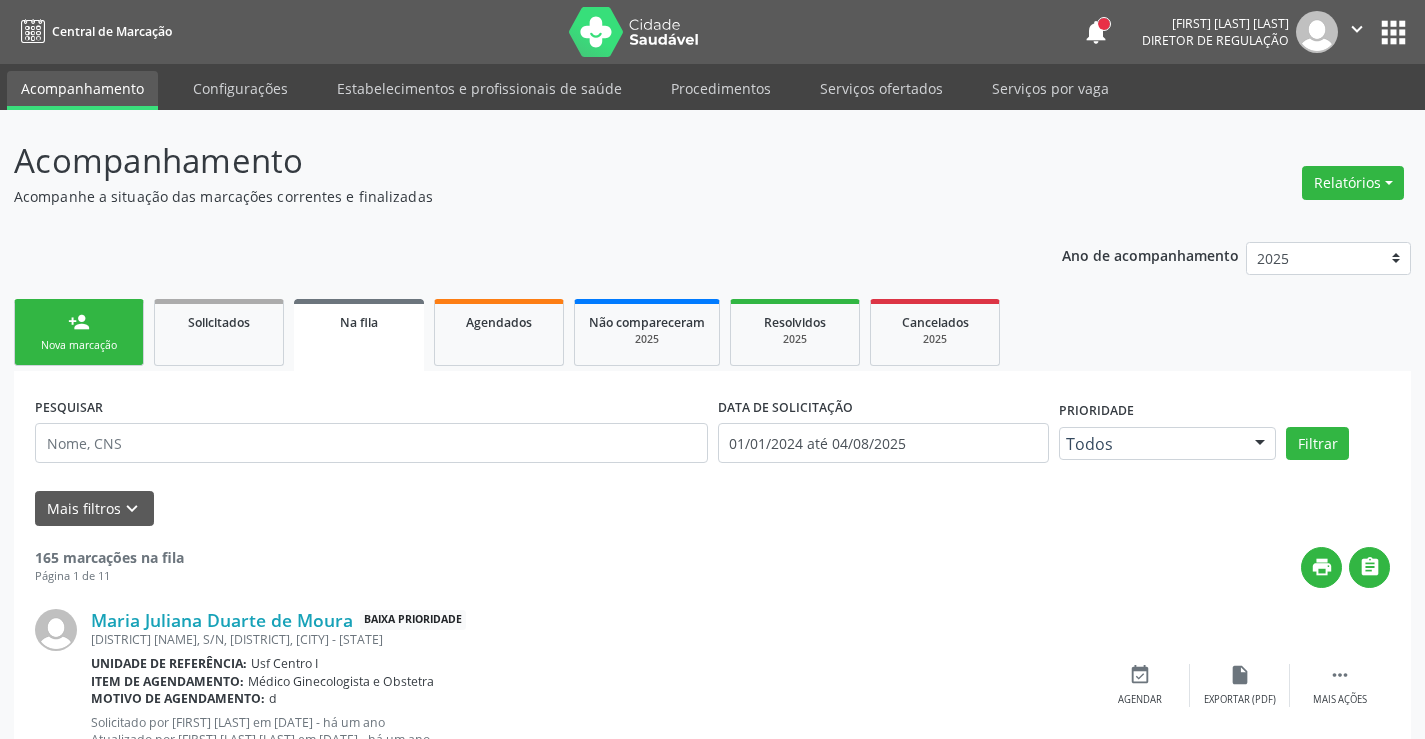 click on "person_add
Nova marcação" at bounding box center [79, 332] 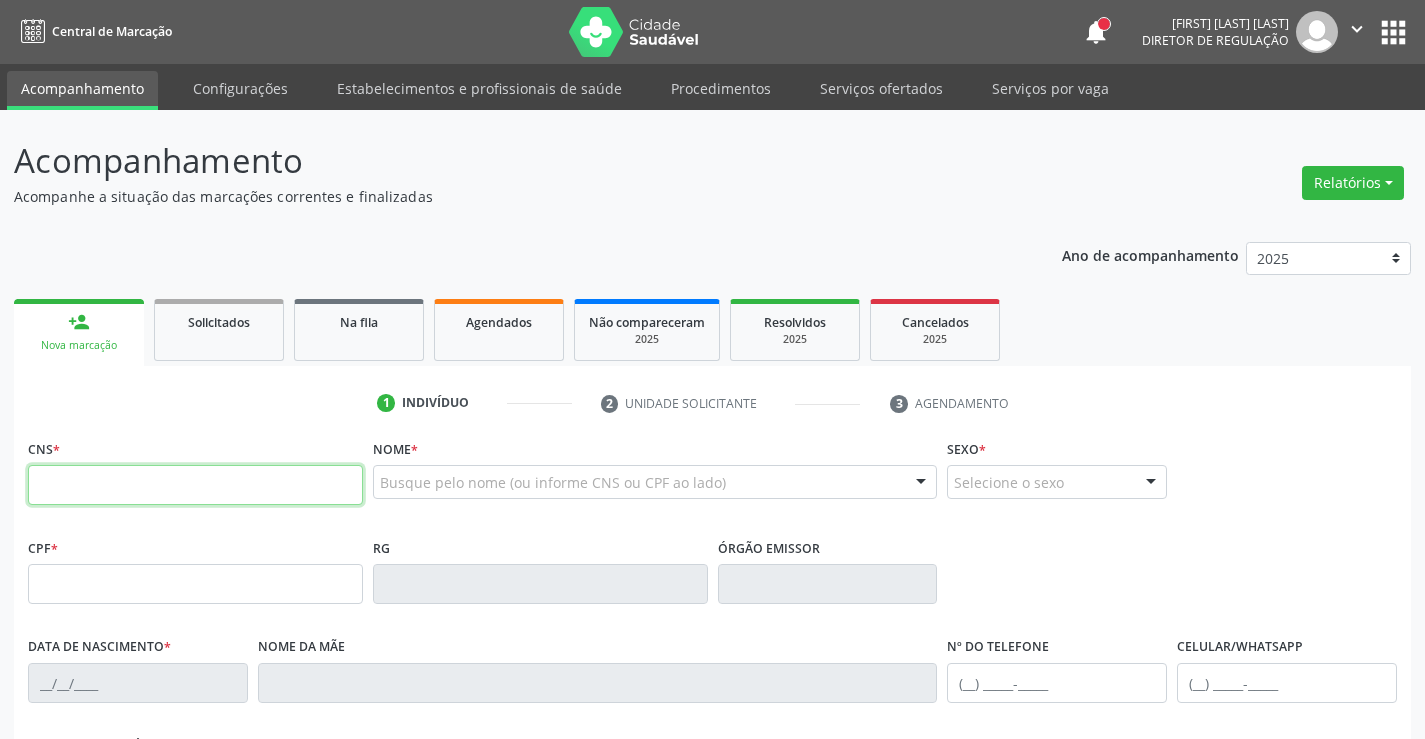 click at bounding box center (195, 485) 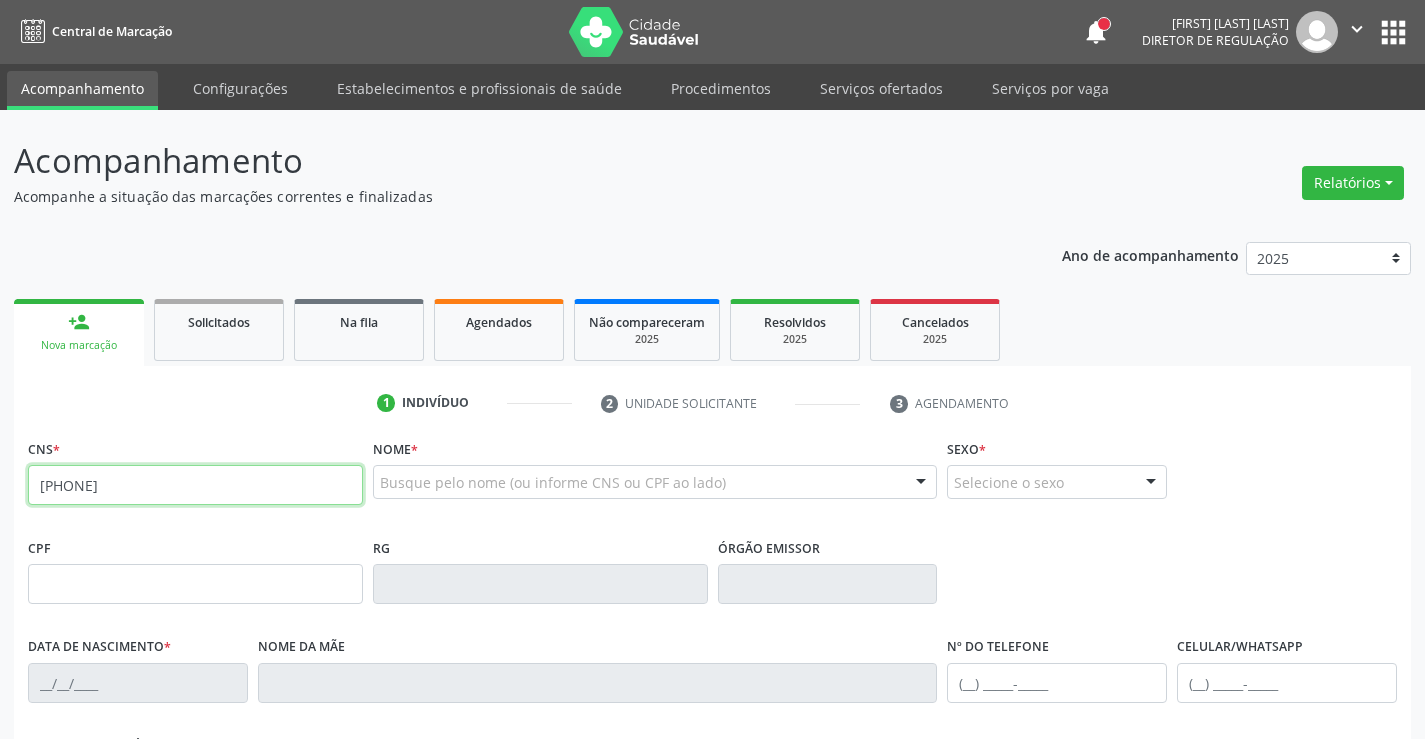 type on "[PHONE]" 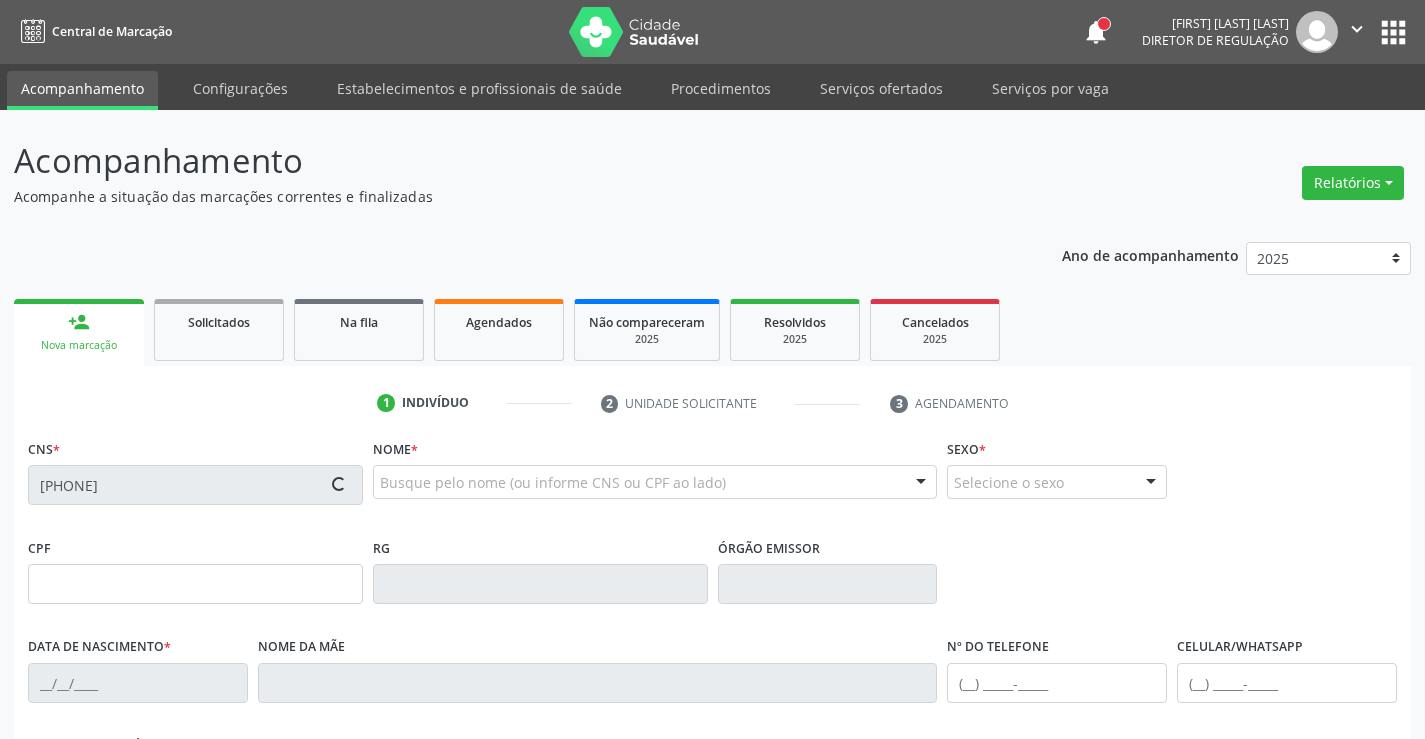 type on "[CPF]" 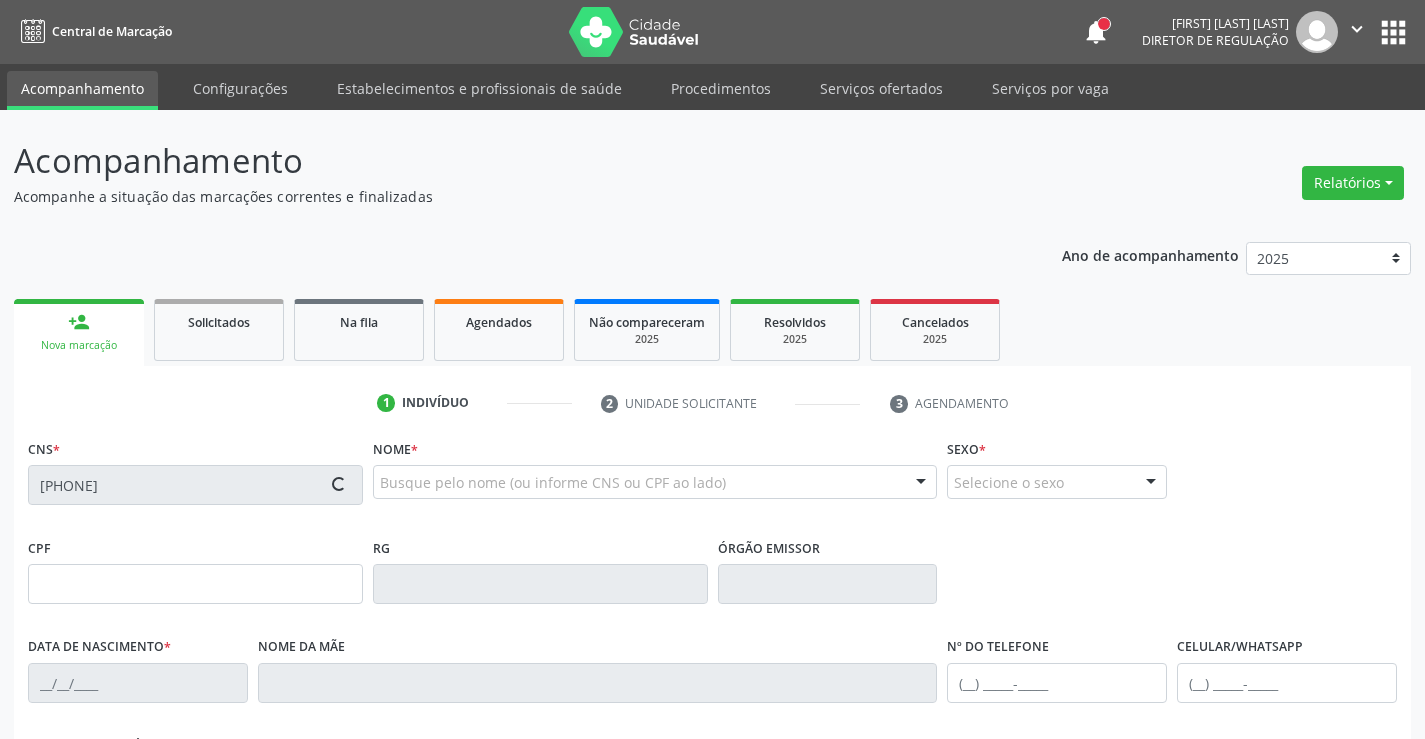 type on "[DATE]" 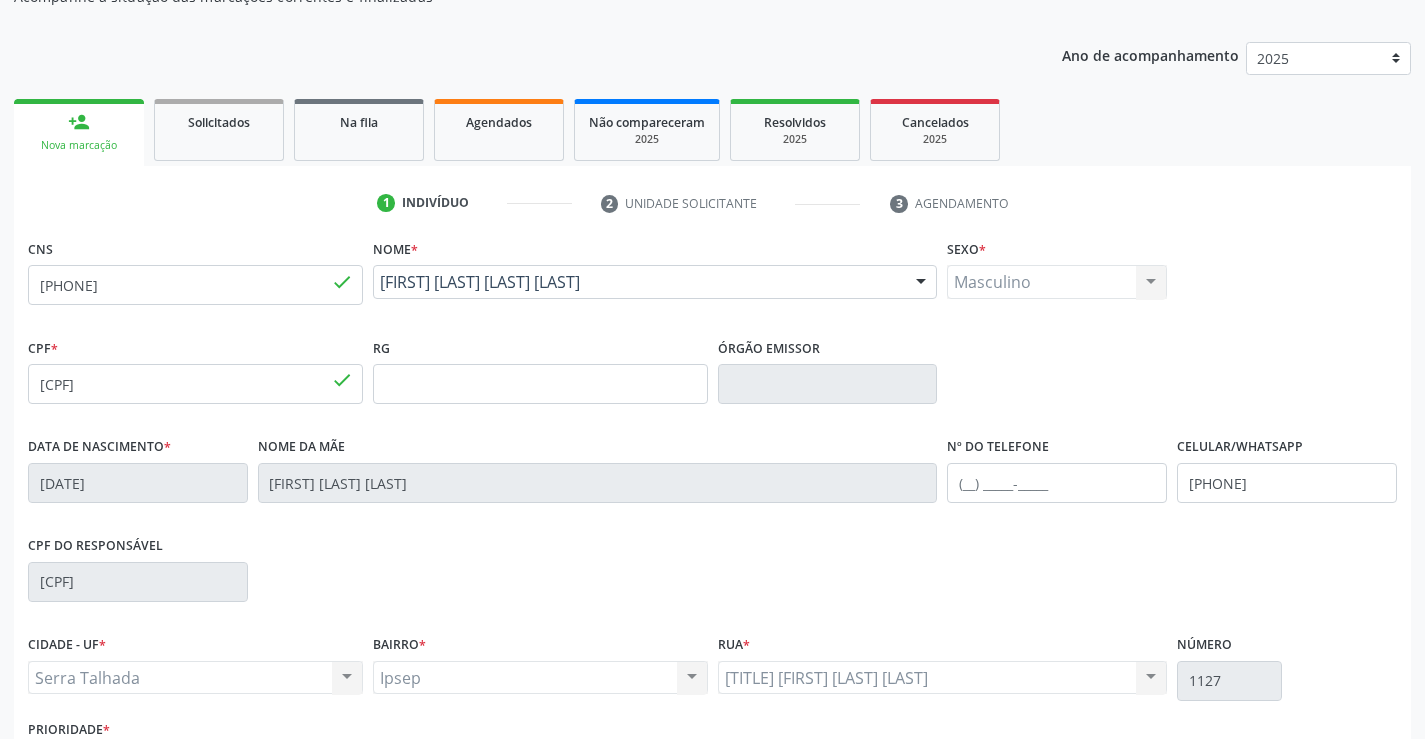 scroll, scrollTop: 345, scrollLeft: 0, axis: vertical 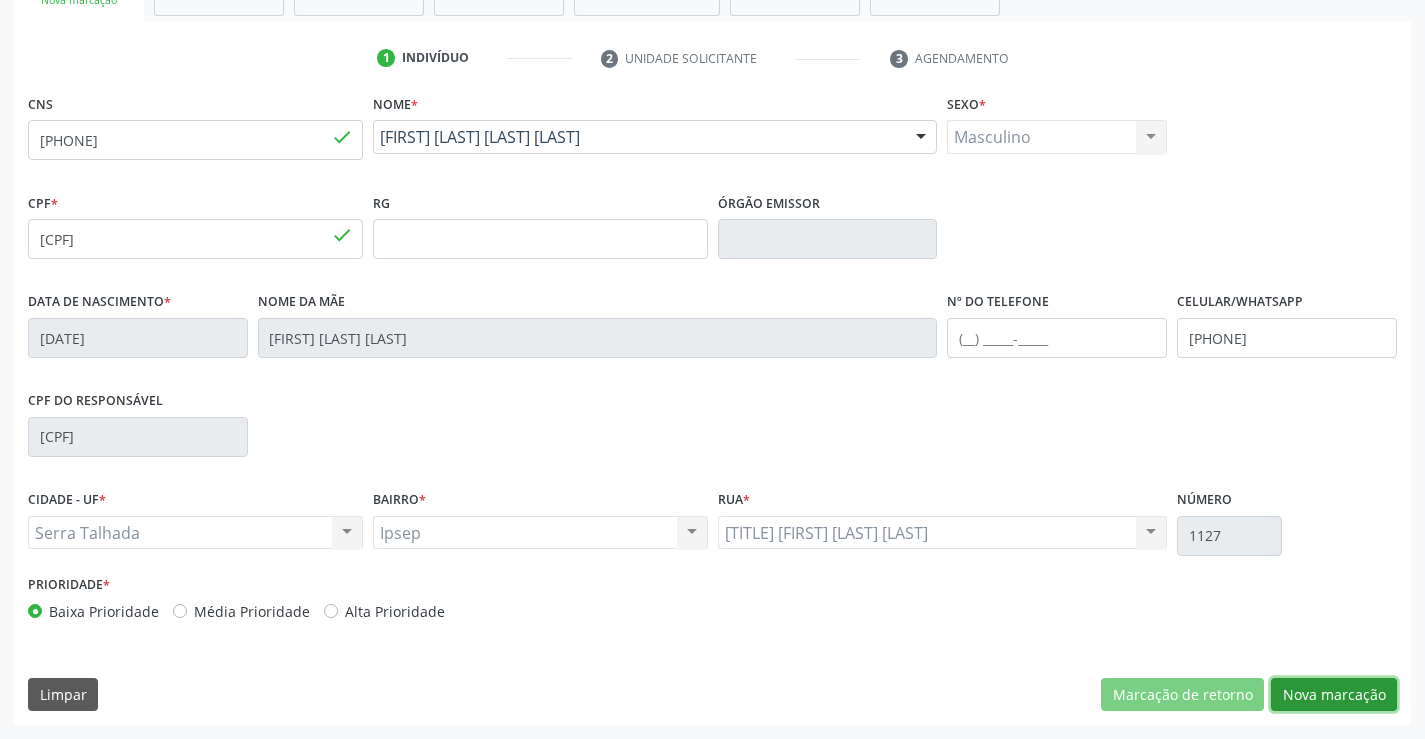 click on "Nova marcação" at bounding box center [1334, 695] 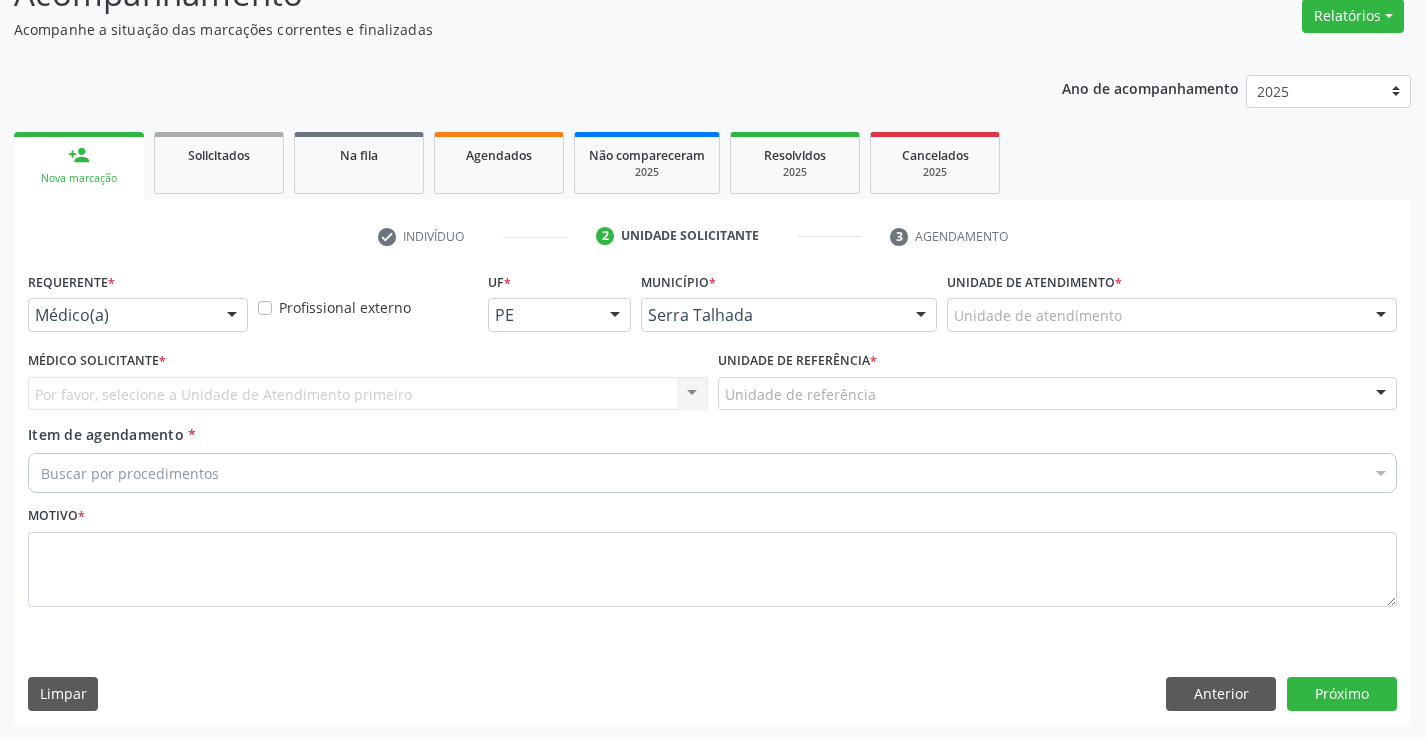 scroll, scrollTop: 167, scrollLeft: 0, axis: vertical 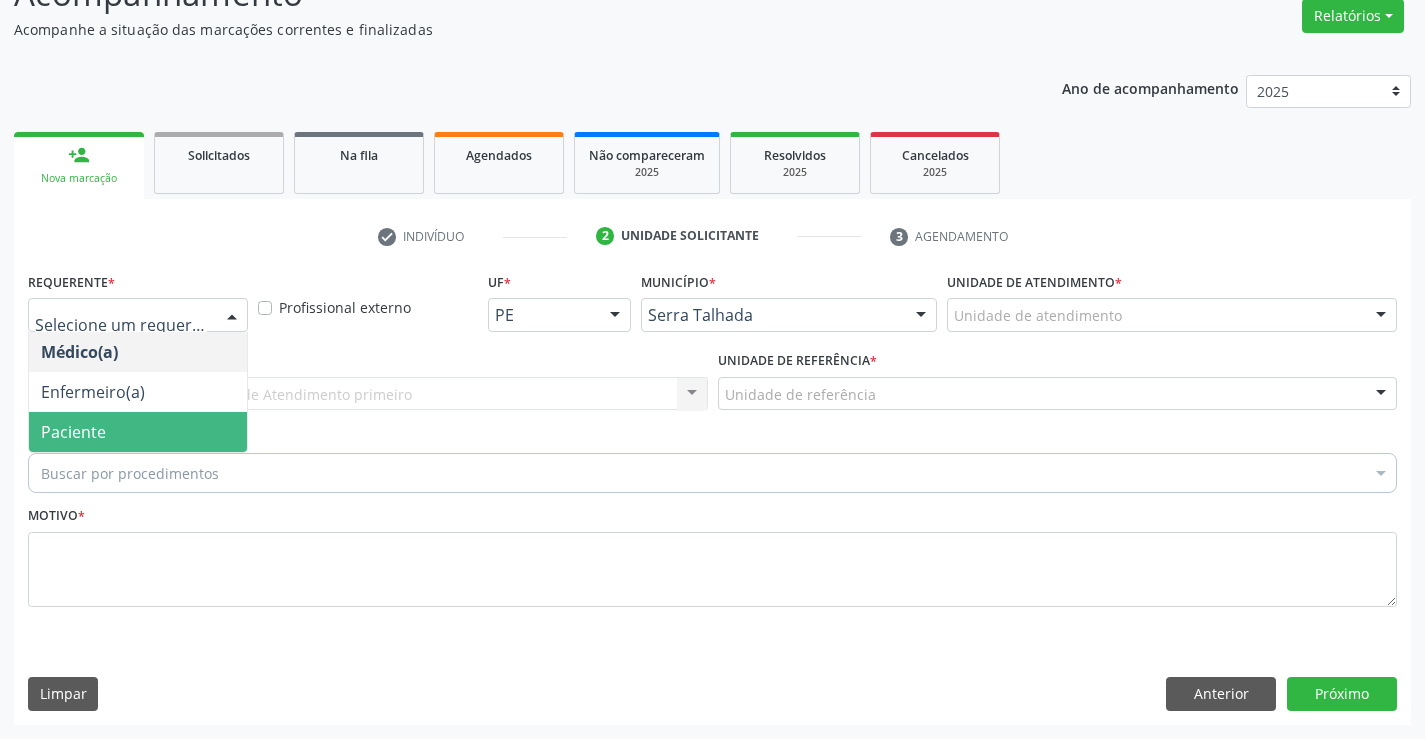 click on "Paciente" at bounding box center [138, 432] 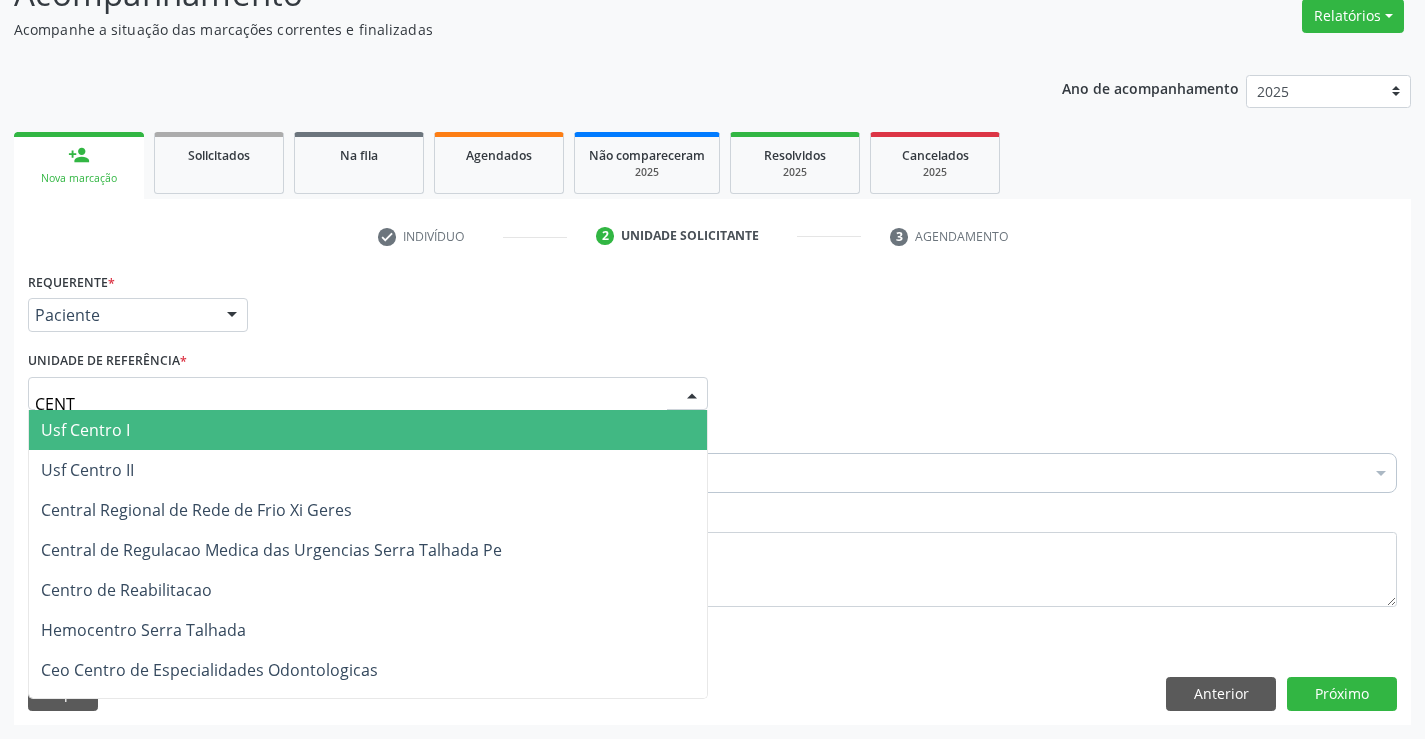 type on "CENTR" 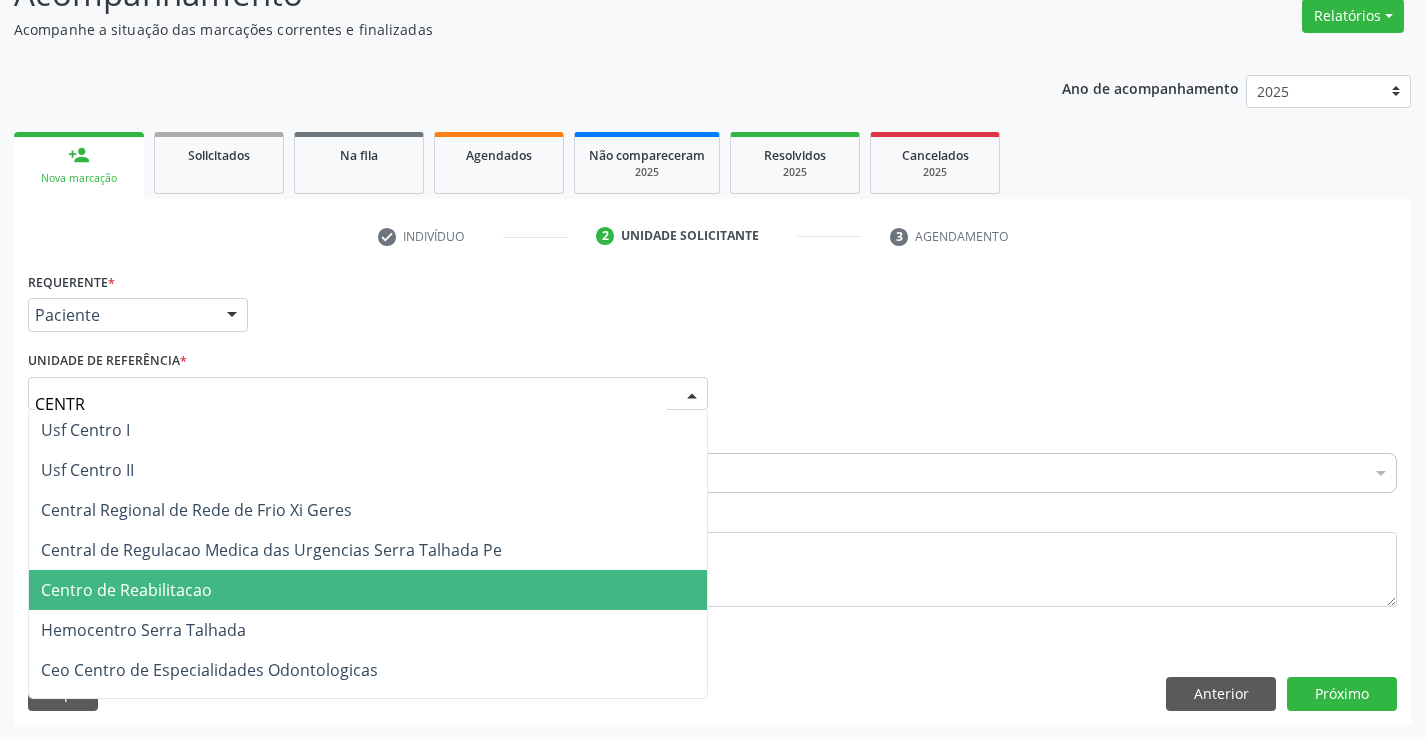 click on "Centro de Reabilitacao" at bounding box center [368, 590] 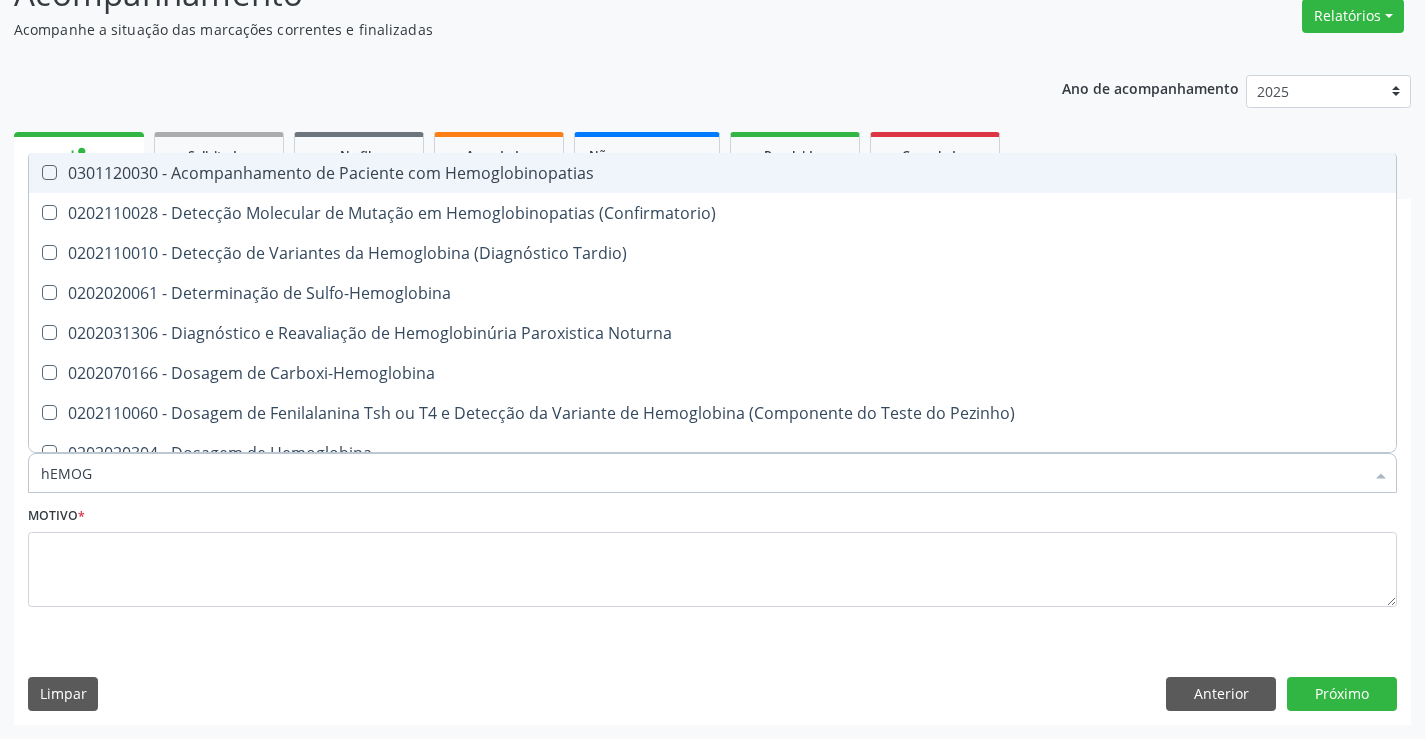 type on "hEMOGR" 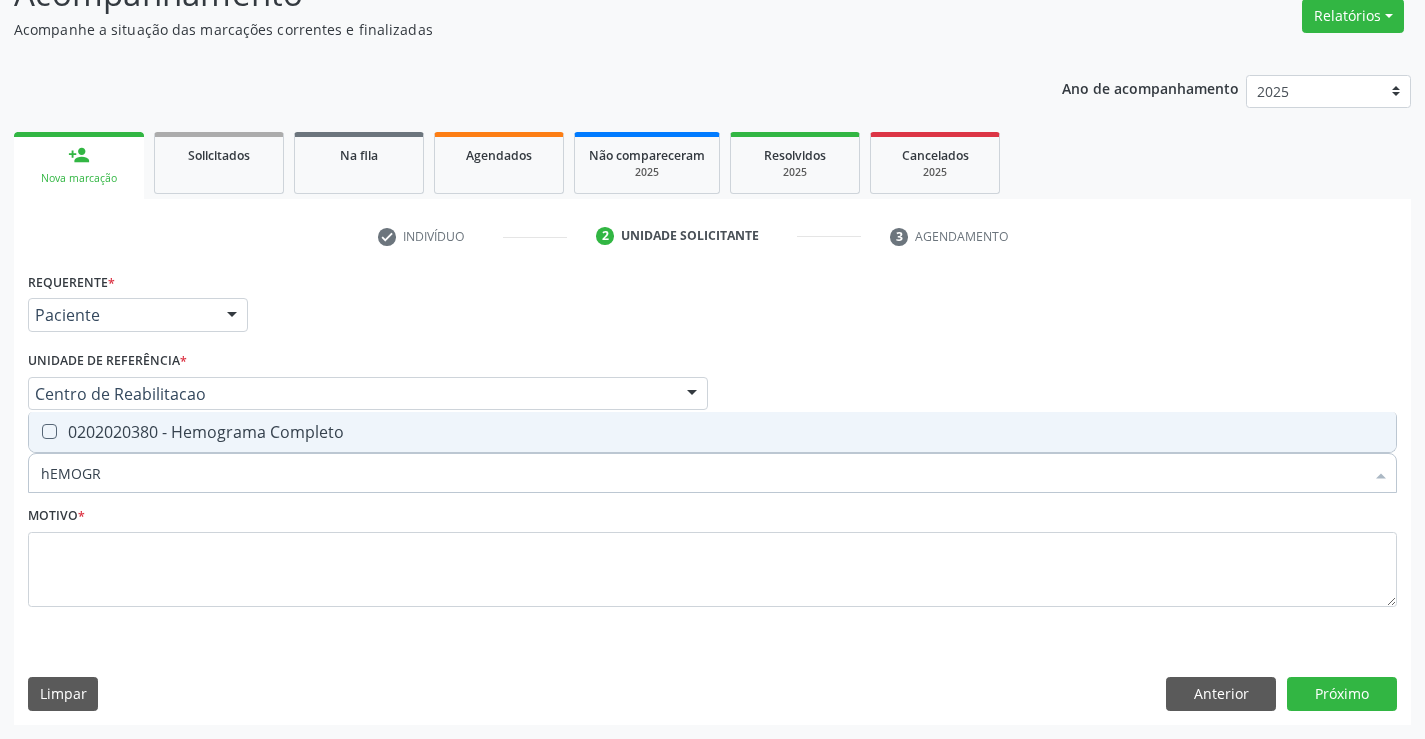 click on "0202020380 - Hemograma Completo" at bounding box center (712, 432) 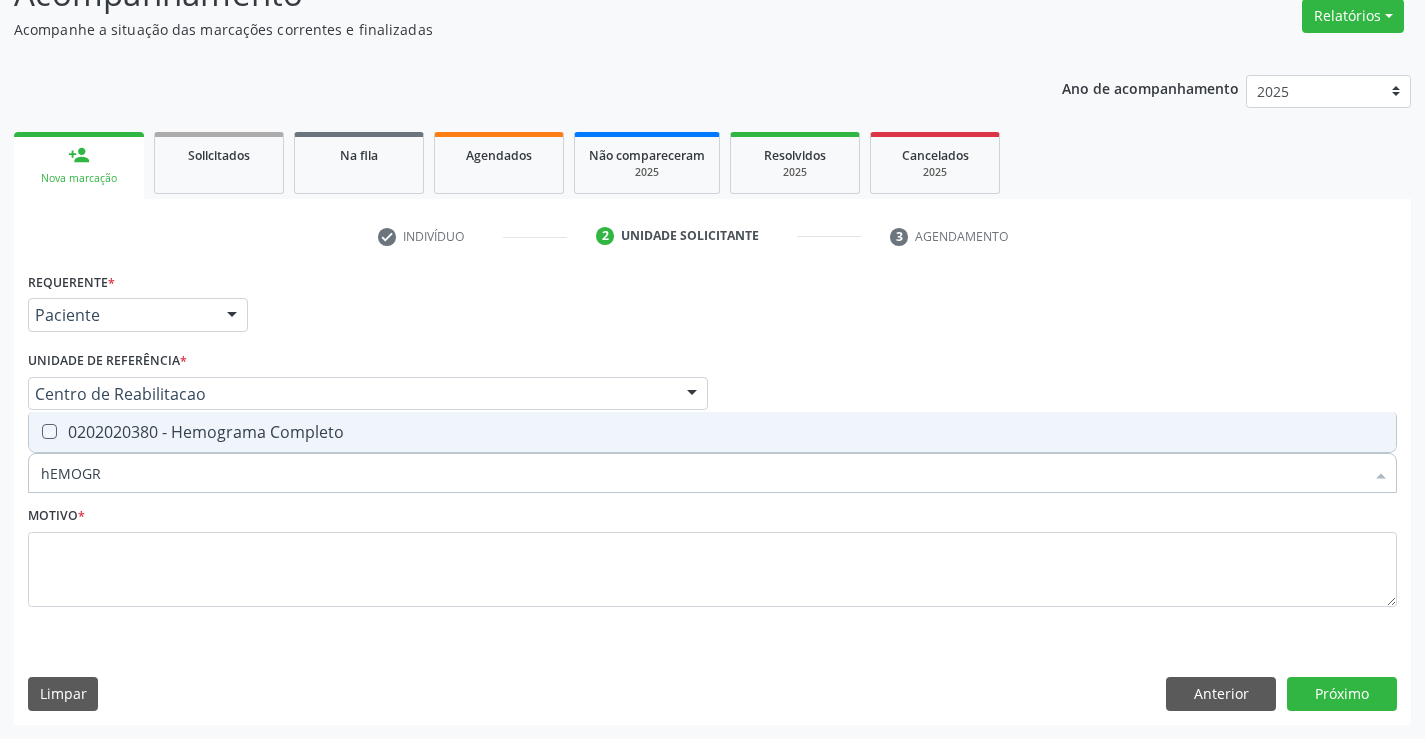 checkbox on "true" 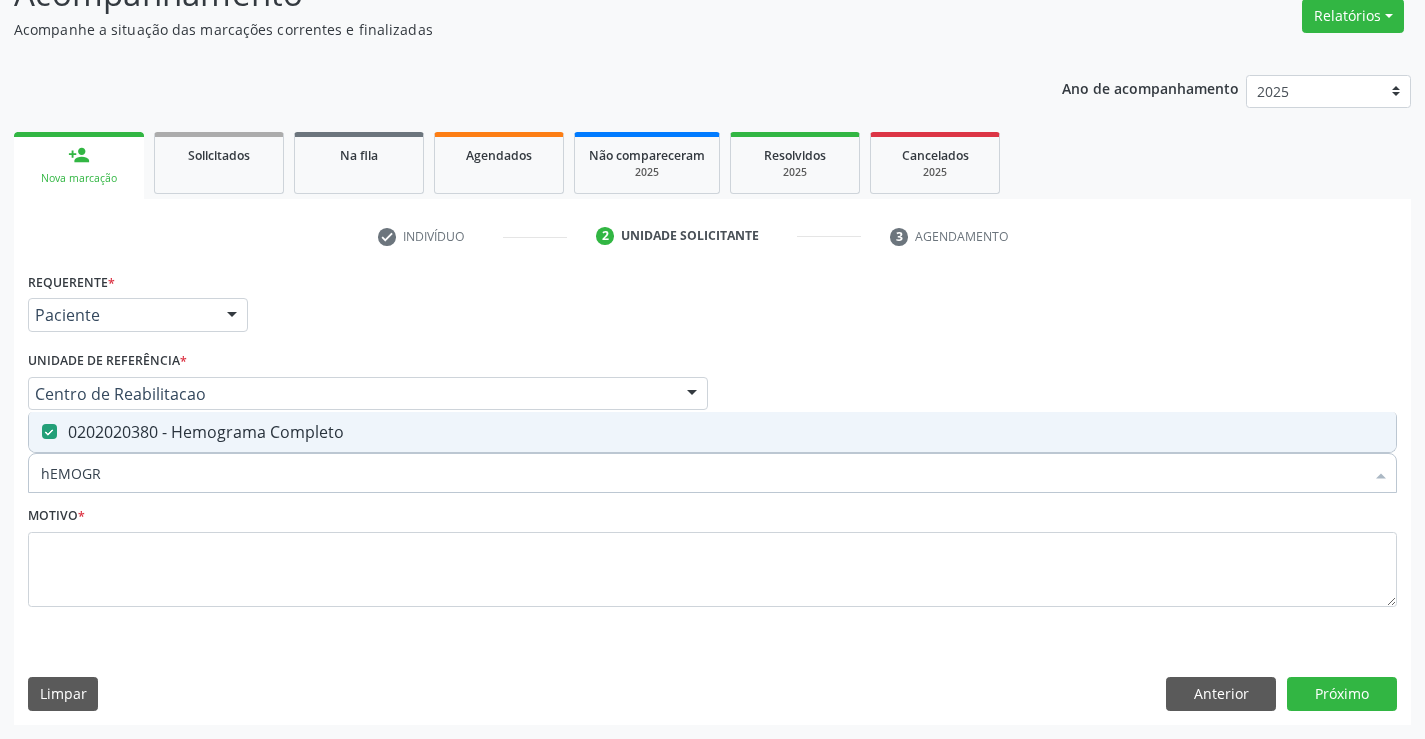 drag, startPoint x: 117, startPoint y: 493, endPoint x: 25, endPoint y: 471, distance: 94.59387 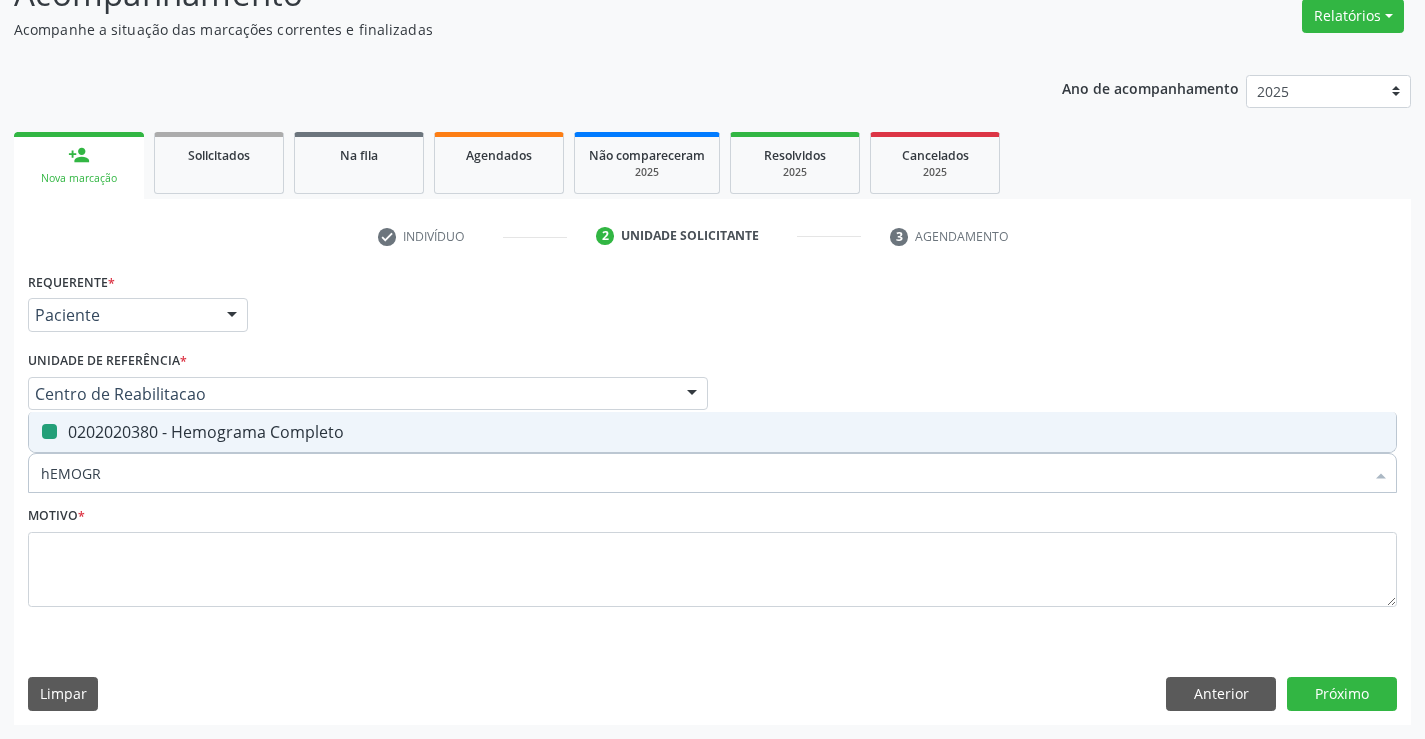 type 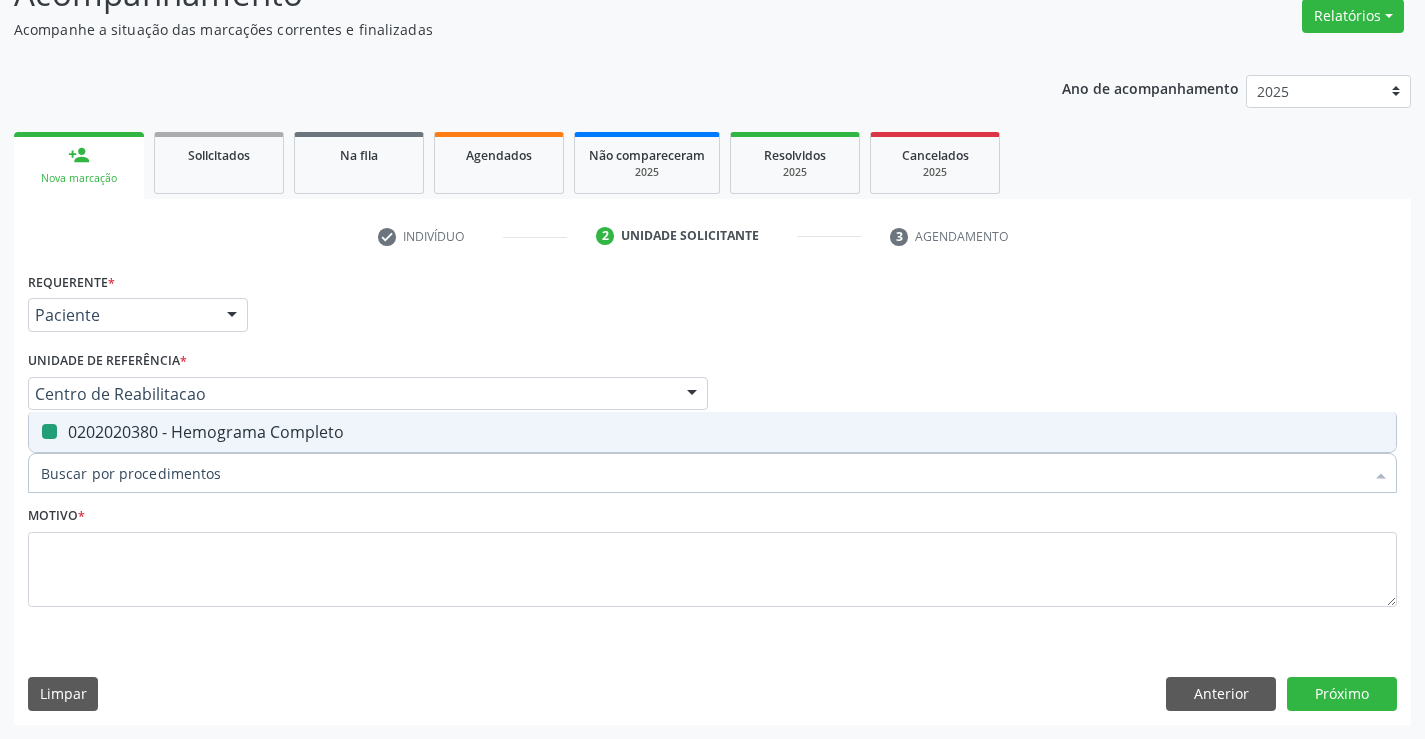 checkbox on "false" 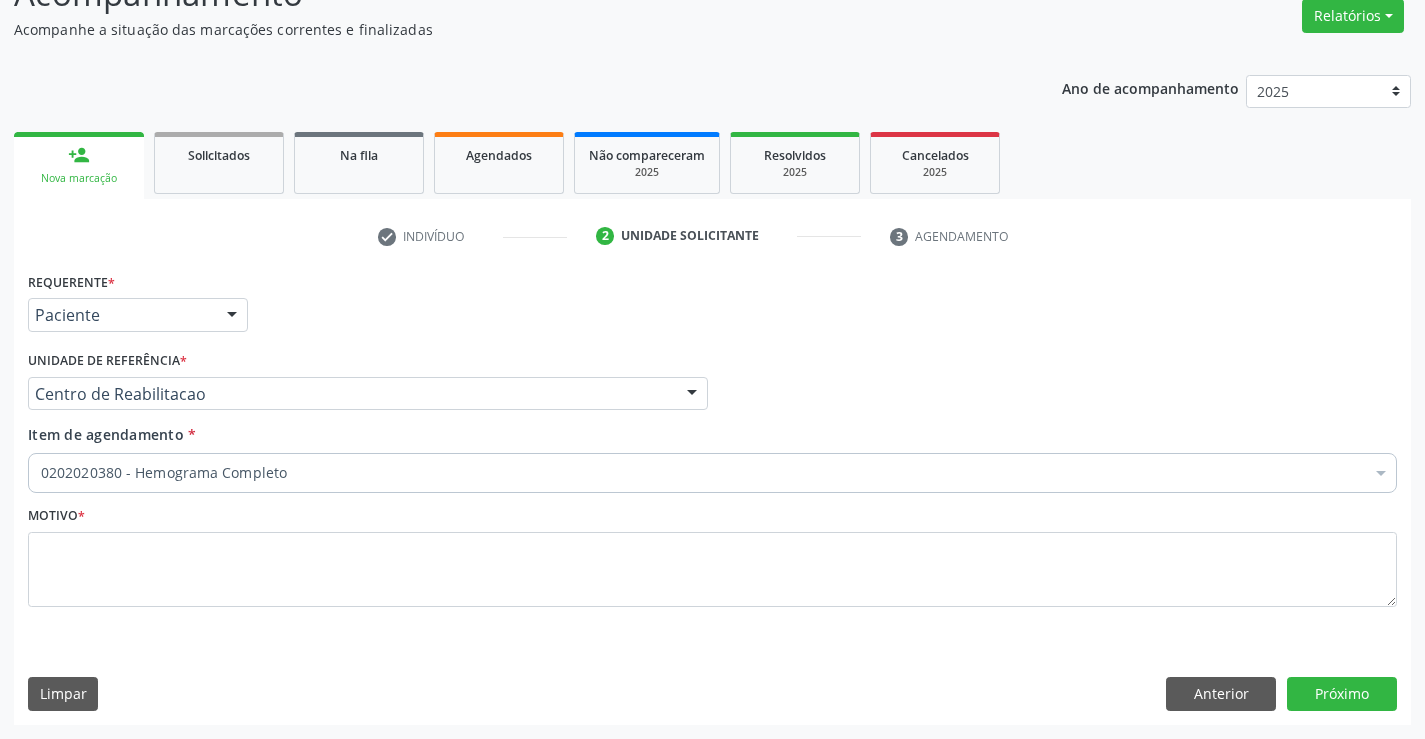 checkbox on "true" 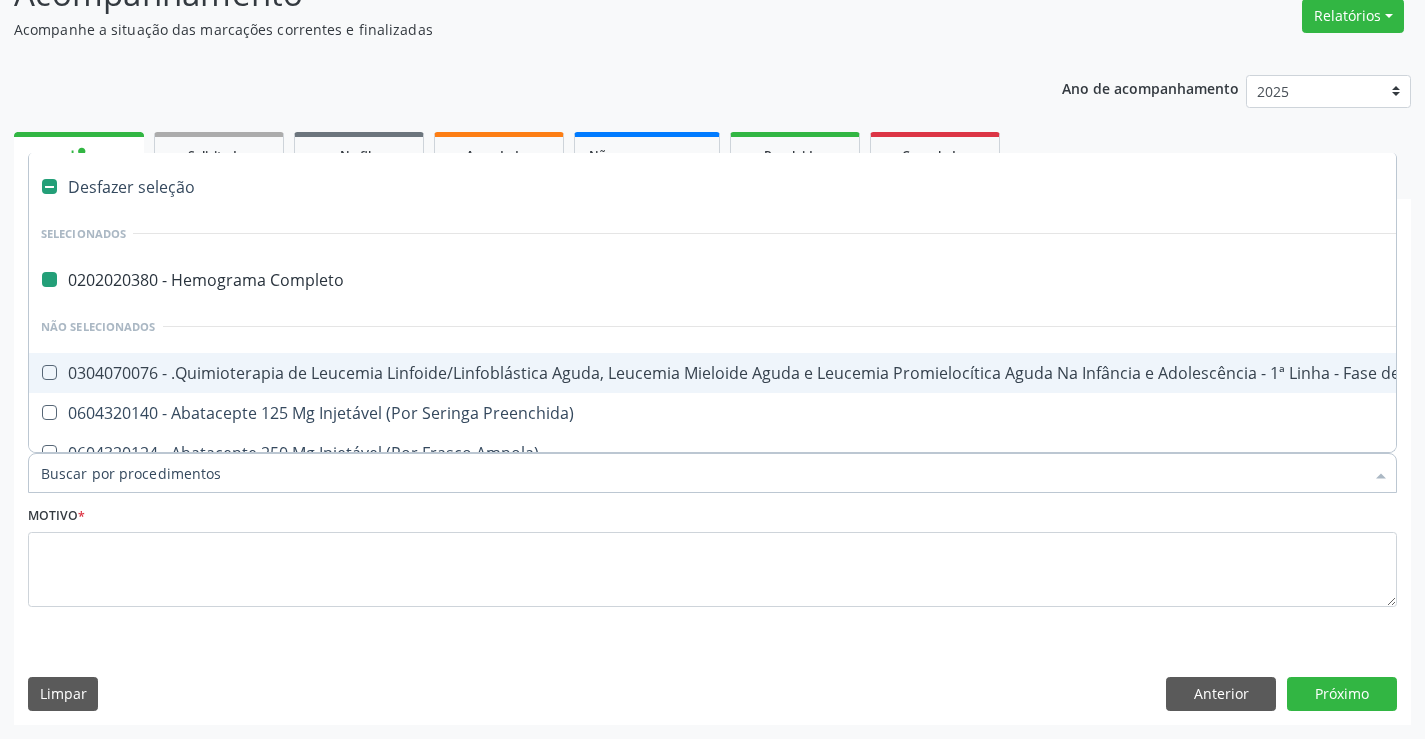 type on "s" 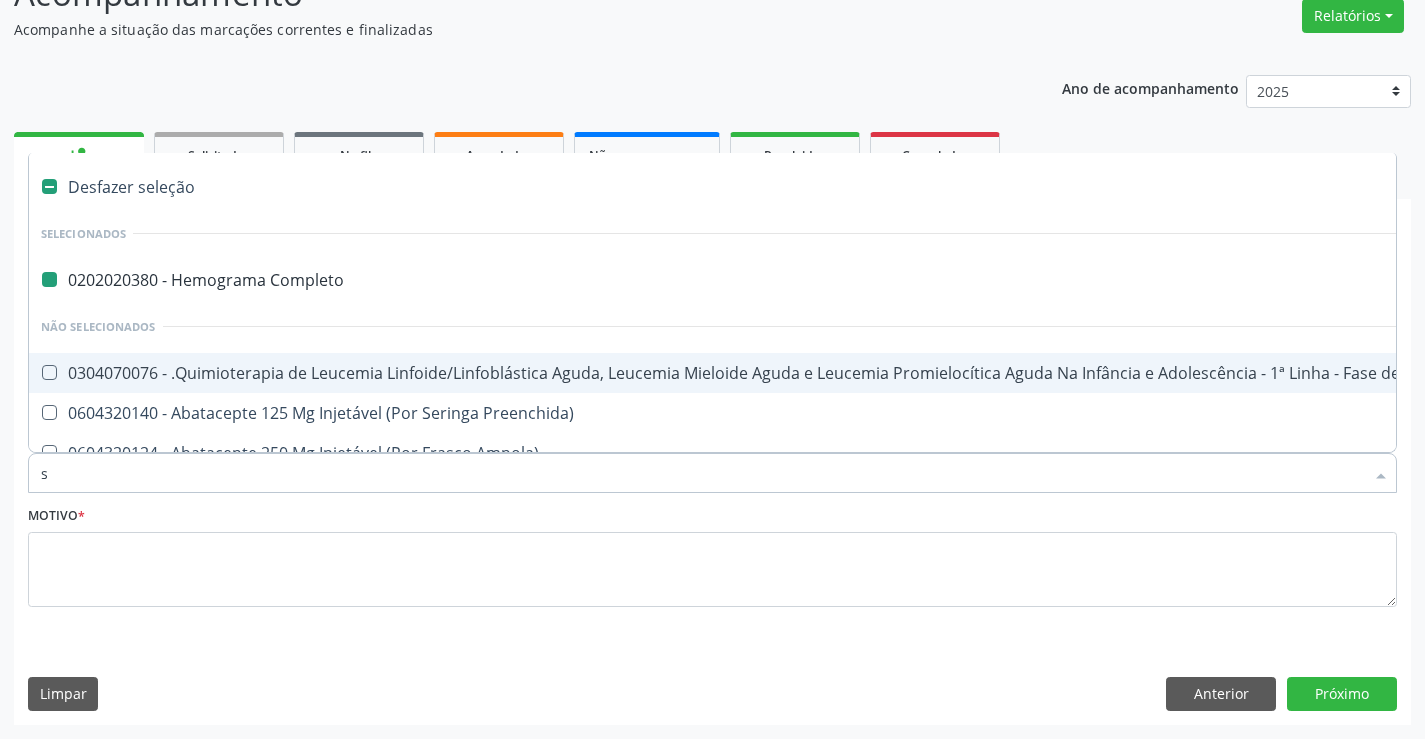 checkbox on "false" 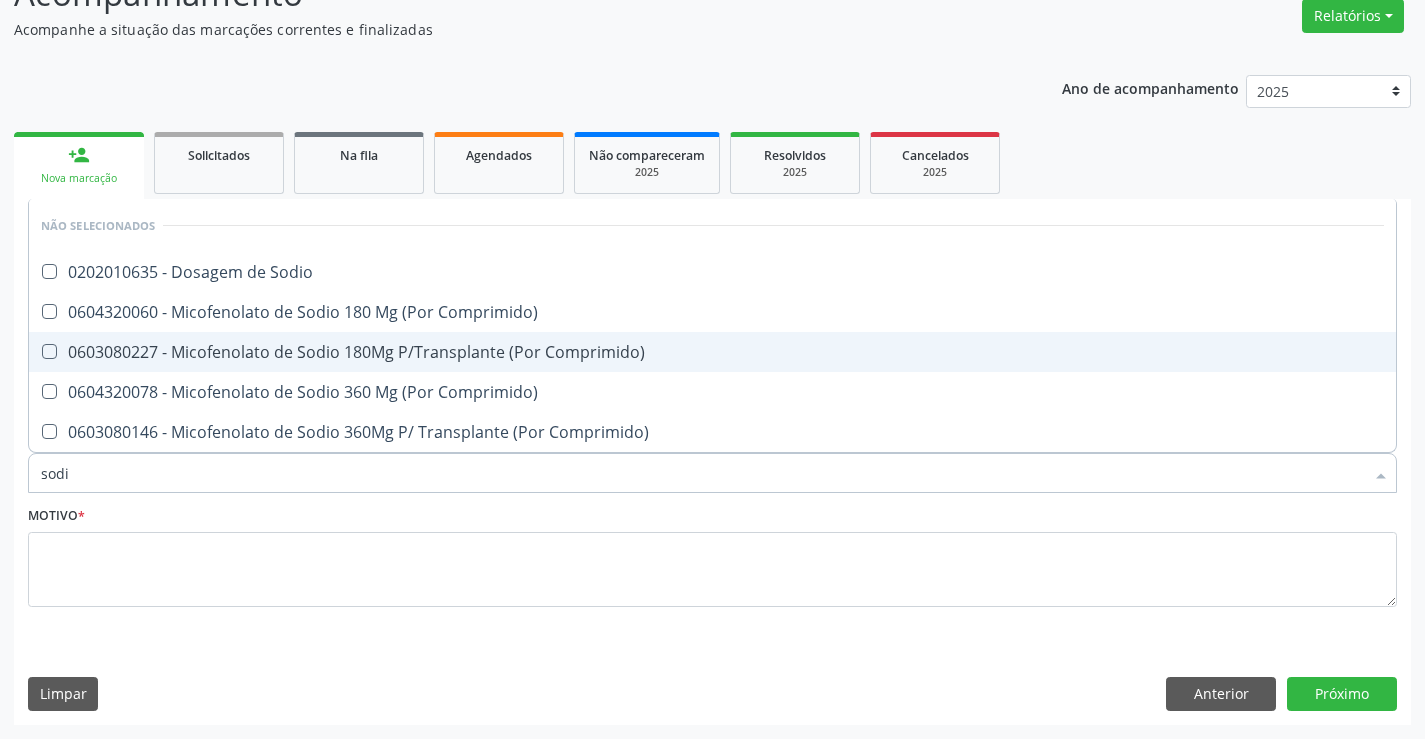 type on "sodio" 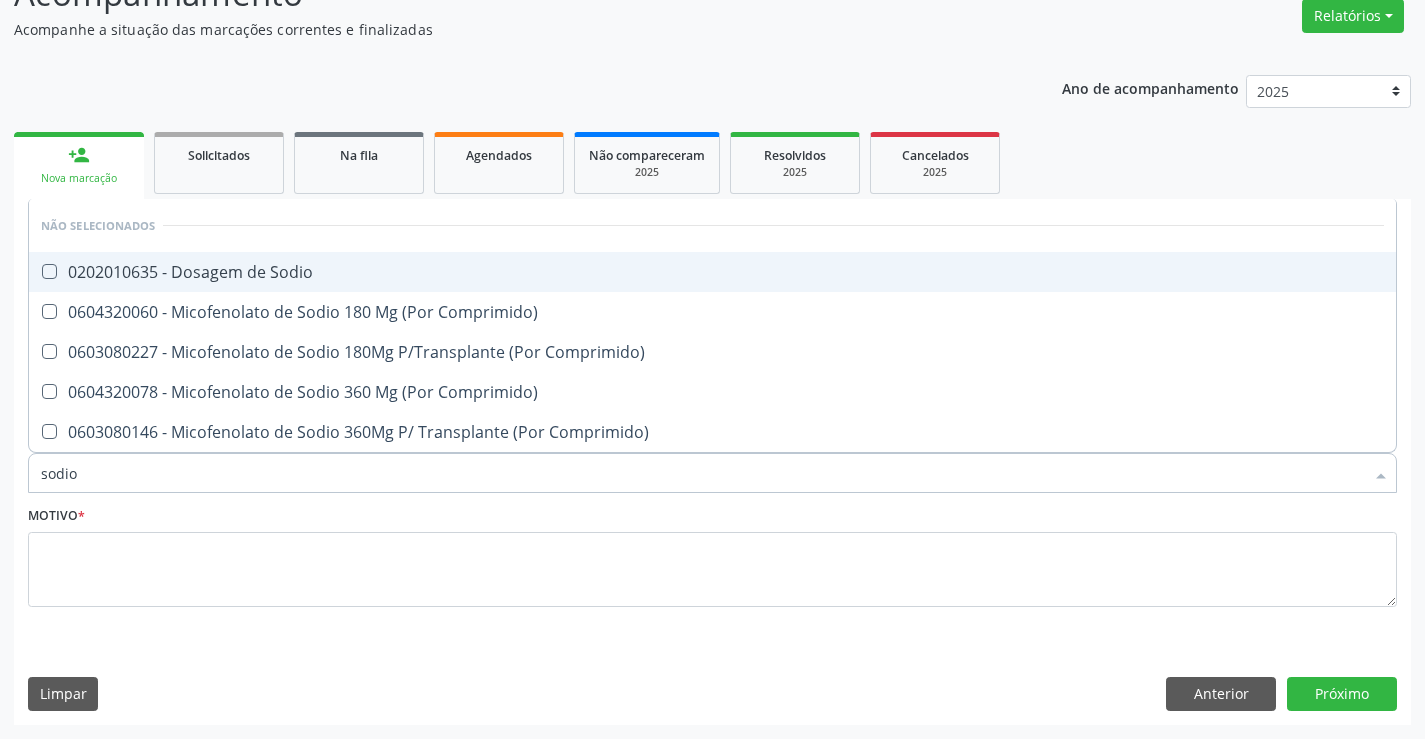 click on "0202010635 - Dosagem de Sodio" at bounding box center (712, 272) 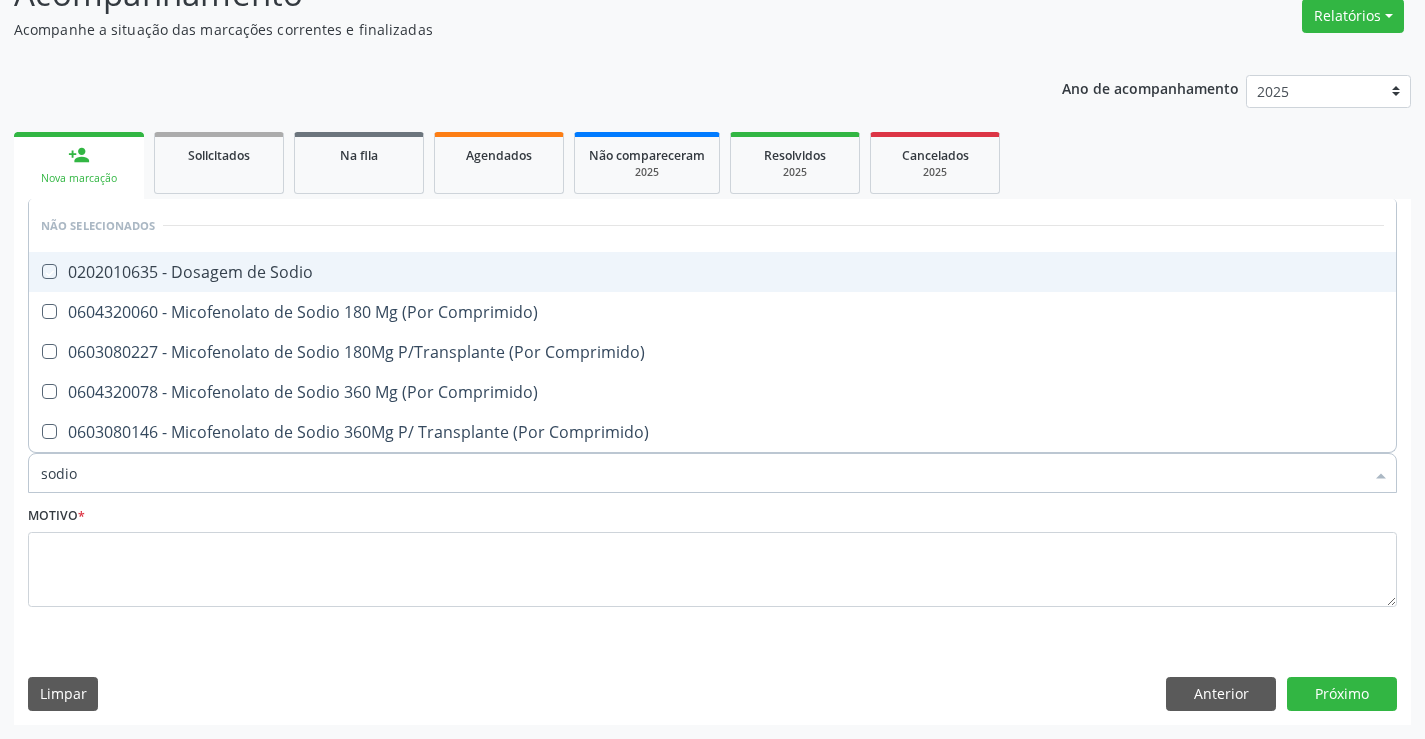checkbox on "true" 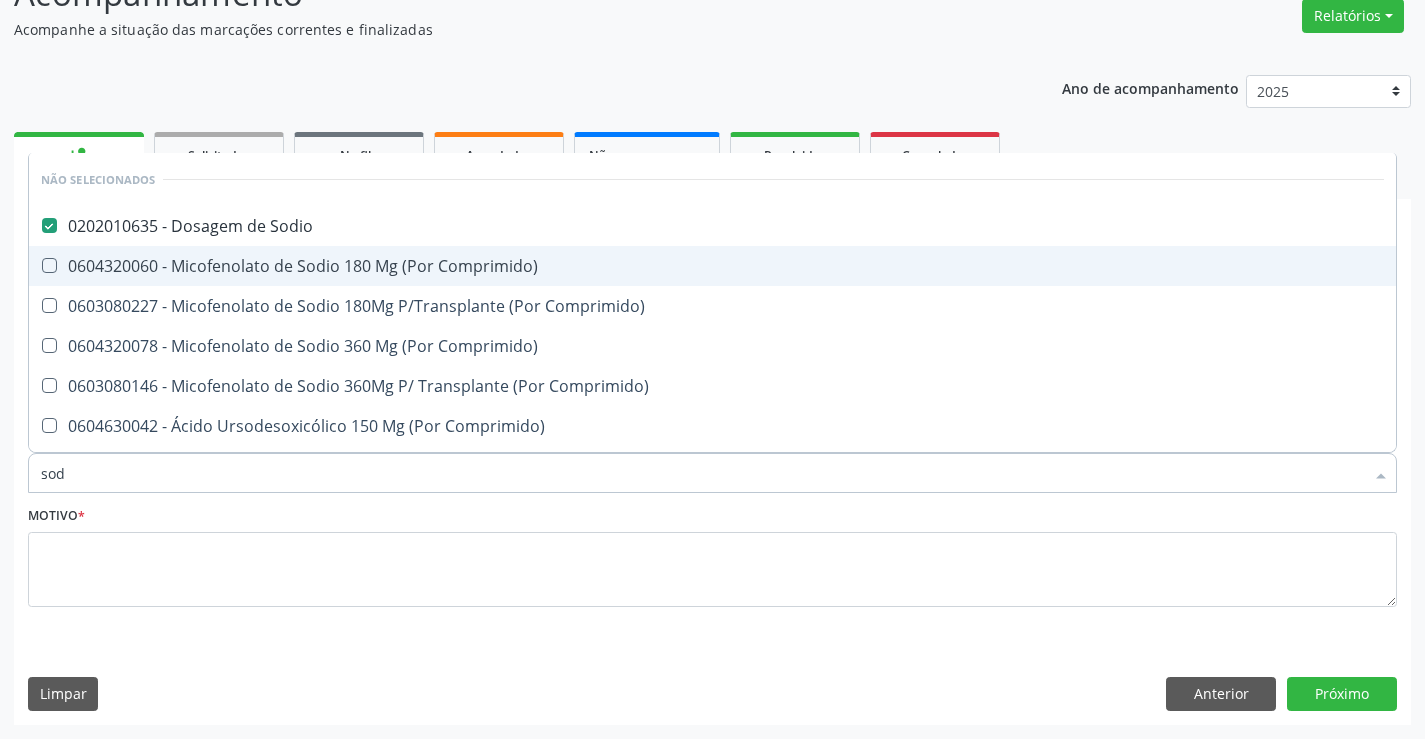 type on "so" 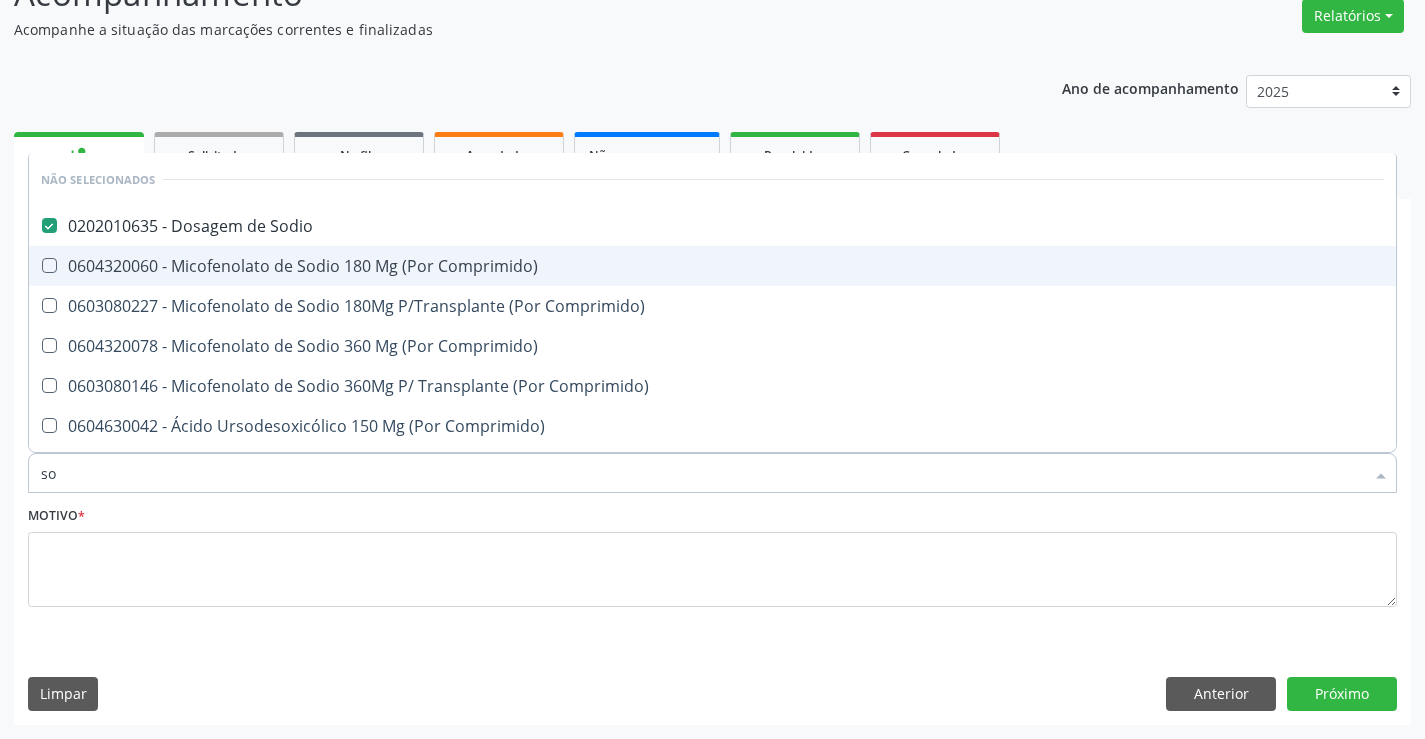 checkbox on "false" 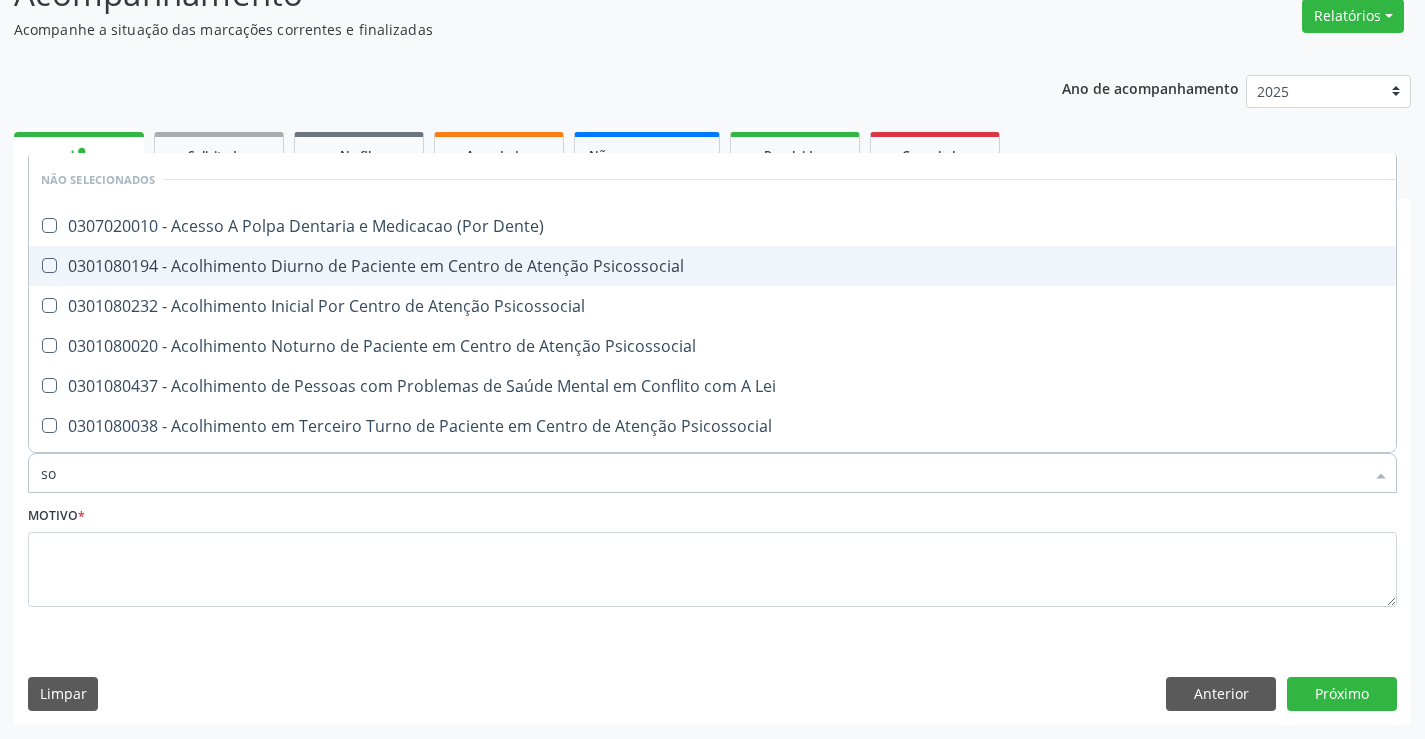 type on "s" 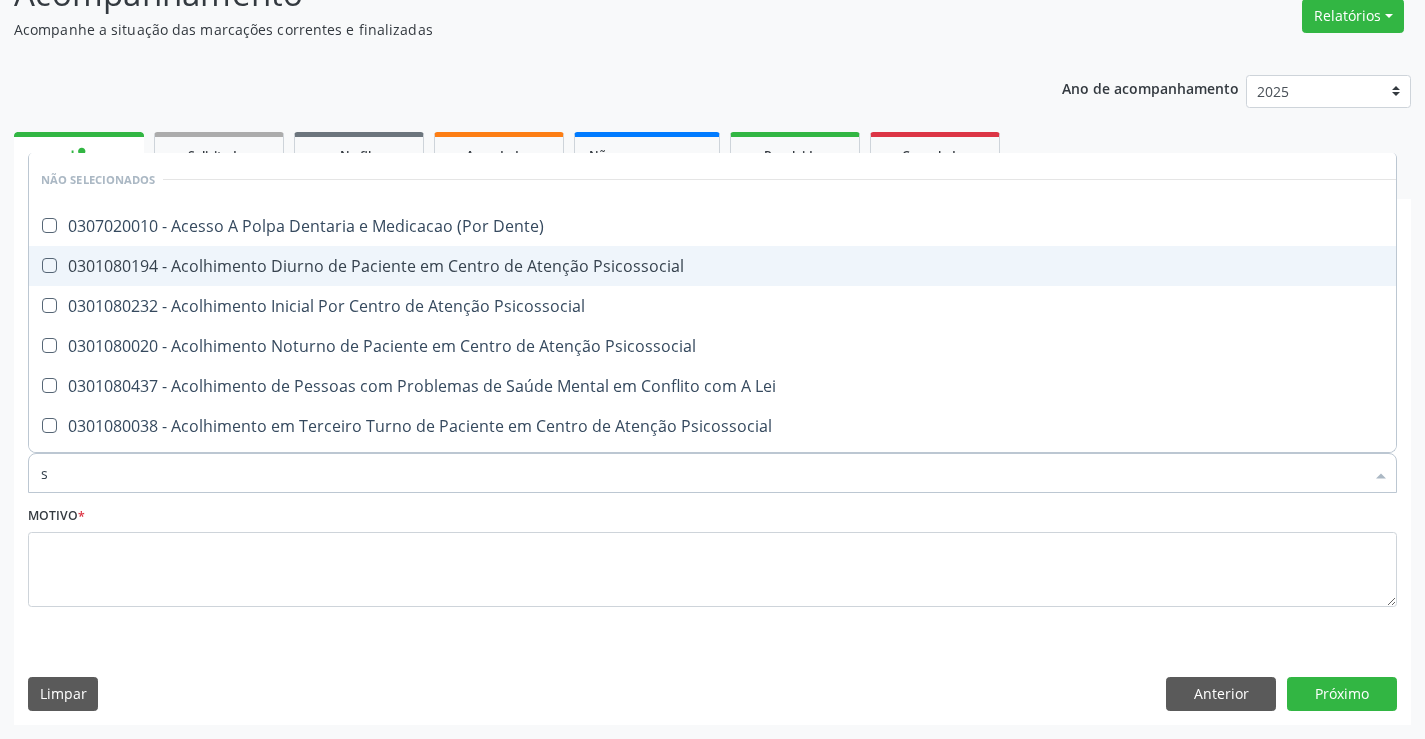type 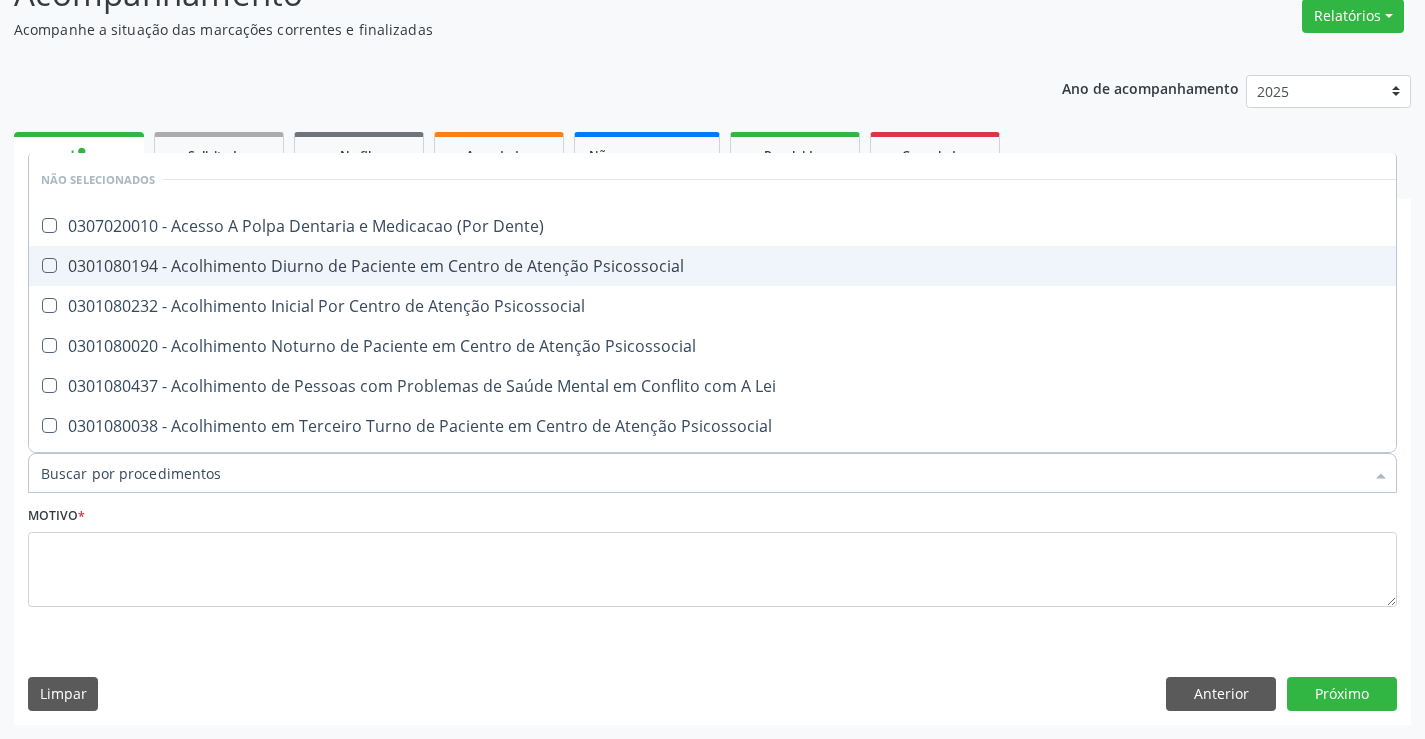 checkbox on "true" 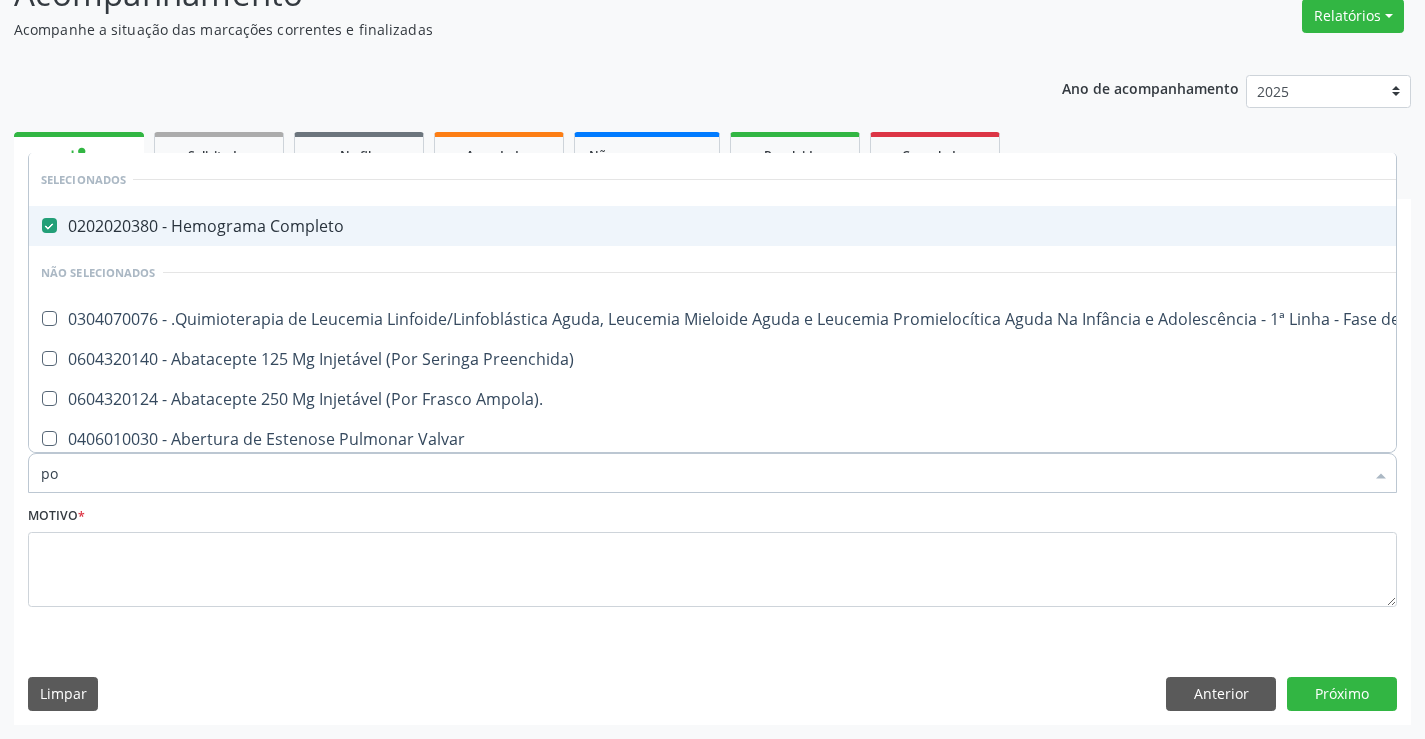 type on "pot" 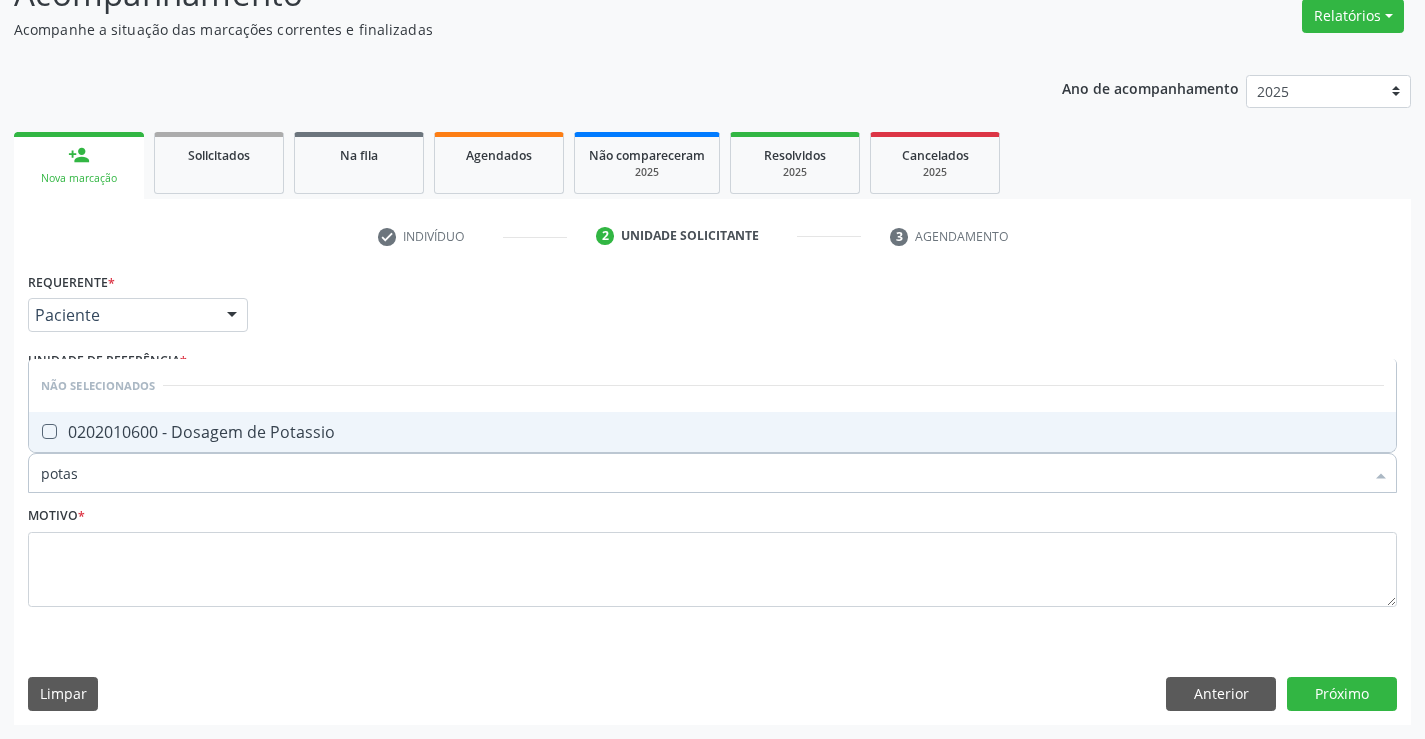 type on "potass" 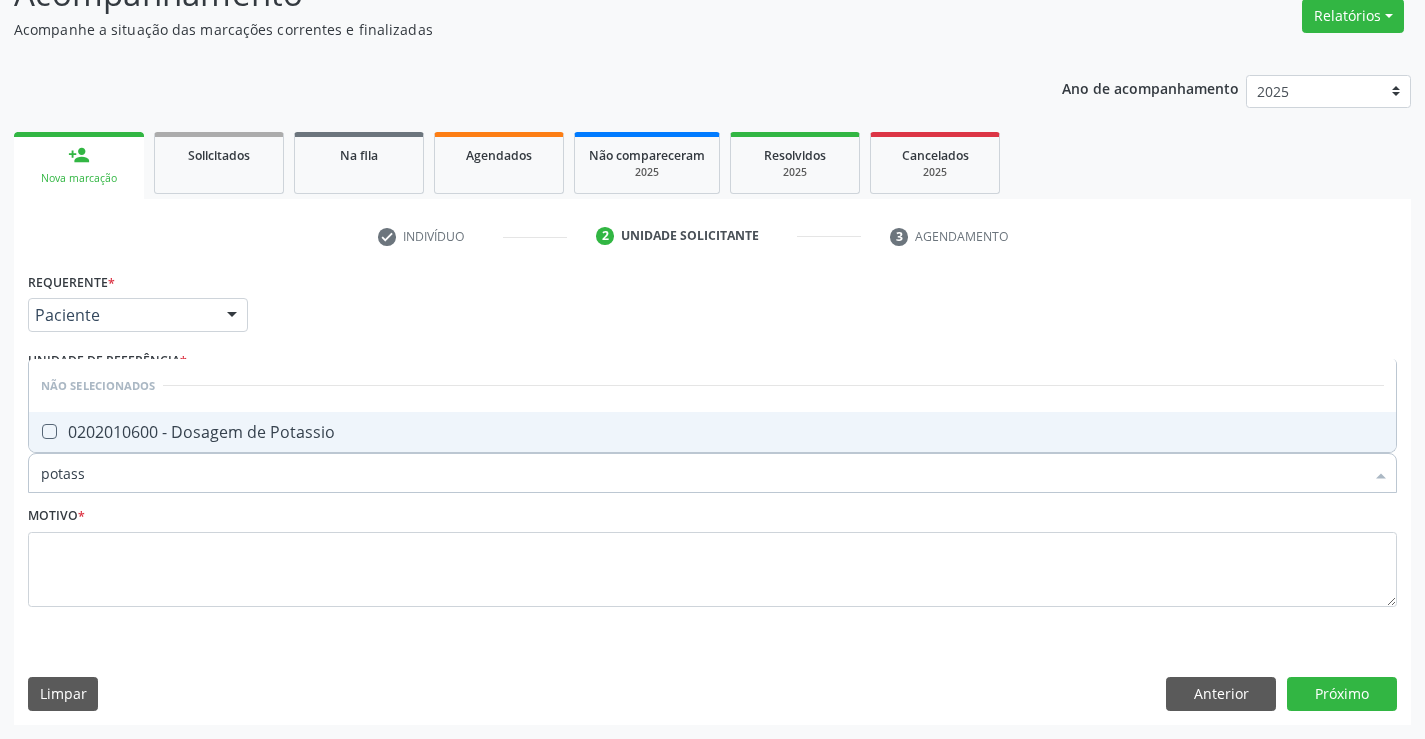click on "0202010600 - Dosagem de Potassio" at bounding box center (712, 432) 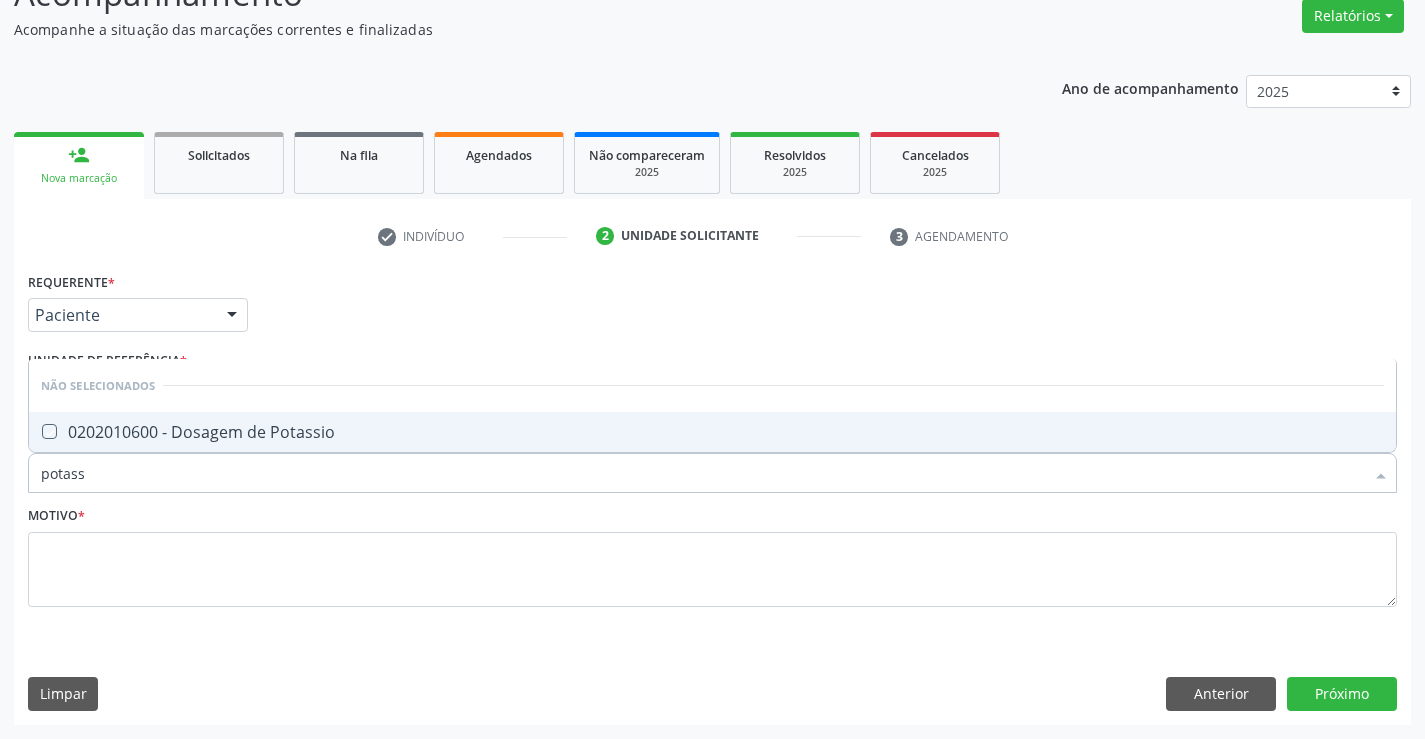 checkbox on "true" 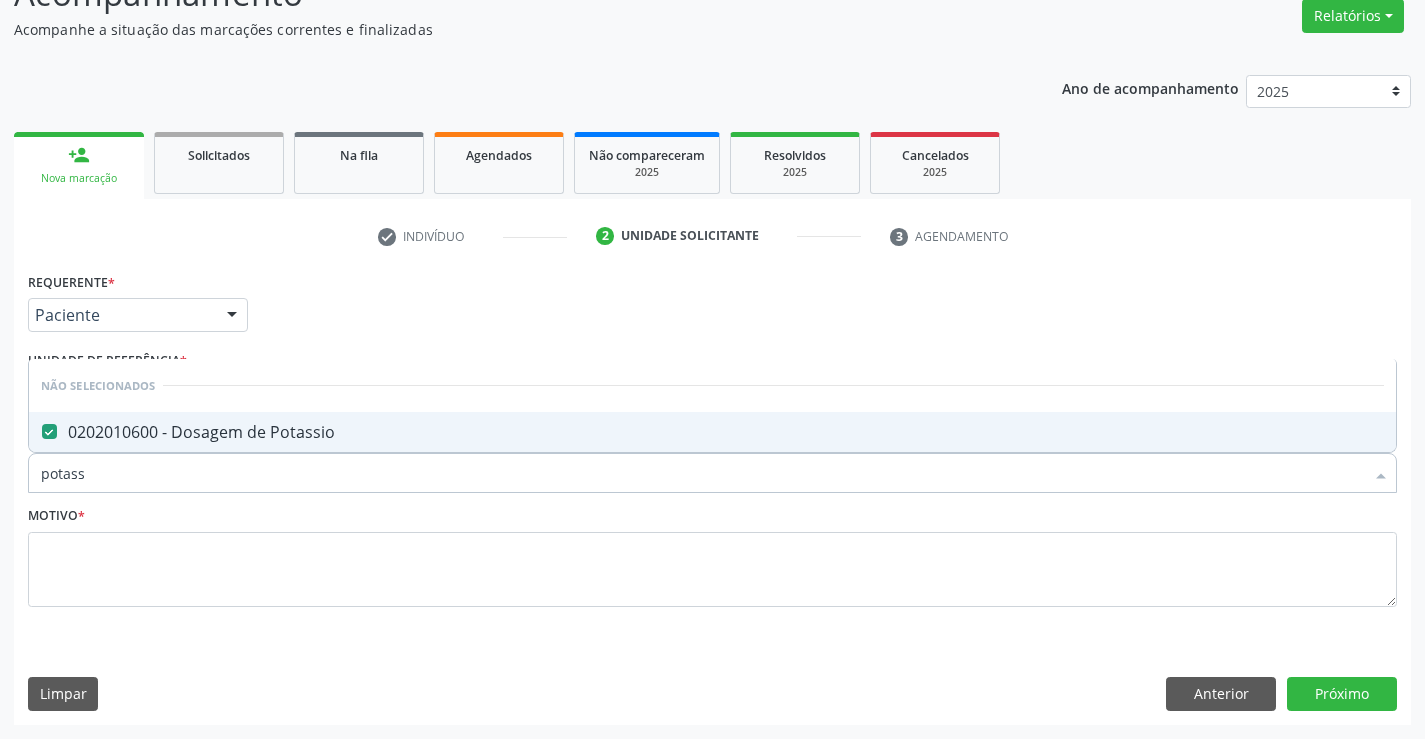 drag, startPoint x: 129, startPoint y: 481, endPoint x: 3, endPoint y: 489, distance: 126.253716 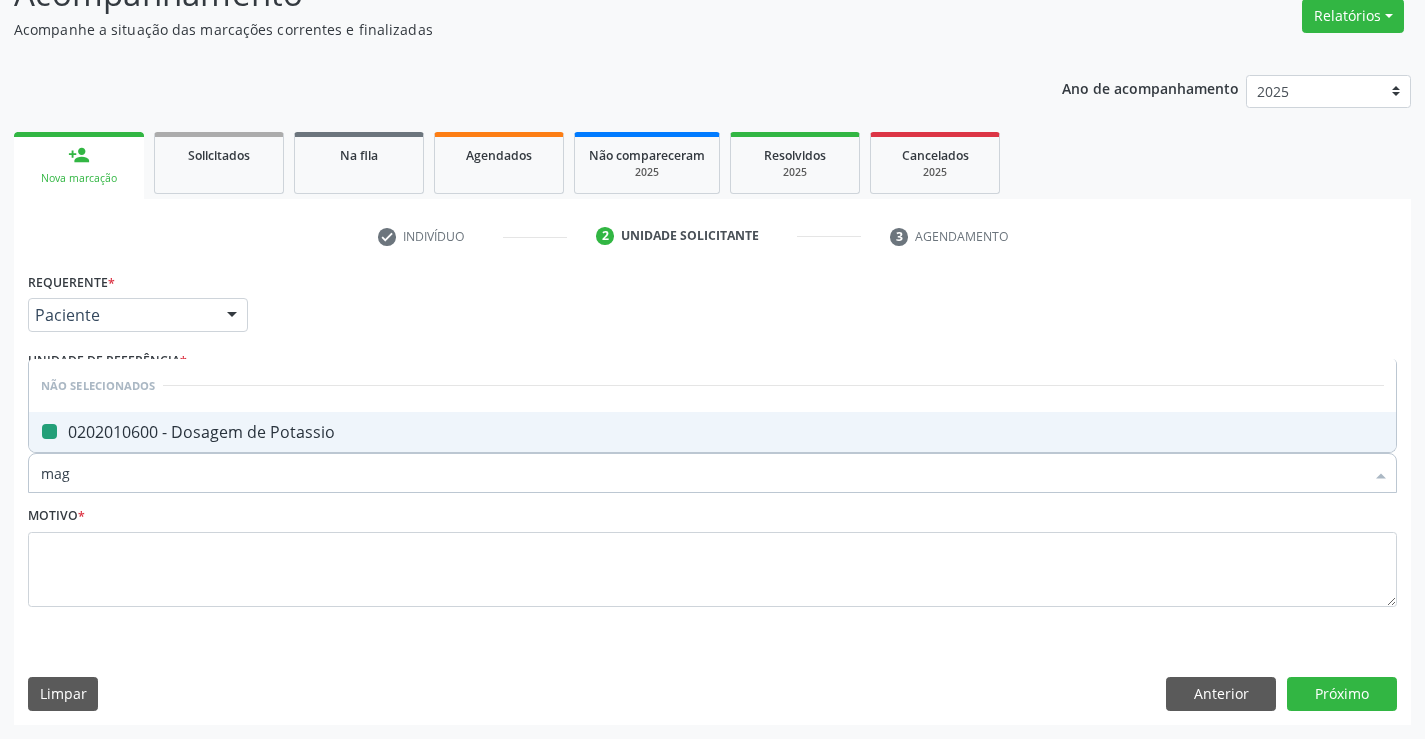 type on "magn" 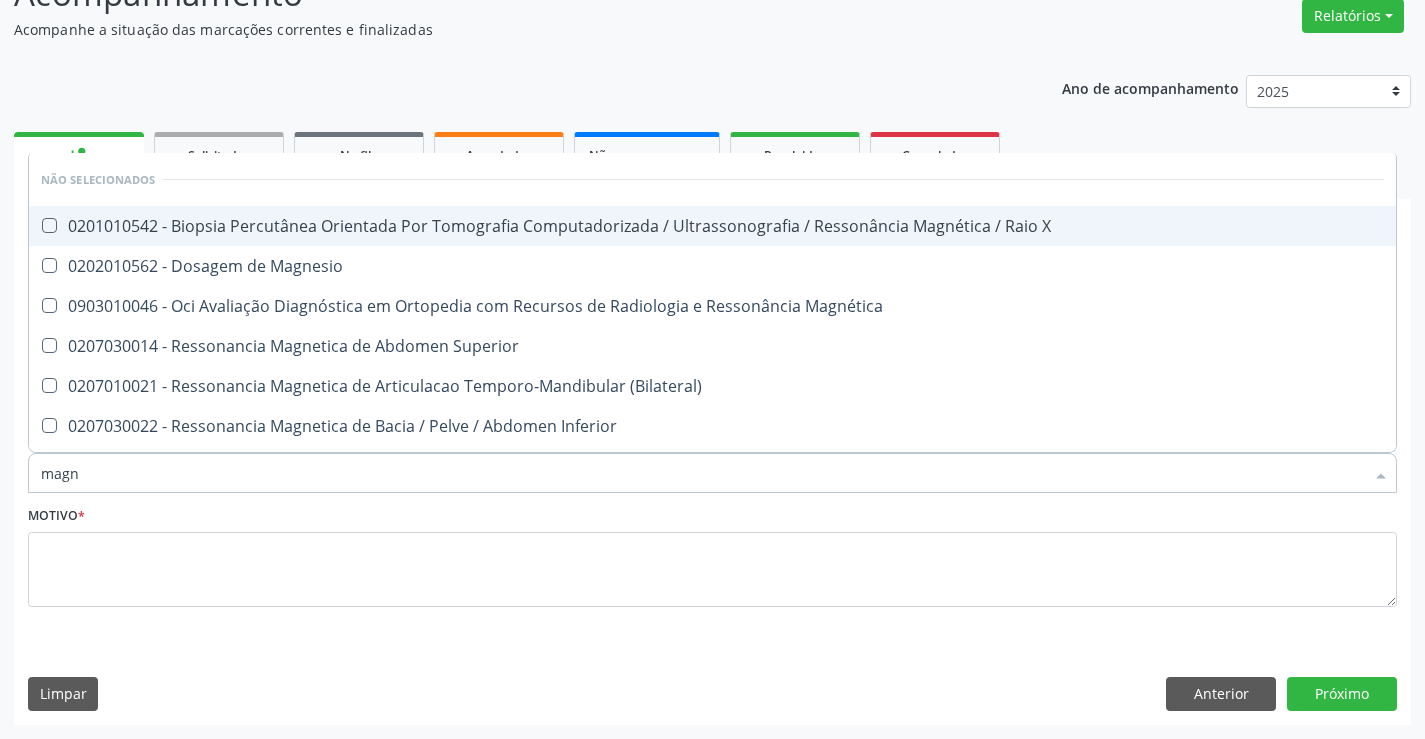 checkbox on "false" 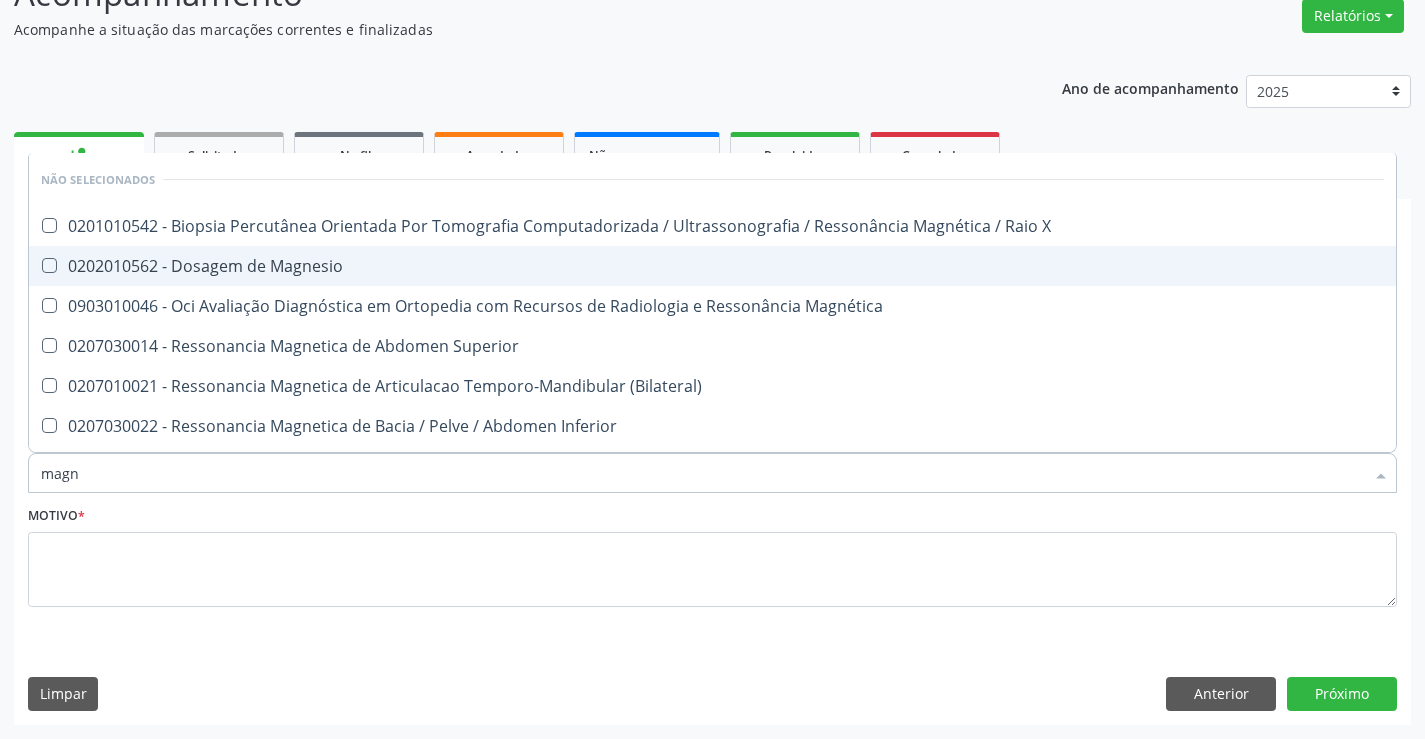 click on "0202010562 - Dosagem de Magnesio" at bounding box center [712, 266] 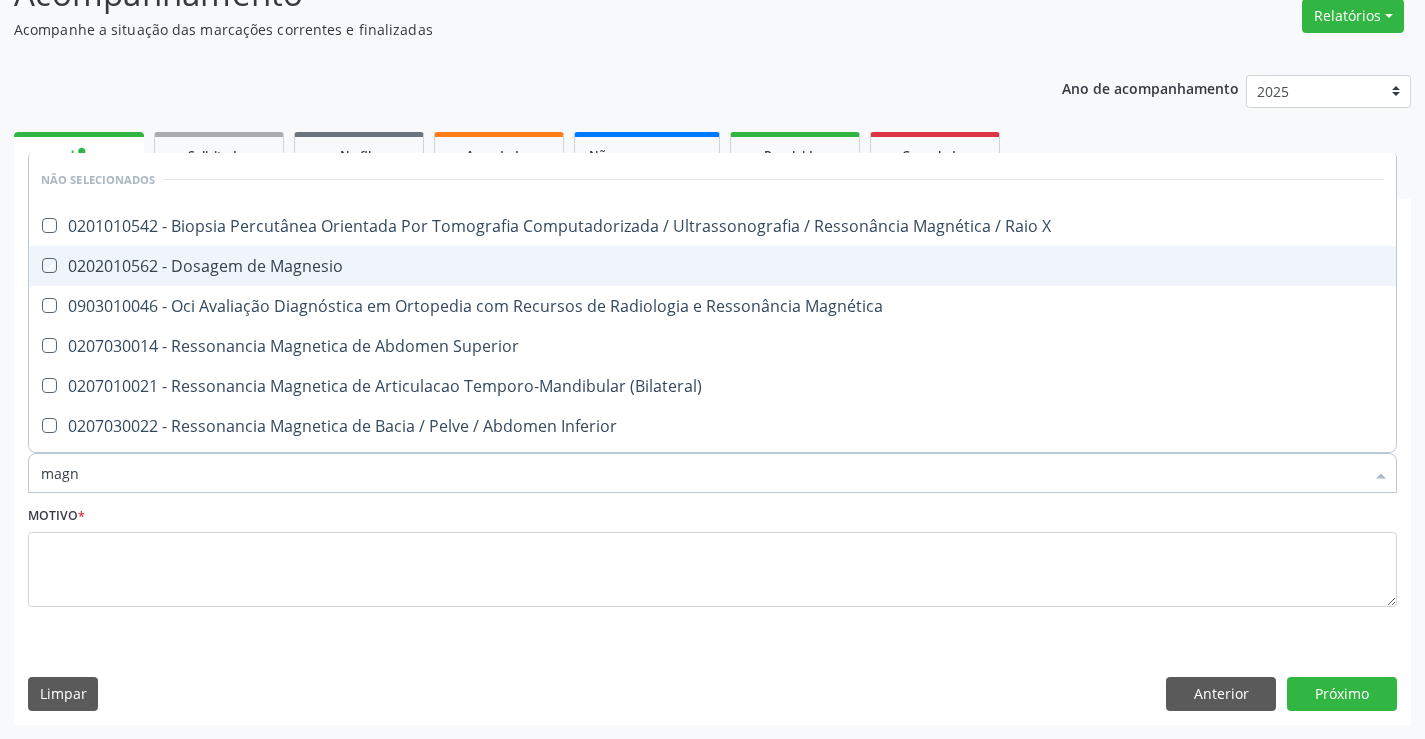 checkbox on "true" 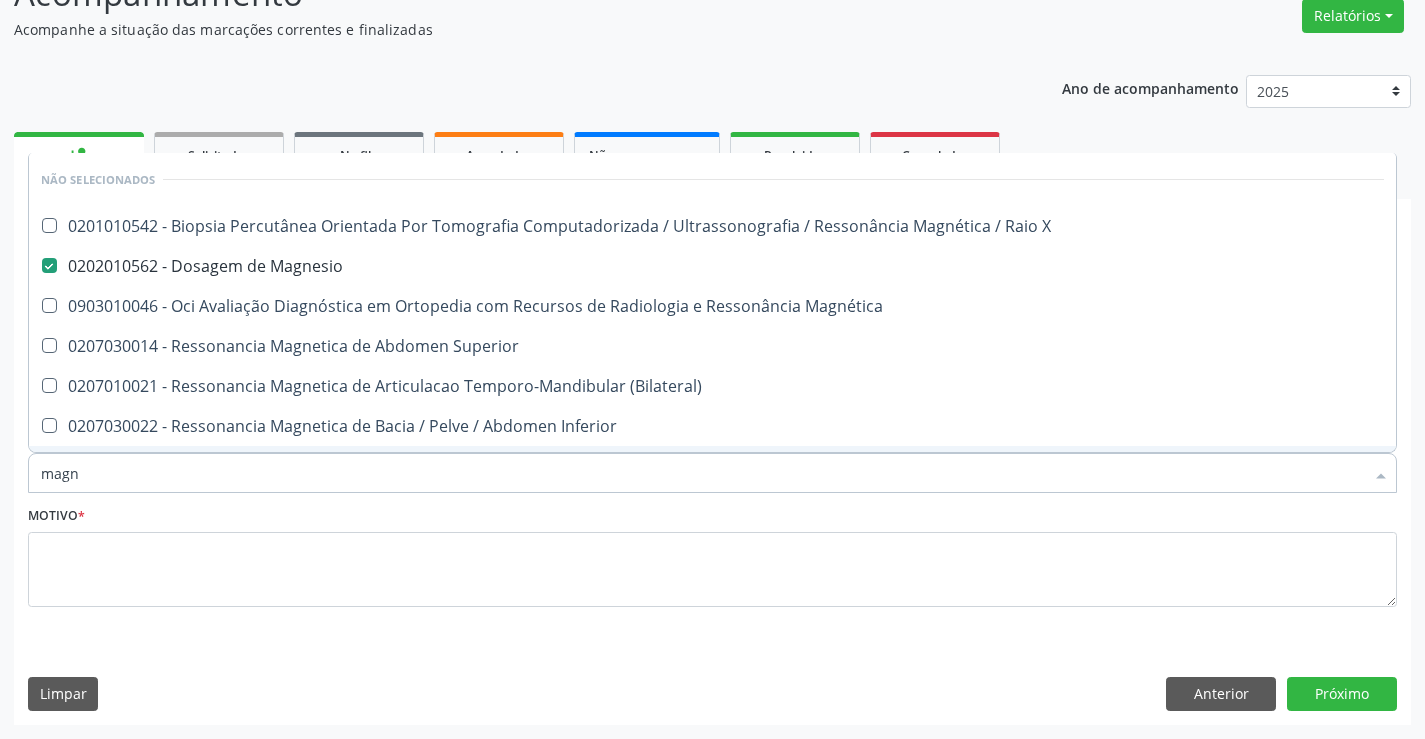 drag, startPoint x: 110, startPoint y: 476, endPoint x: 0, endPoint y: 477, distance: 110.00455 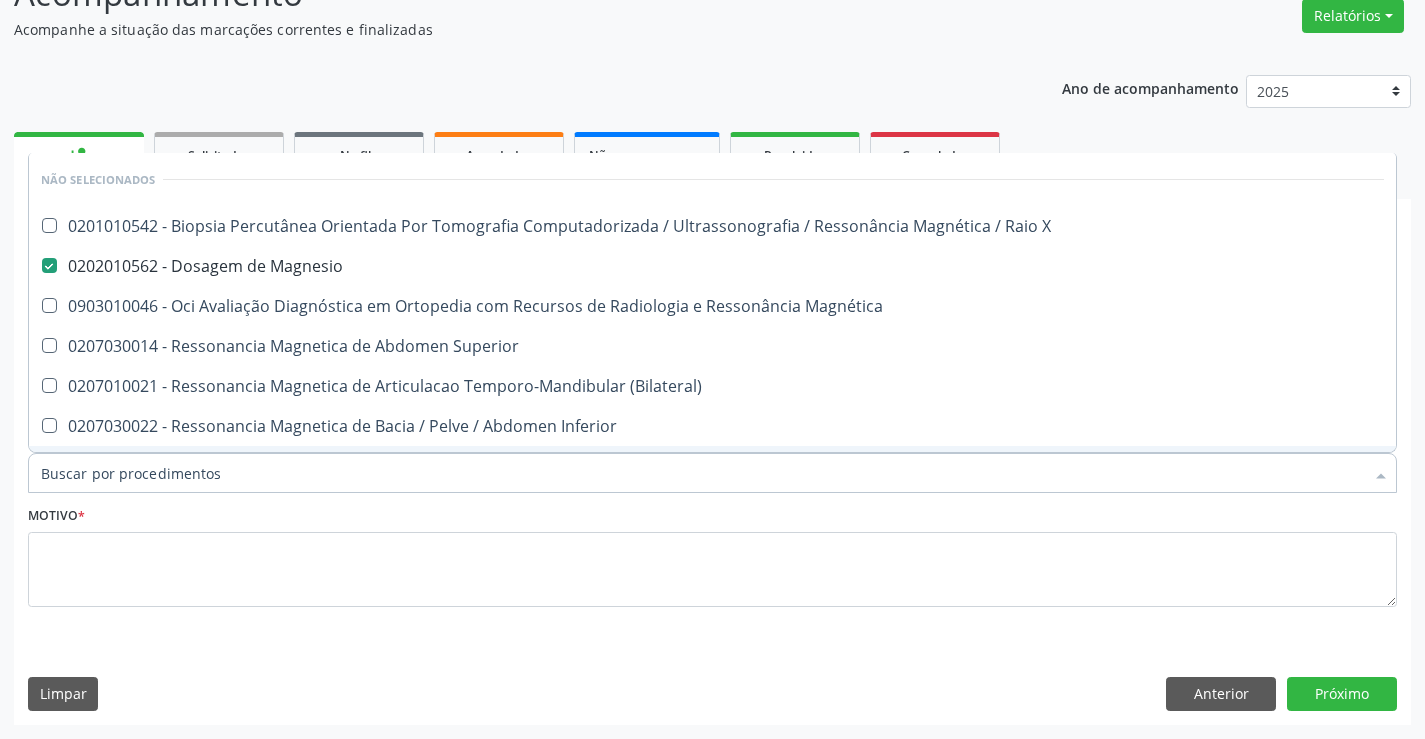 checkbox on "true" 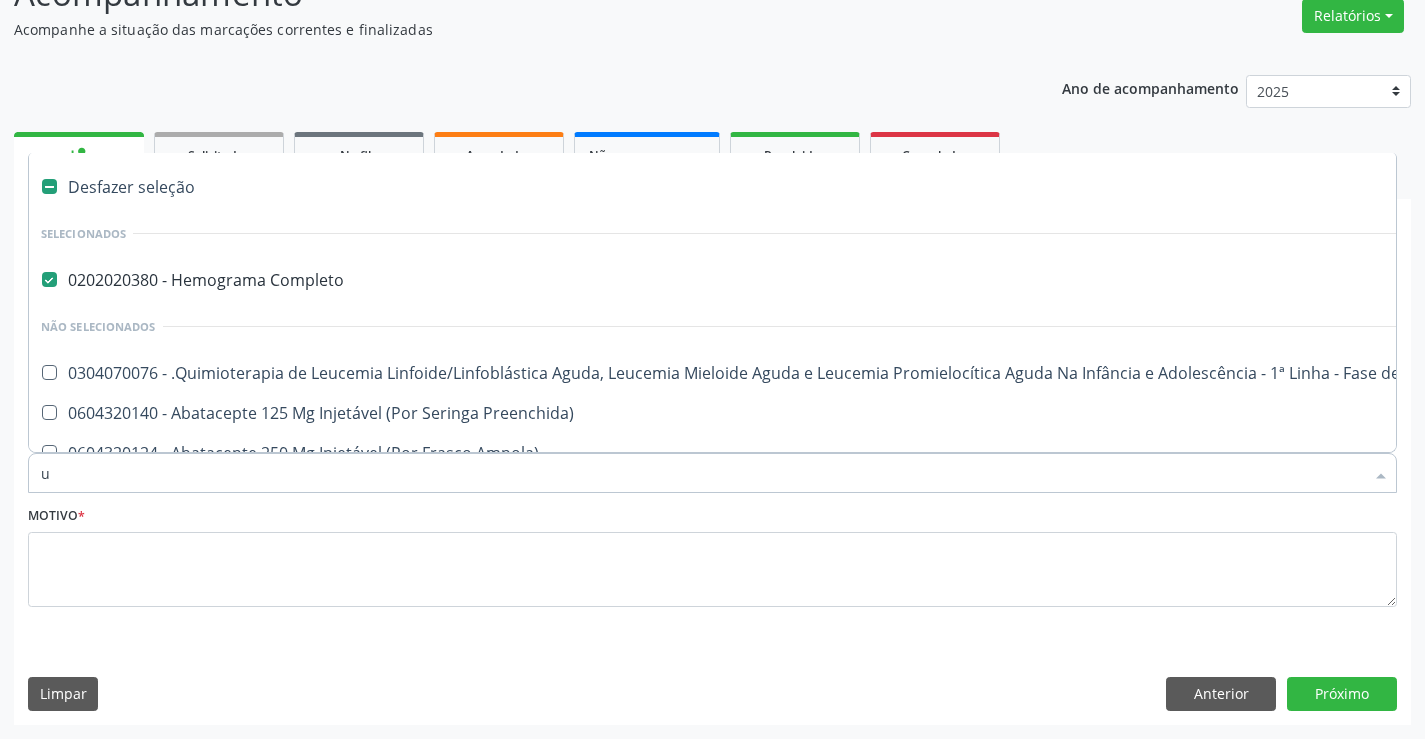 type on "ur" 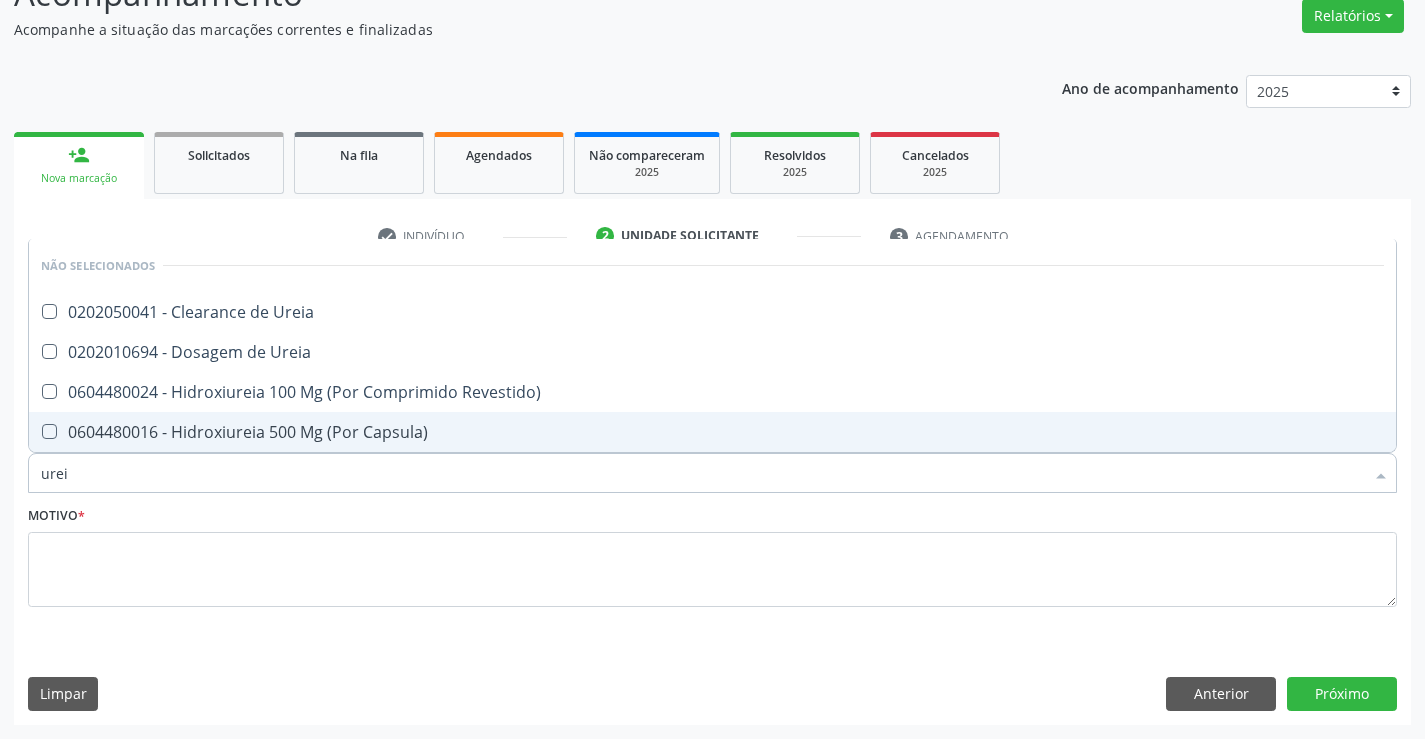 type on "ureia" 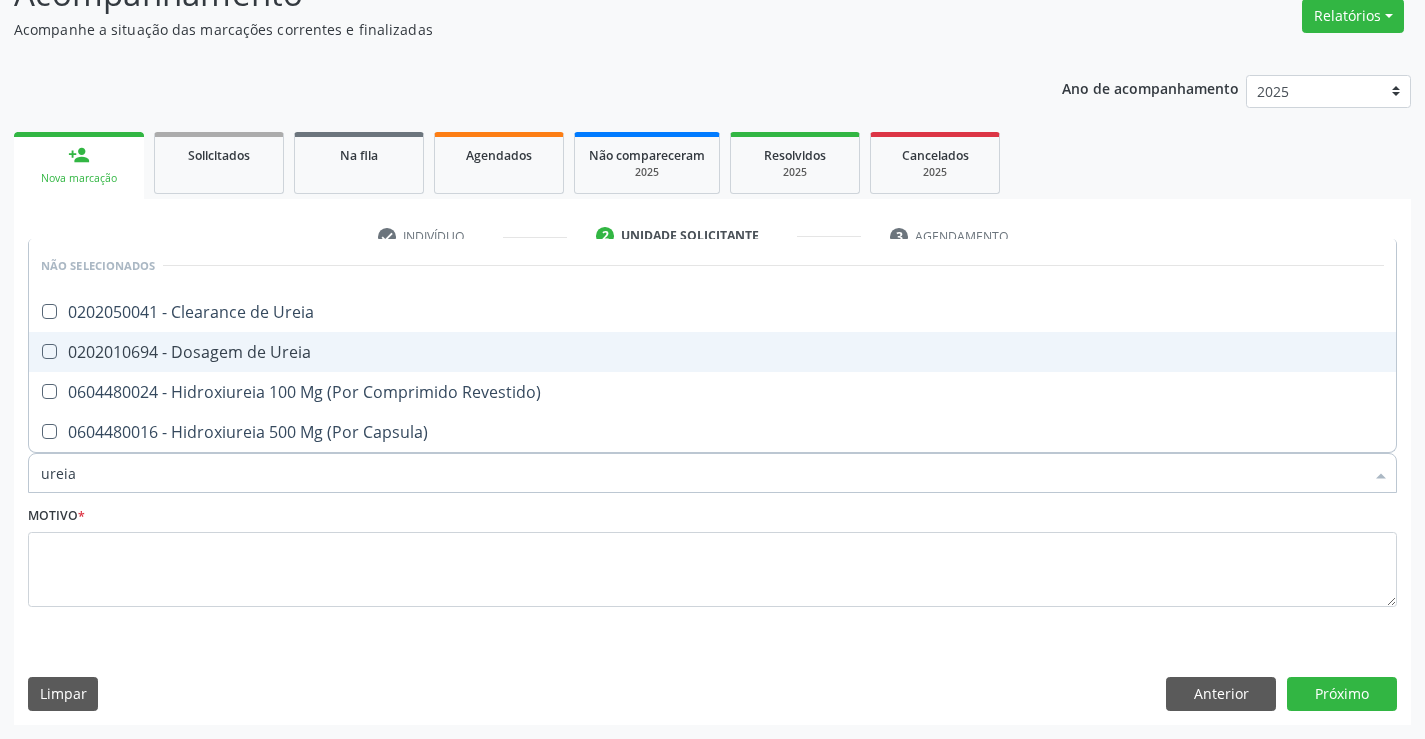click on "0202010694 - Dosagem de Ureia" at bounding box center [712, 352] 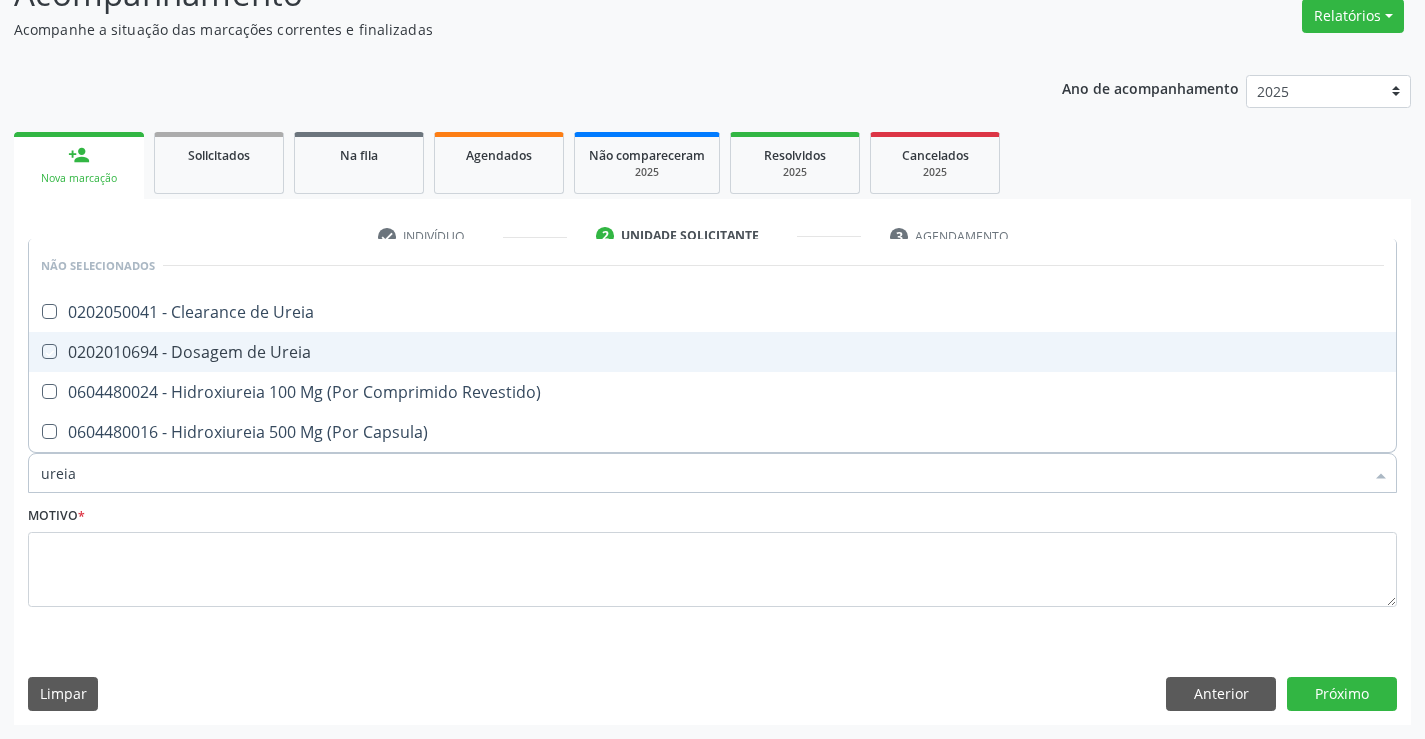 checkbox on "true" 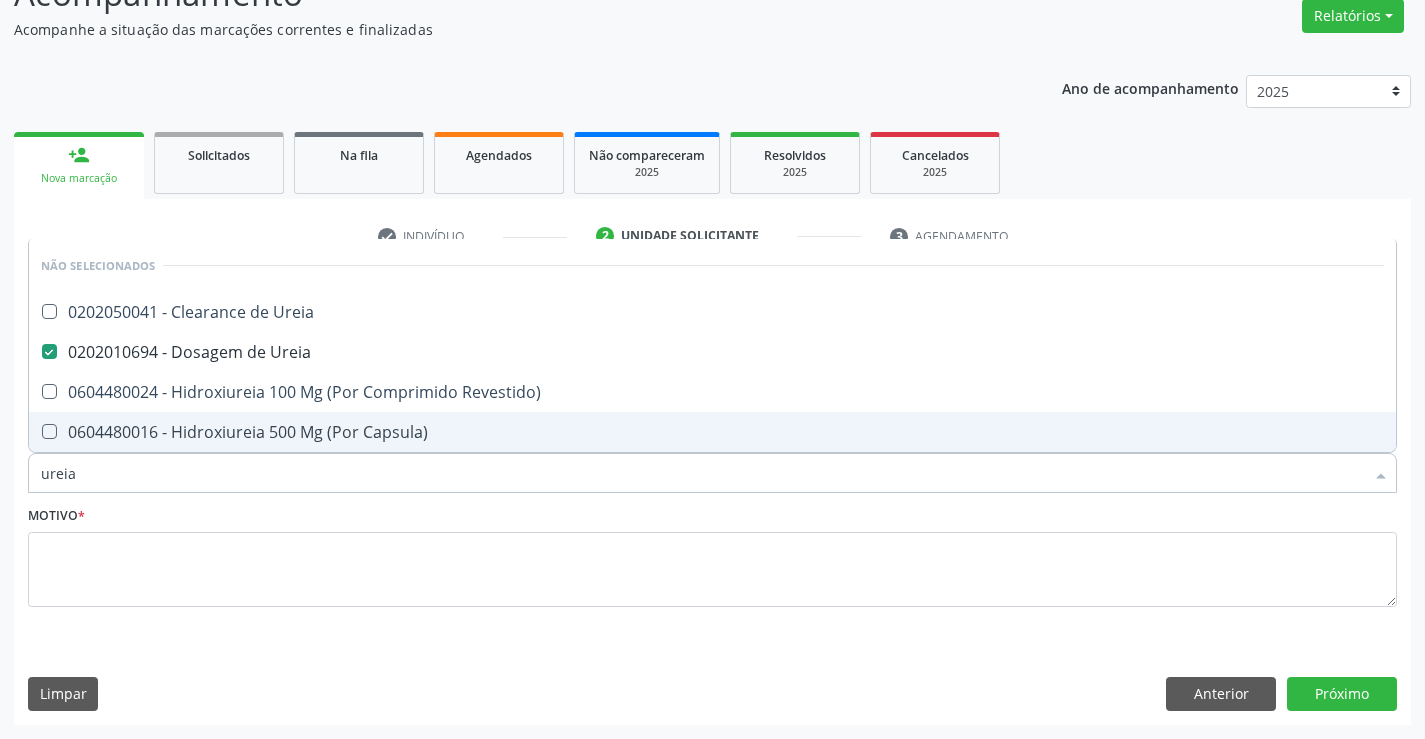 drag, startPoint x: 114, startPoint y: 477, endPoint x: 0, endPoint y: 480, distance: 114.03947 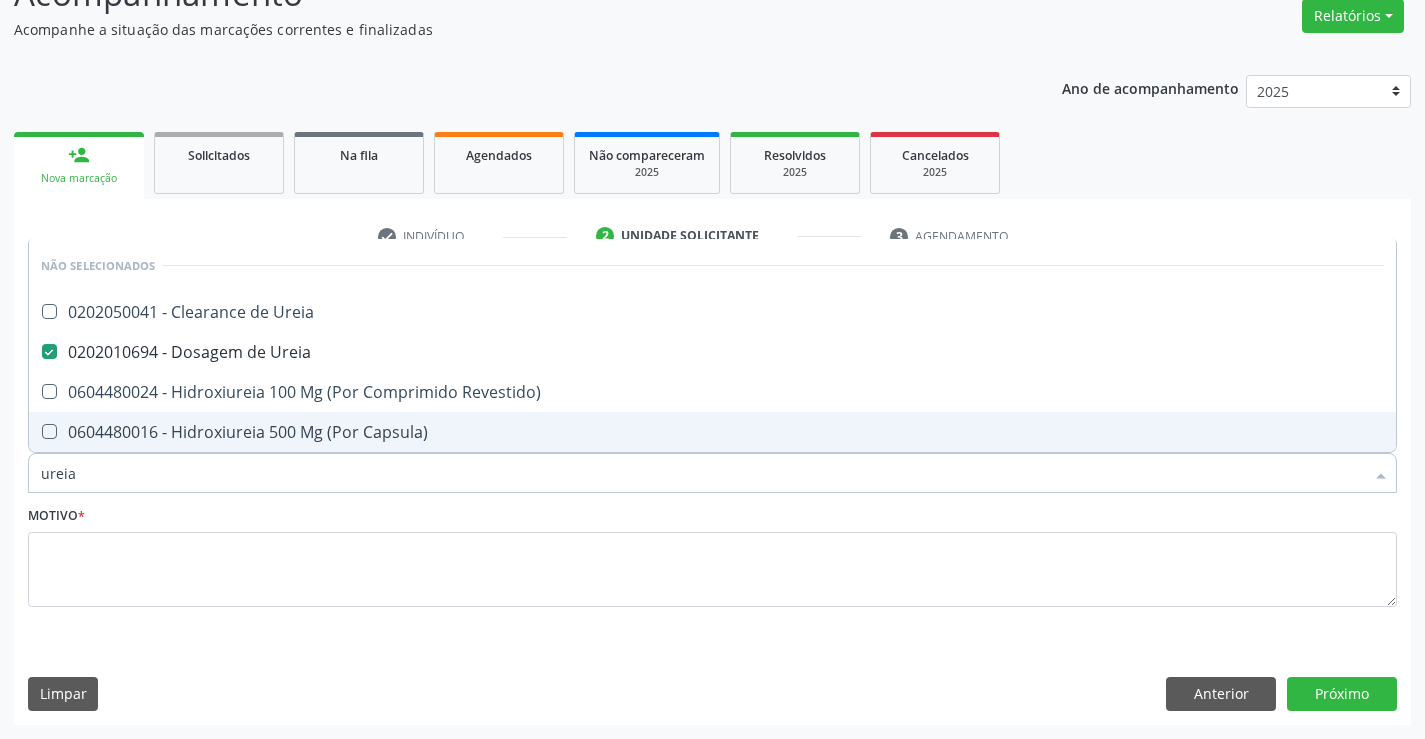 type on "c" 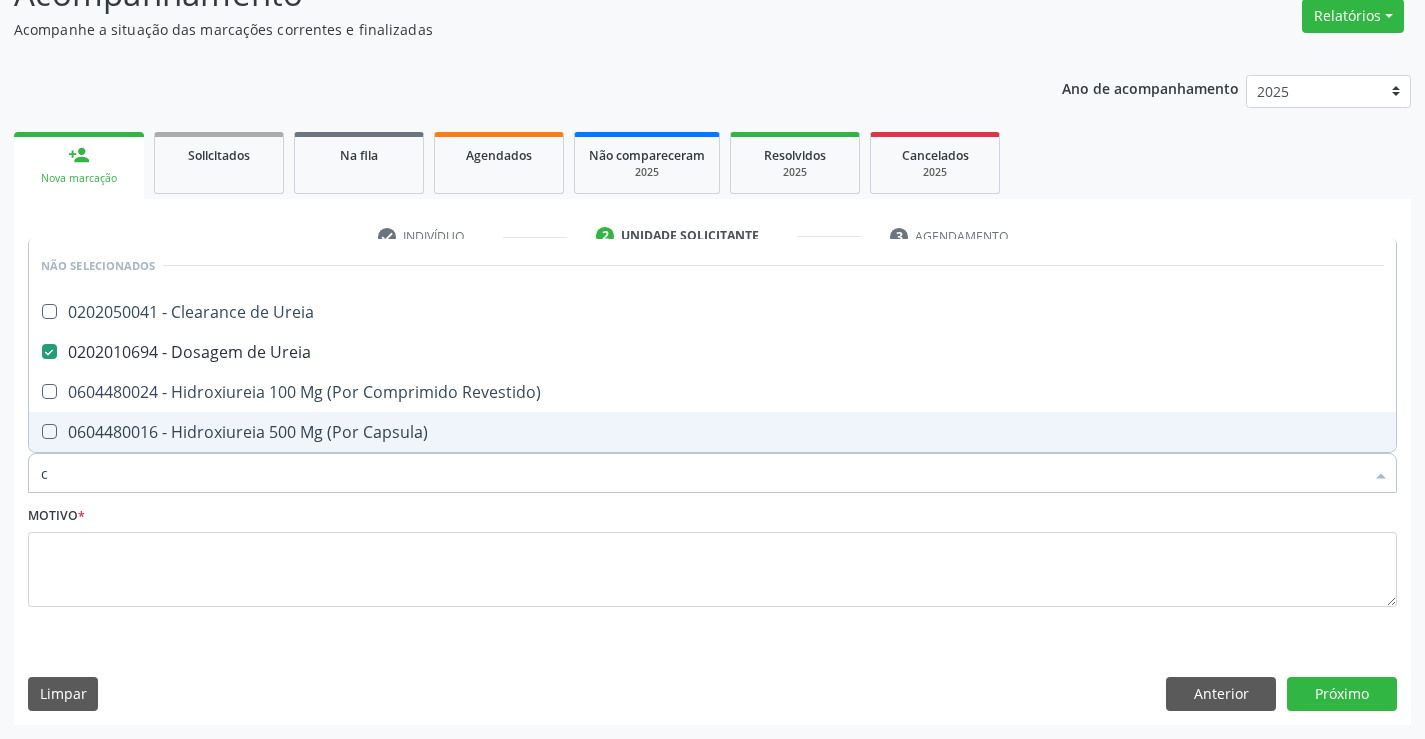 checkbox on "true" 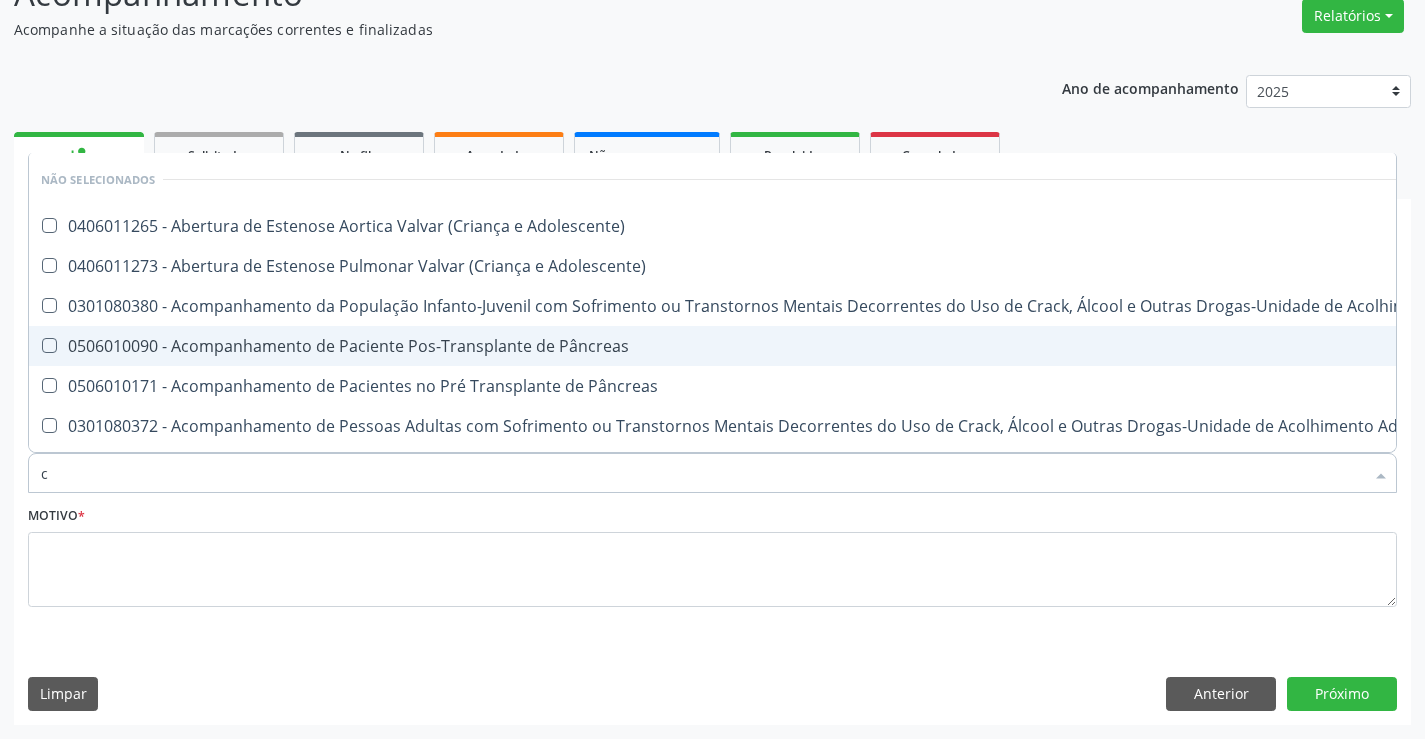 type on "cr" 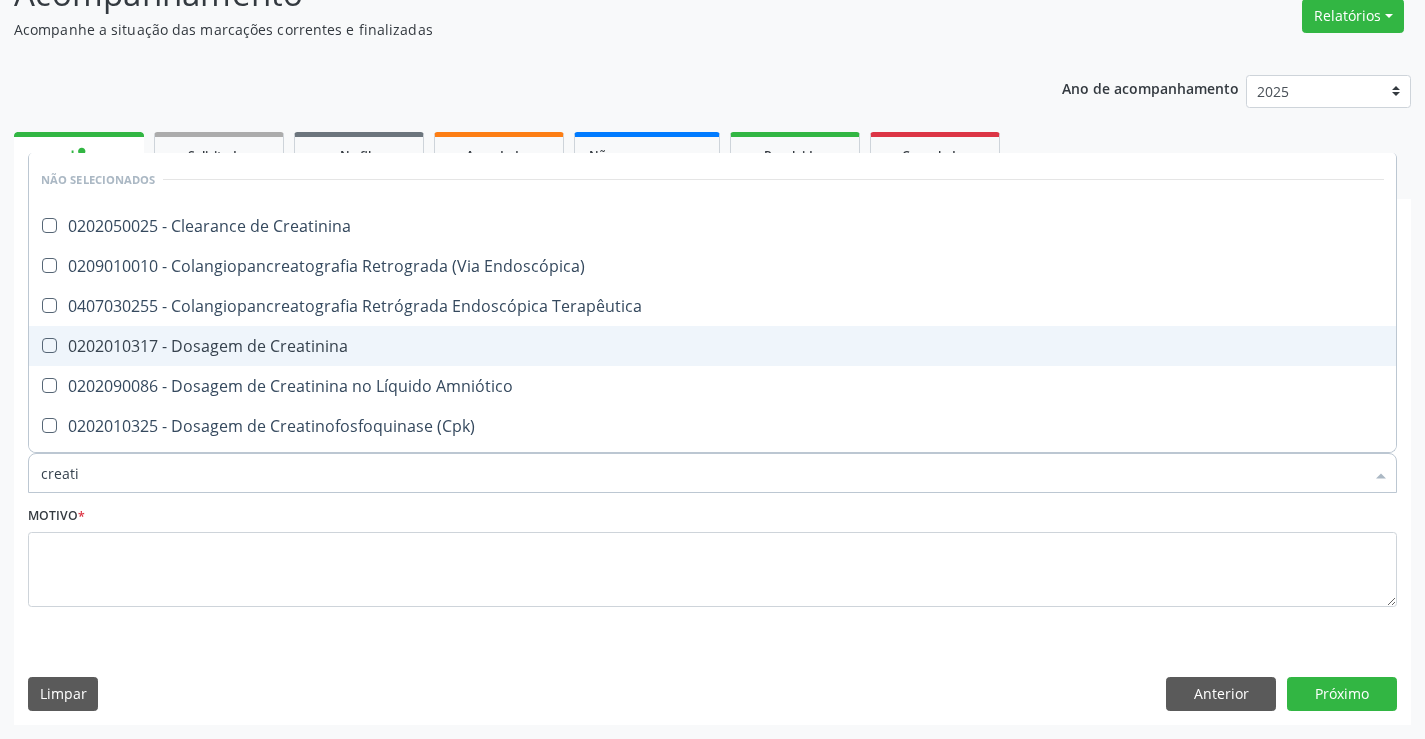 type on "creatin" 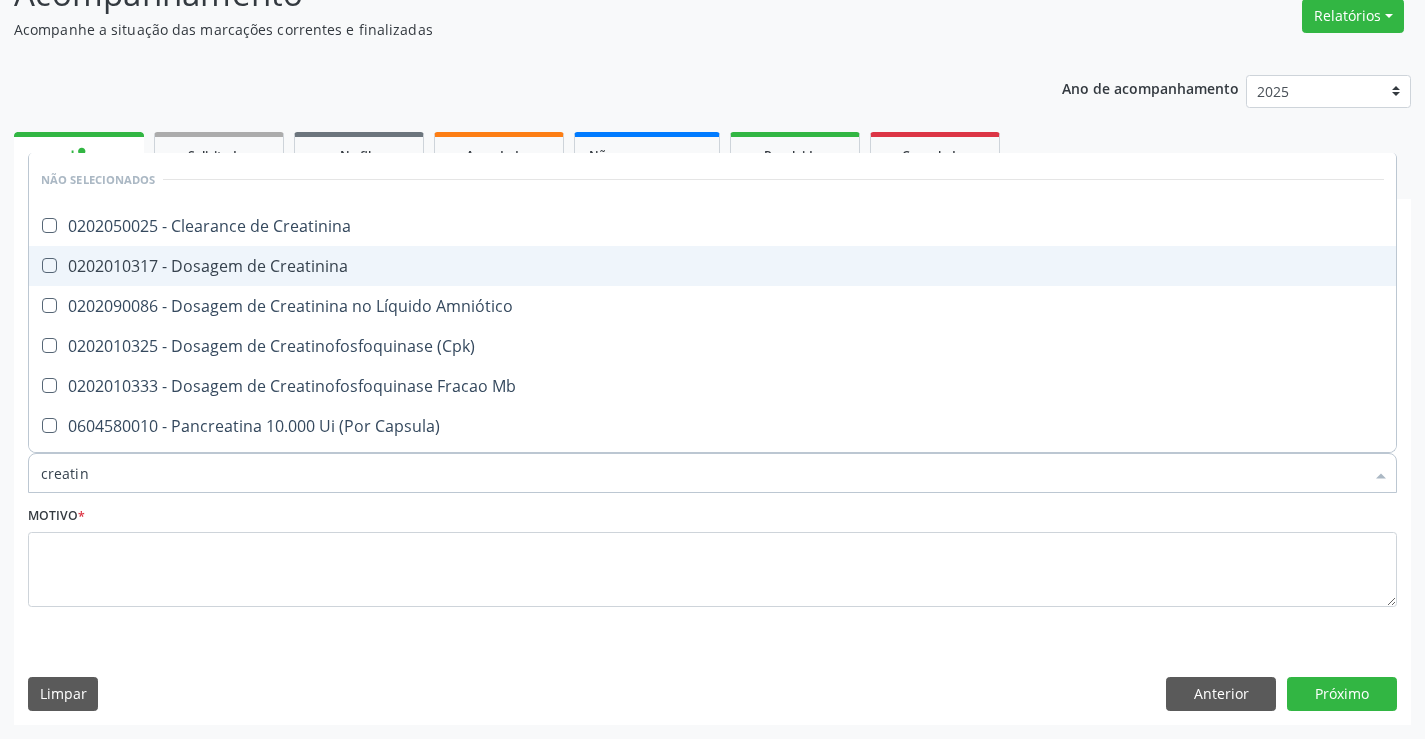 click on "0202010317 - Dosagem de Creatinina" at bounding box center (712, 266) 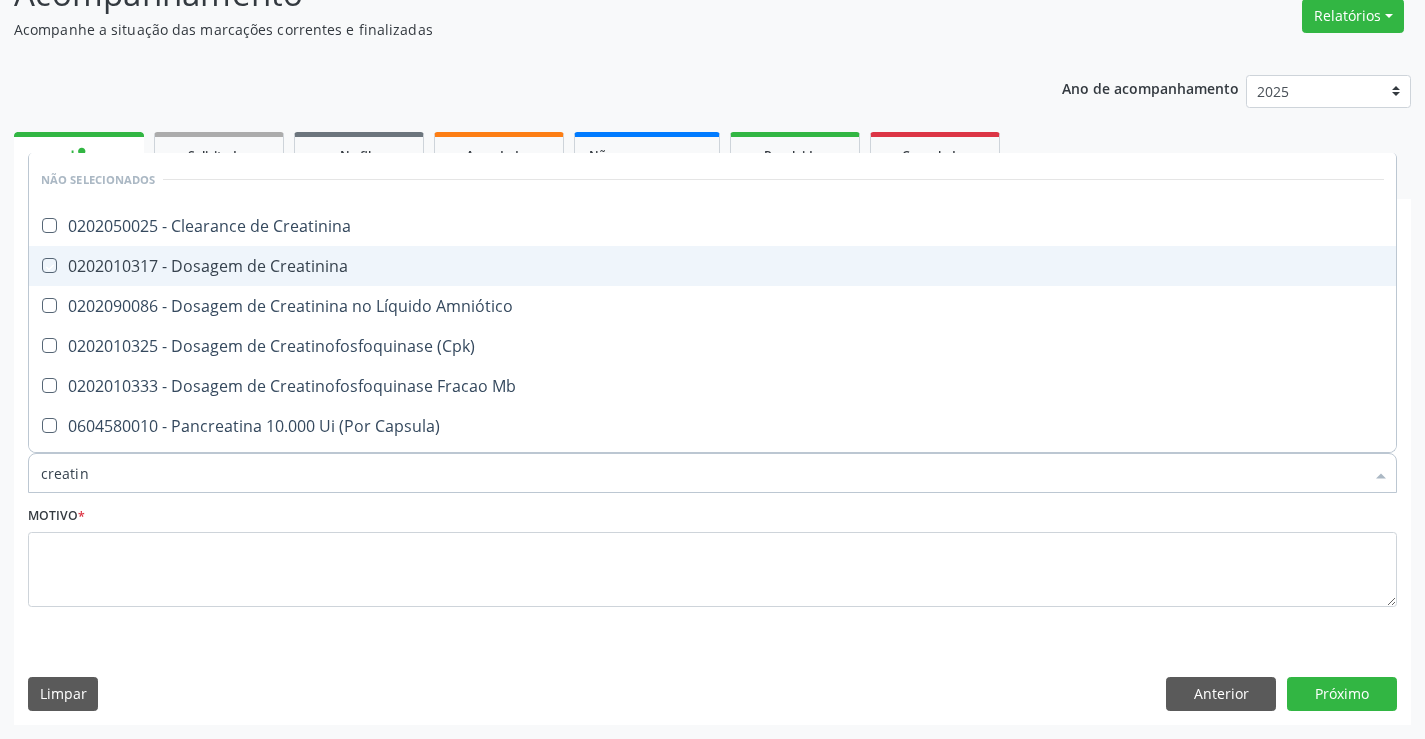 checkbox on "true" 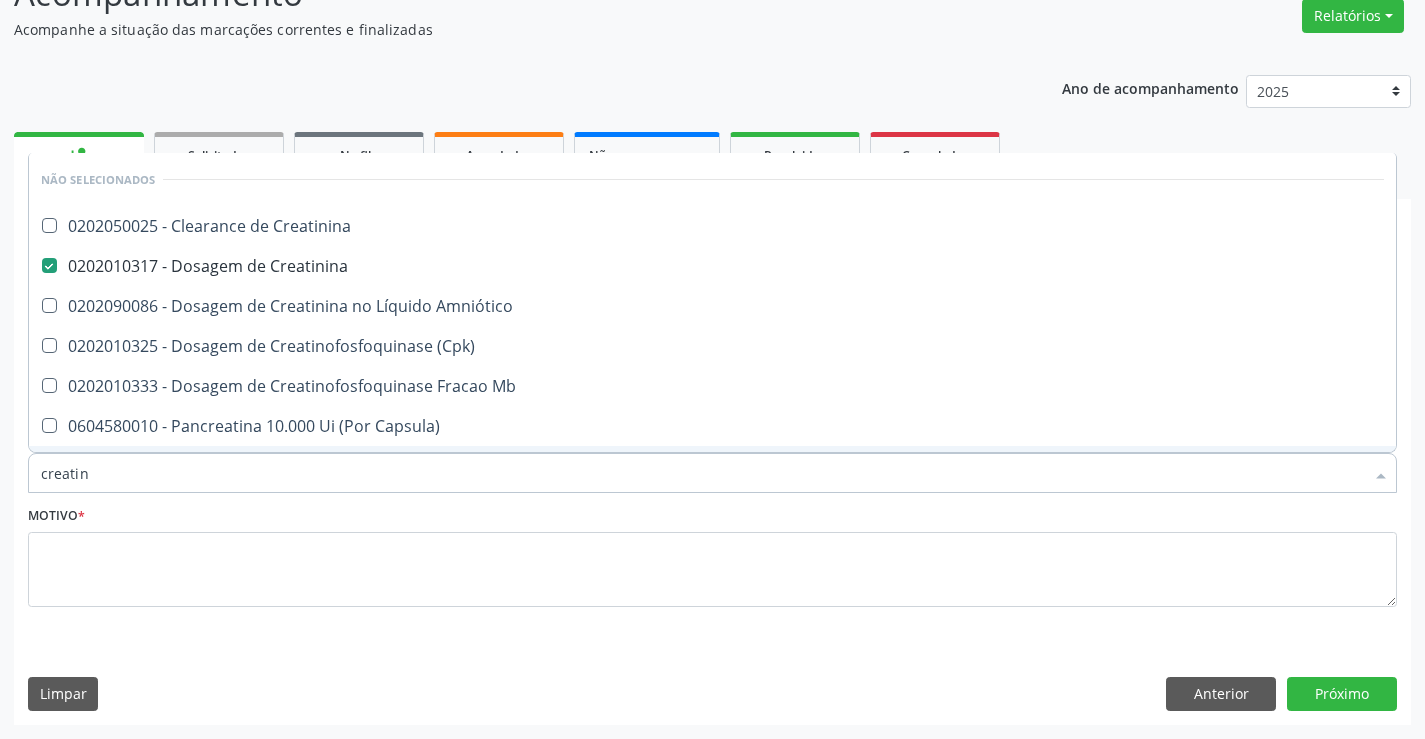 drag, startPoint x: 109, startPoint y: 478, endPoint x: 122, endPoint y: 505, distance: 29.966648 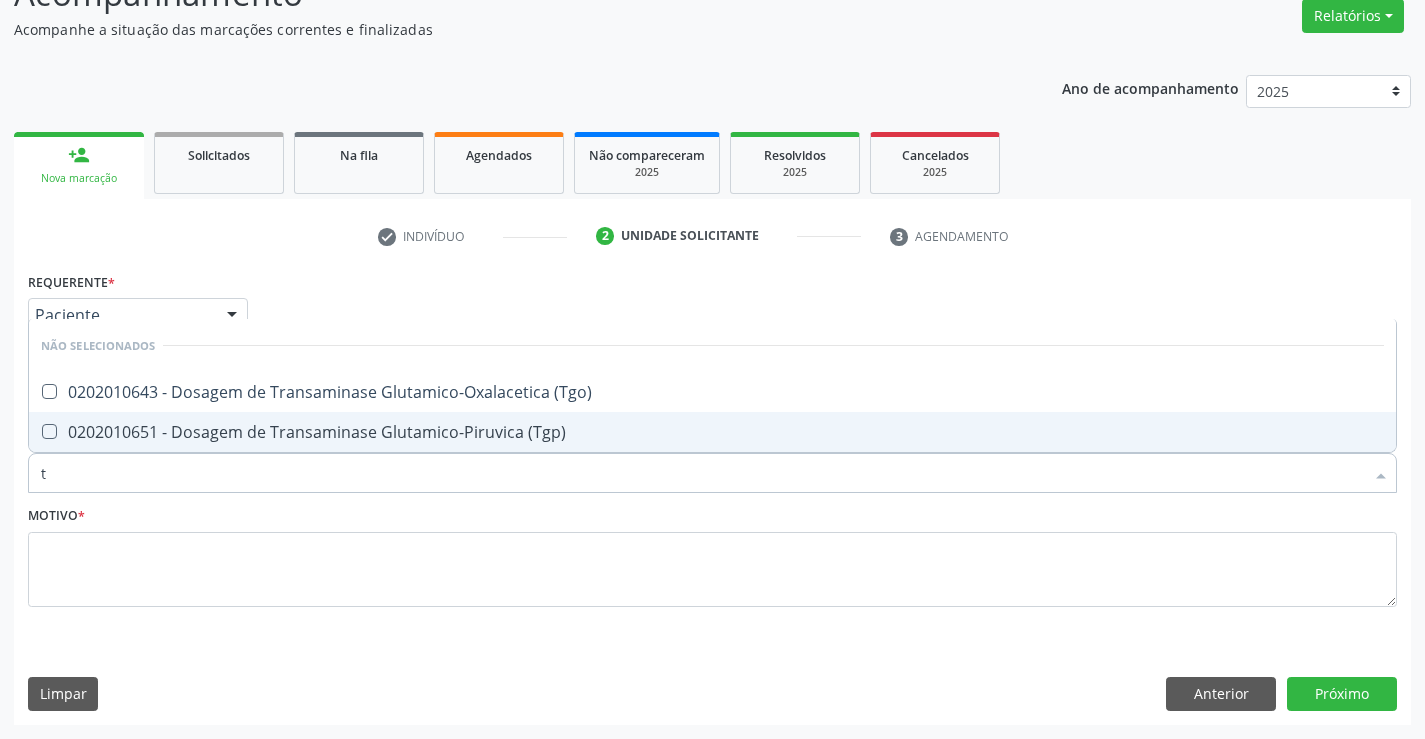 type on "tg" 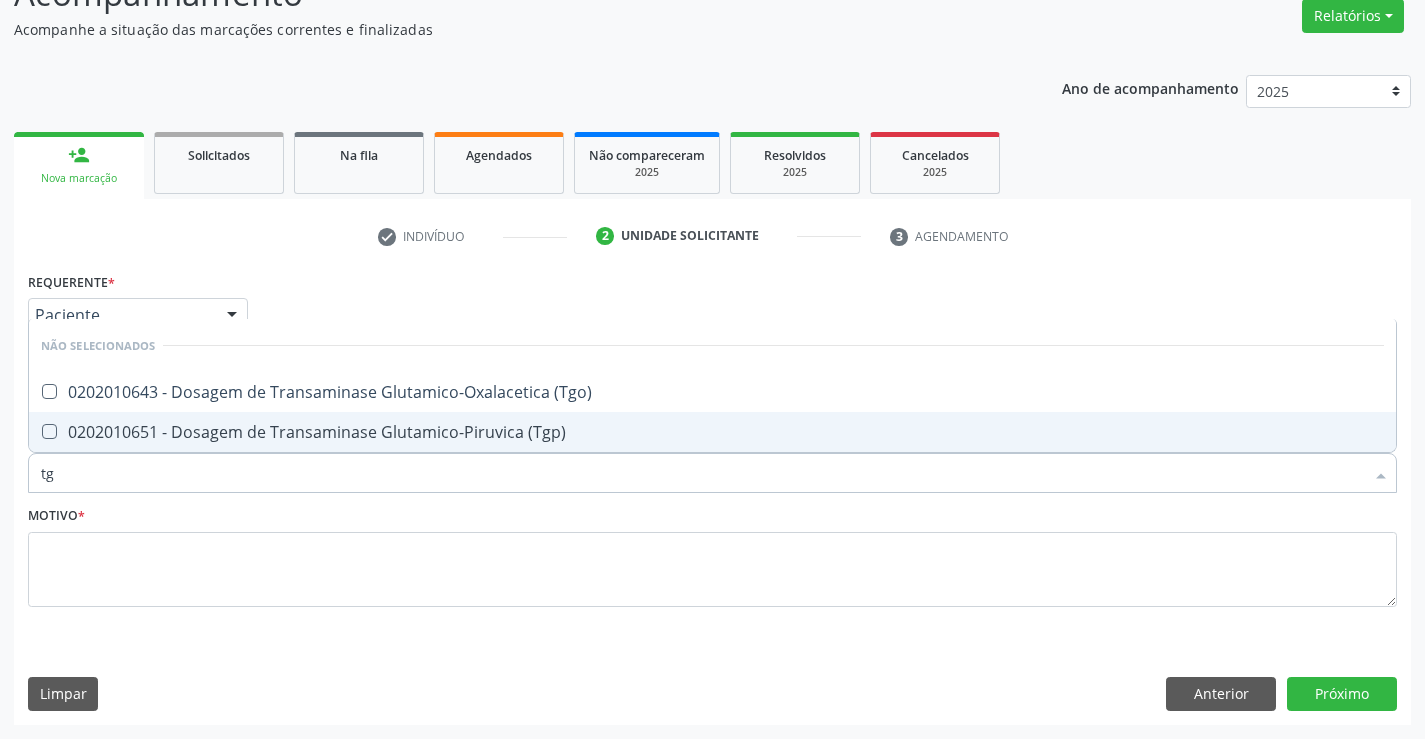 checkbox on "false" 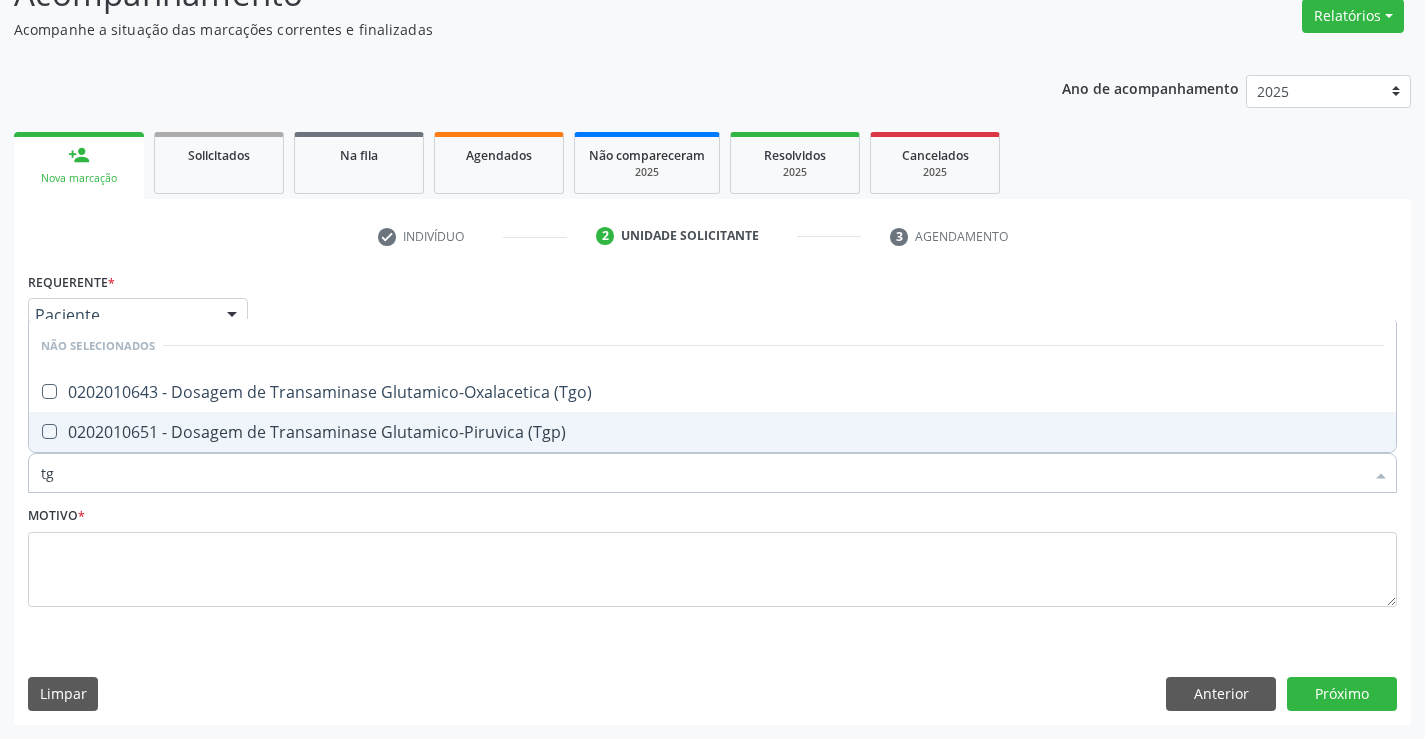 checkbox on "true" 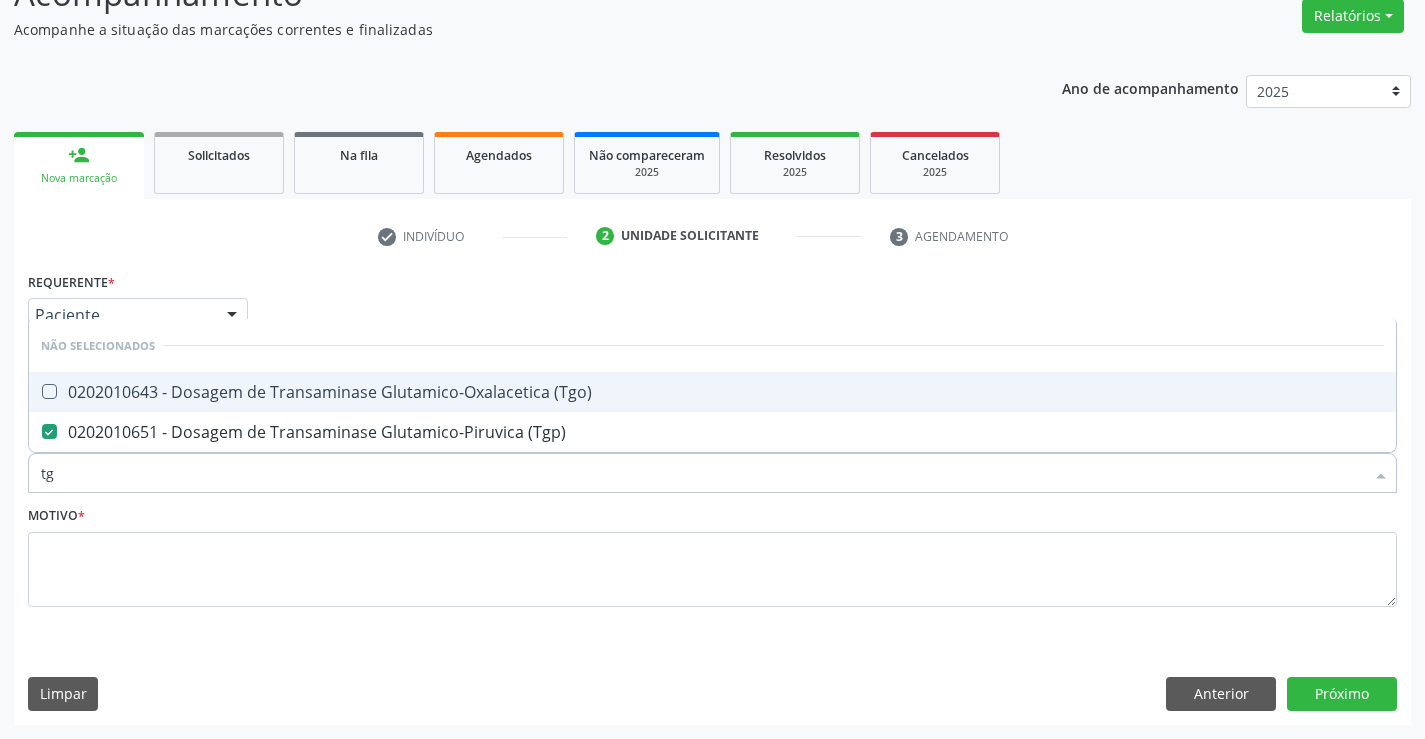 click on "0202010643 - Dosagem de Transaminase Glutamico-Oxalacetica (Tgo)" at bounding box center (712, 392) 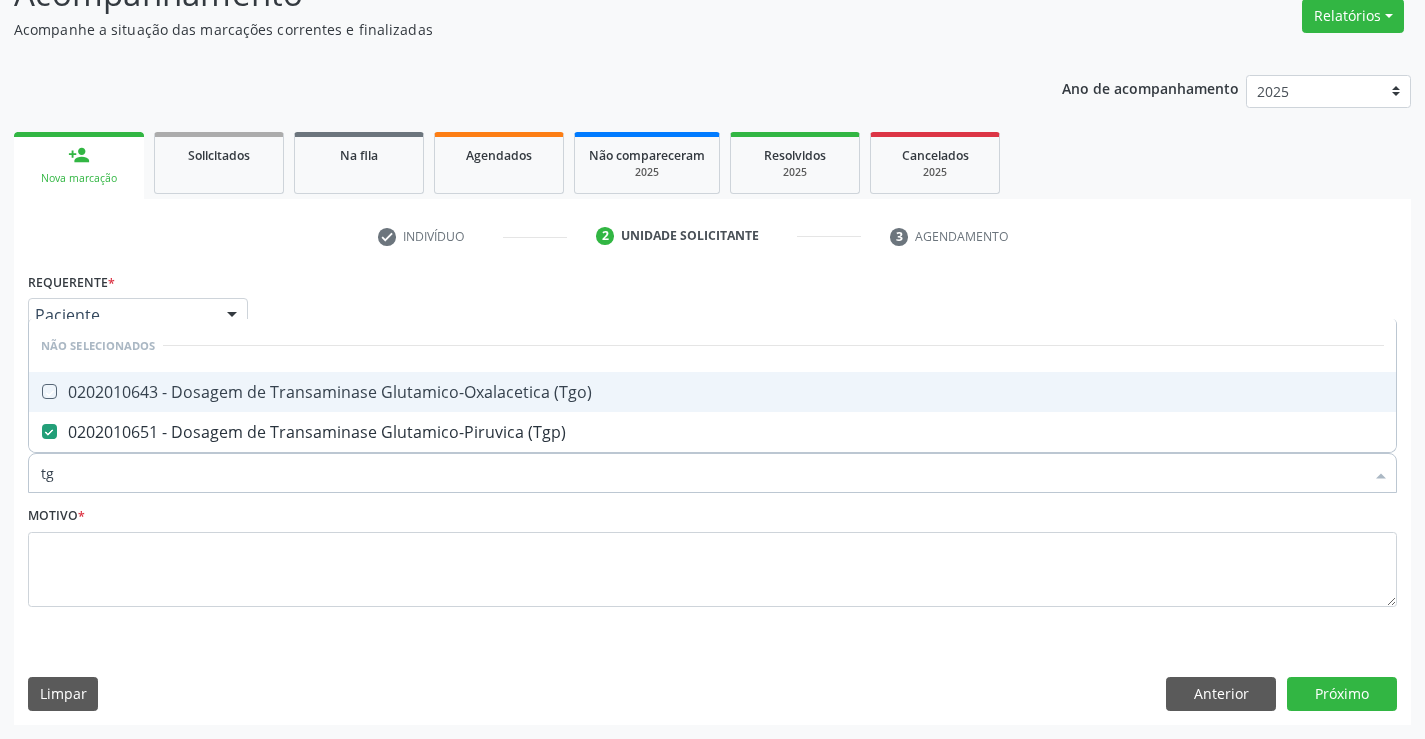 checkbox on "true" 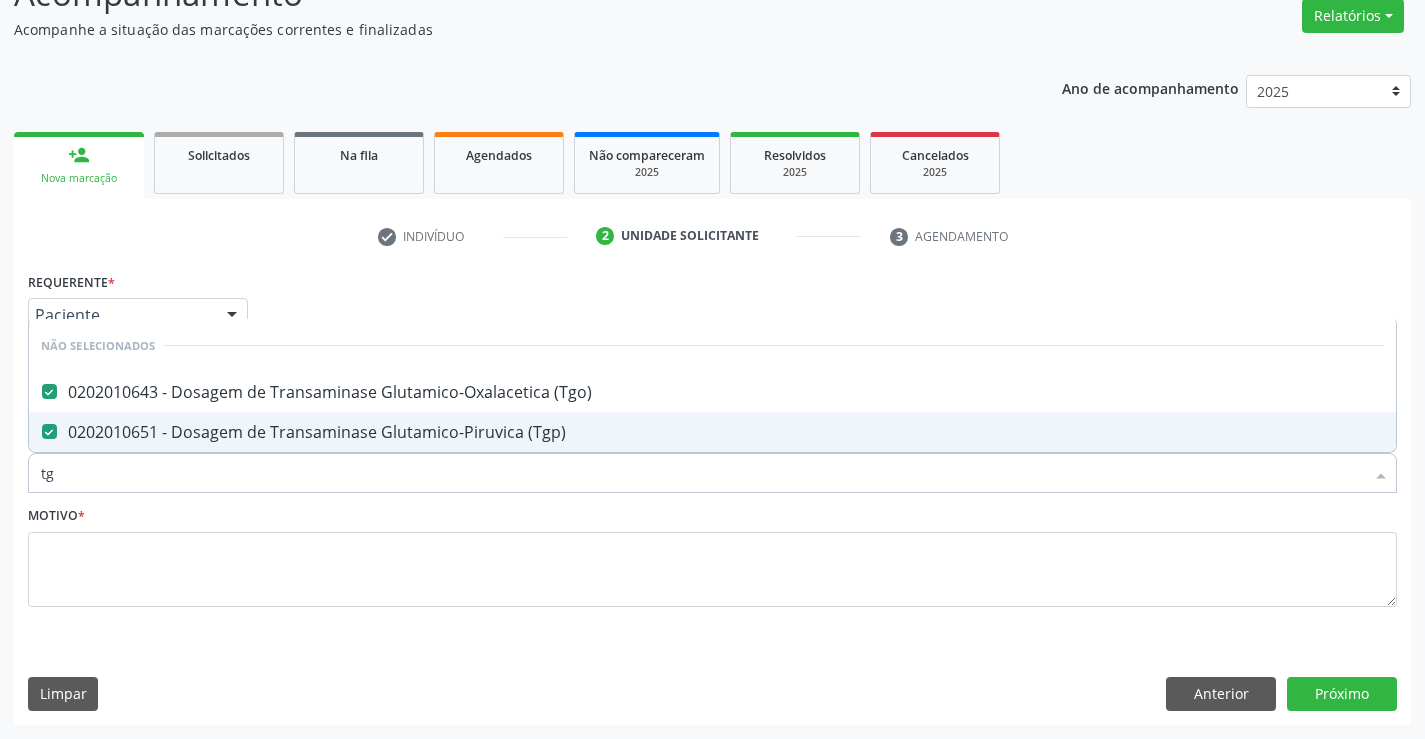 drag, startPoint x: 94, startPoint y: 477, endPoint x: 68, endPoint y: 488, distance: 28.231188 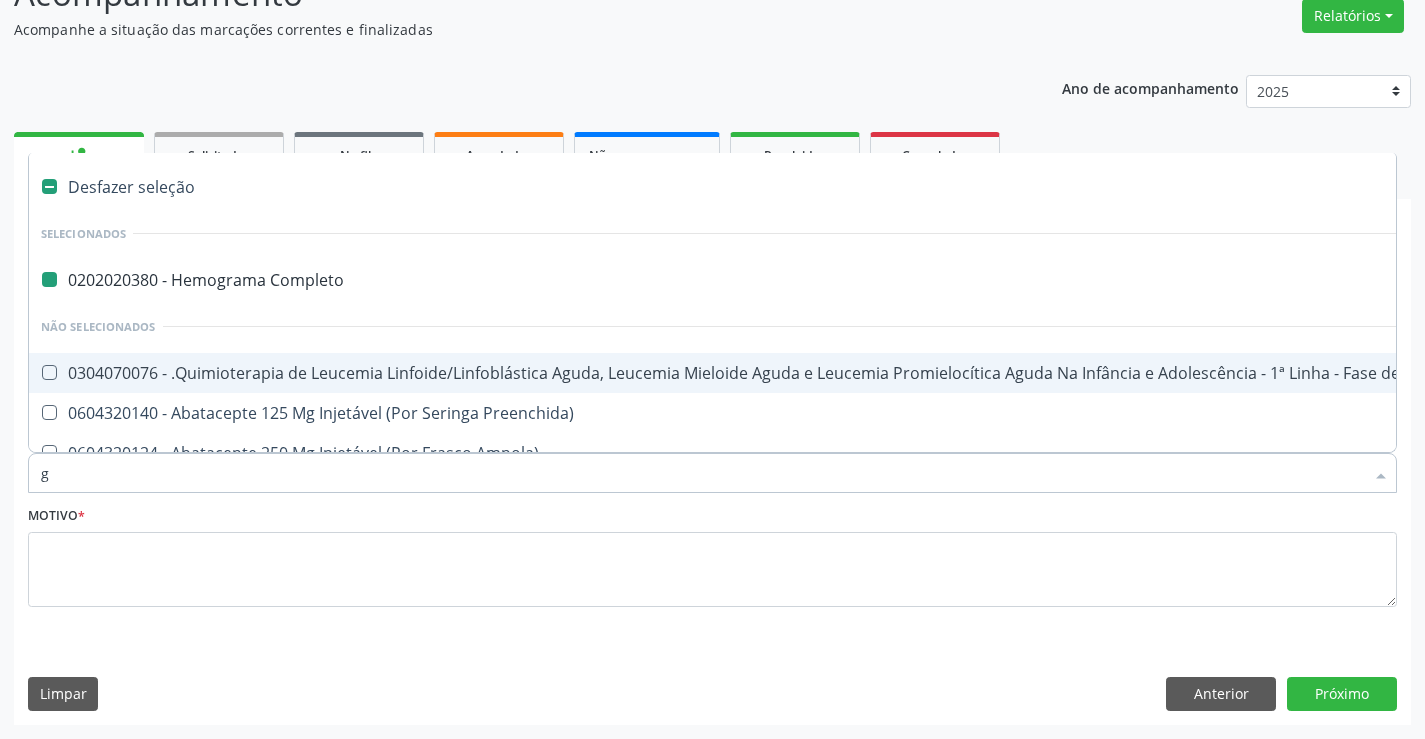type on "ga" 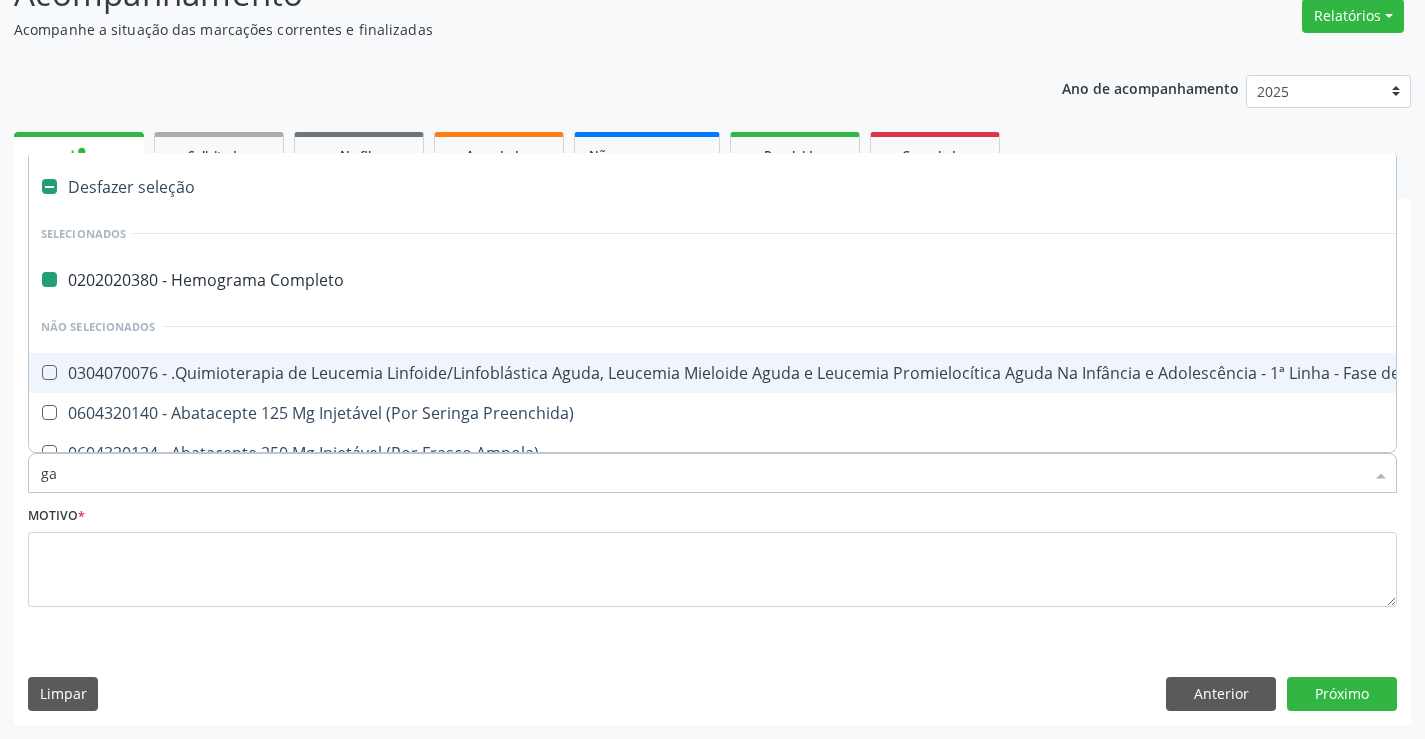 checkbox on "false" 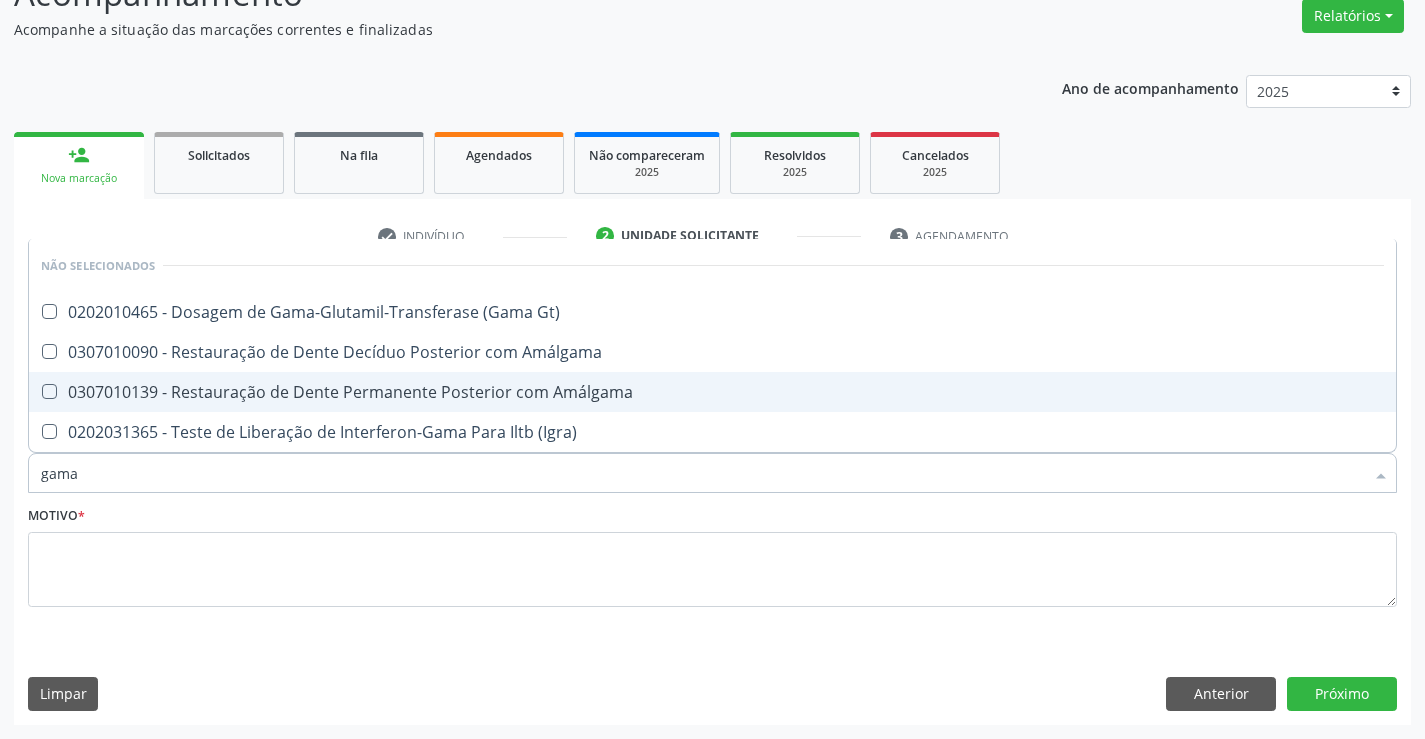 type on "gama" 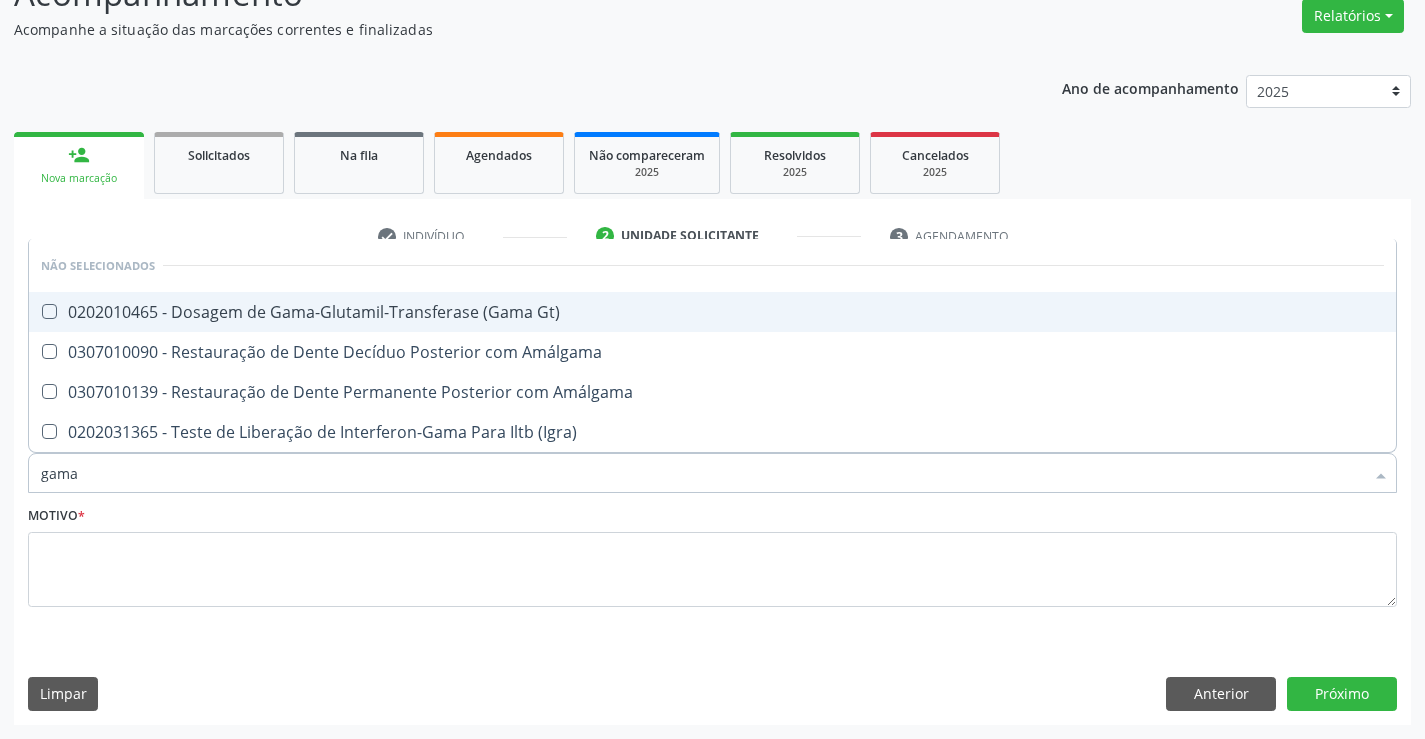 click on "0202010465 - Dosagem de Gama-Glutamil-Transferase (Gama Gt)" at bounding box center (712, 312) 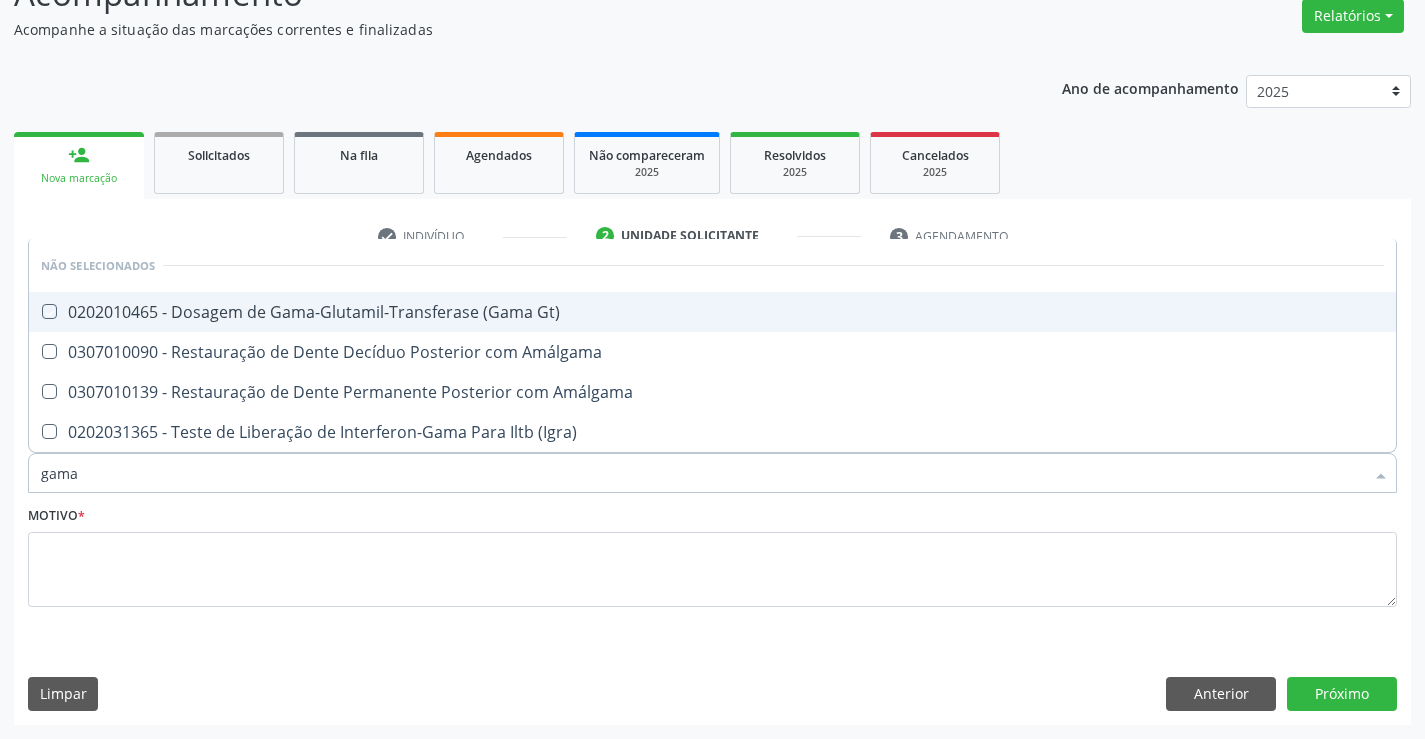 checkbox on "true" 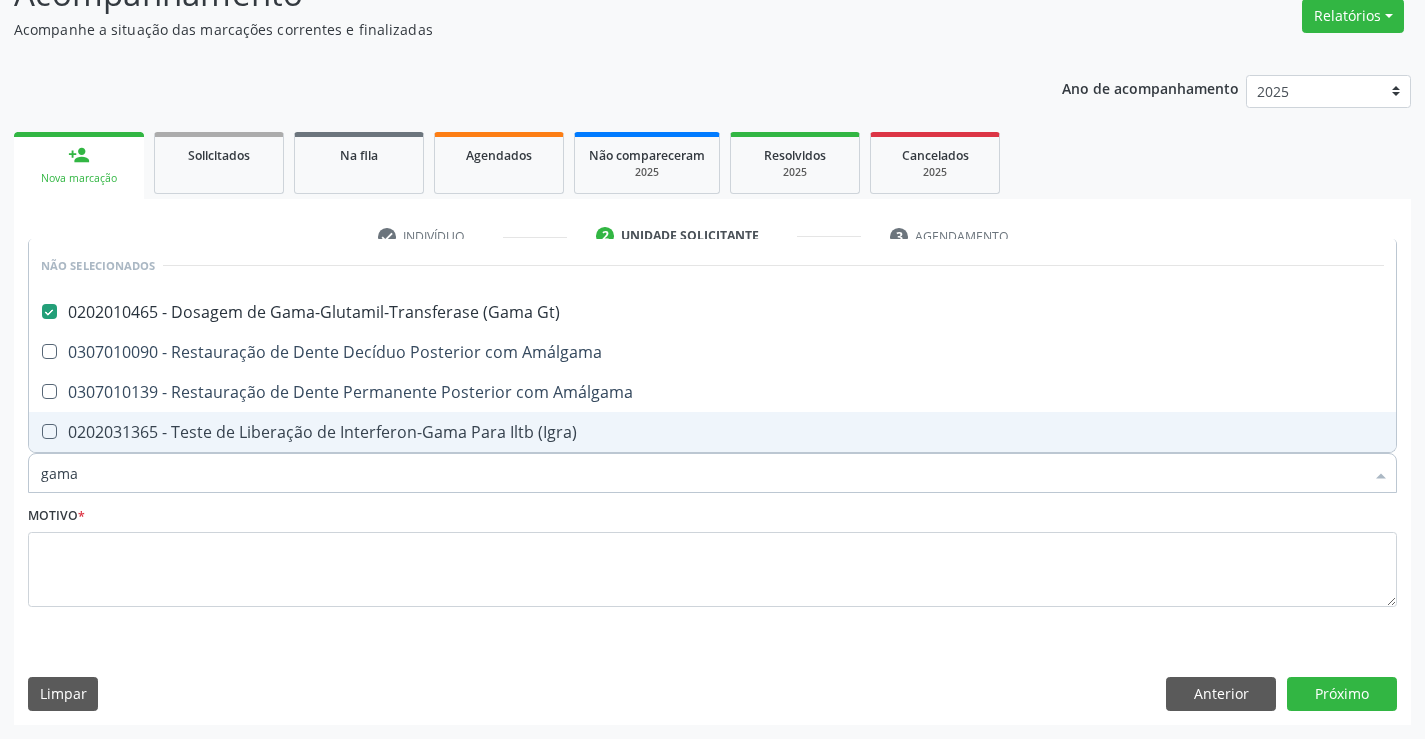 drag, startPoint x: 101, startPoint y: 485, endPoint x: 0, endPoint y: 474, distance: 101.597244 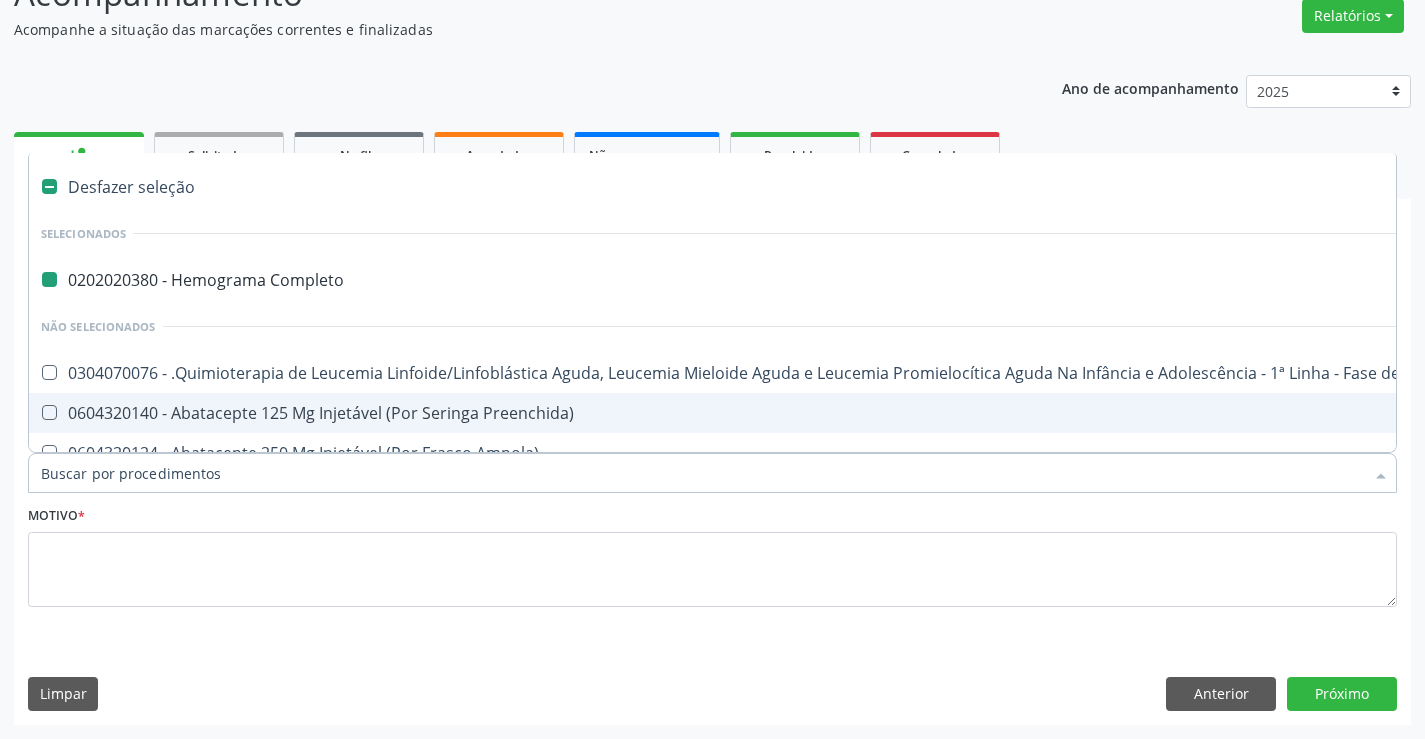 type on "v" 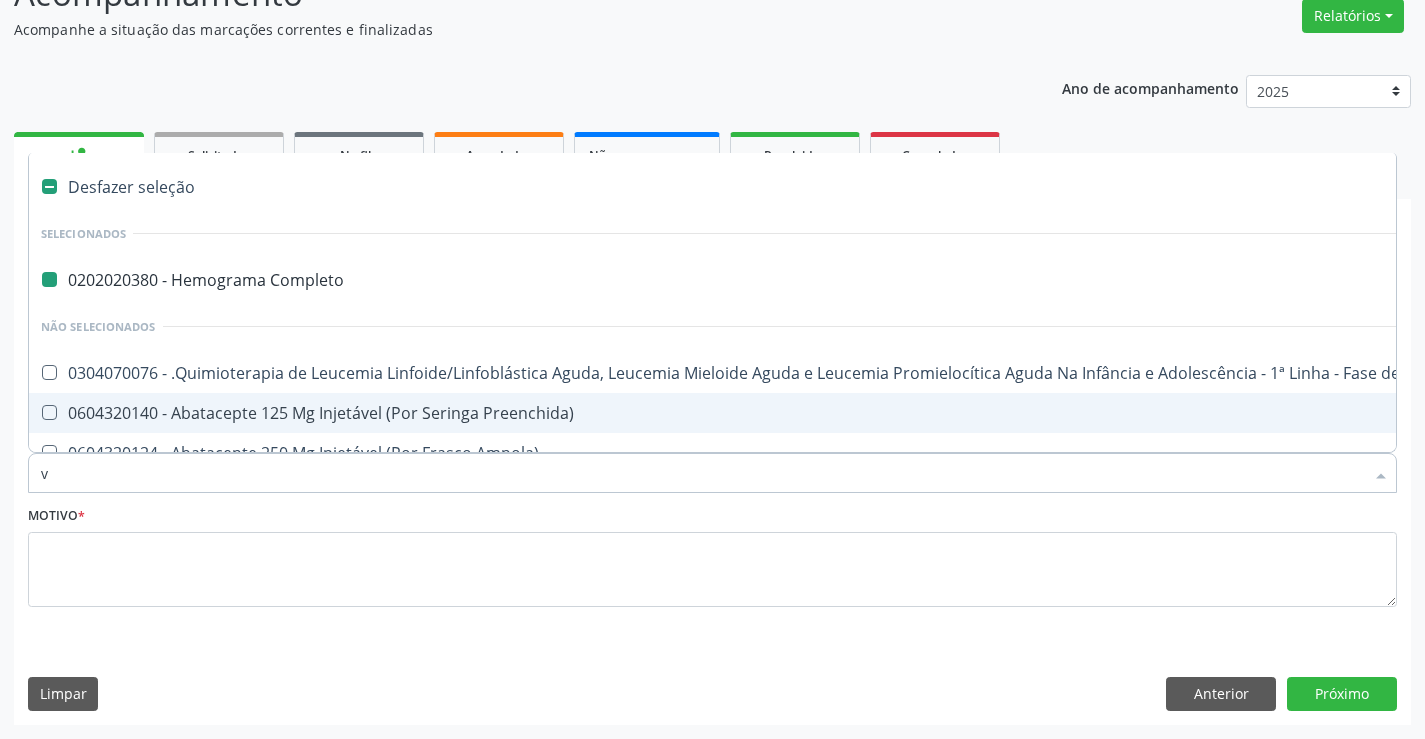 checkbox on "false" 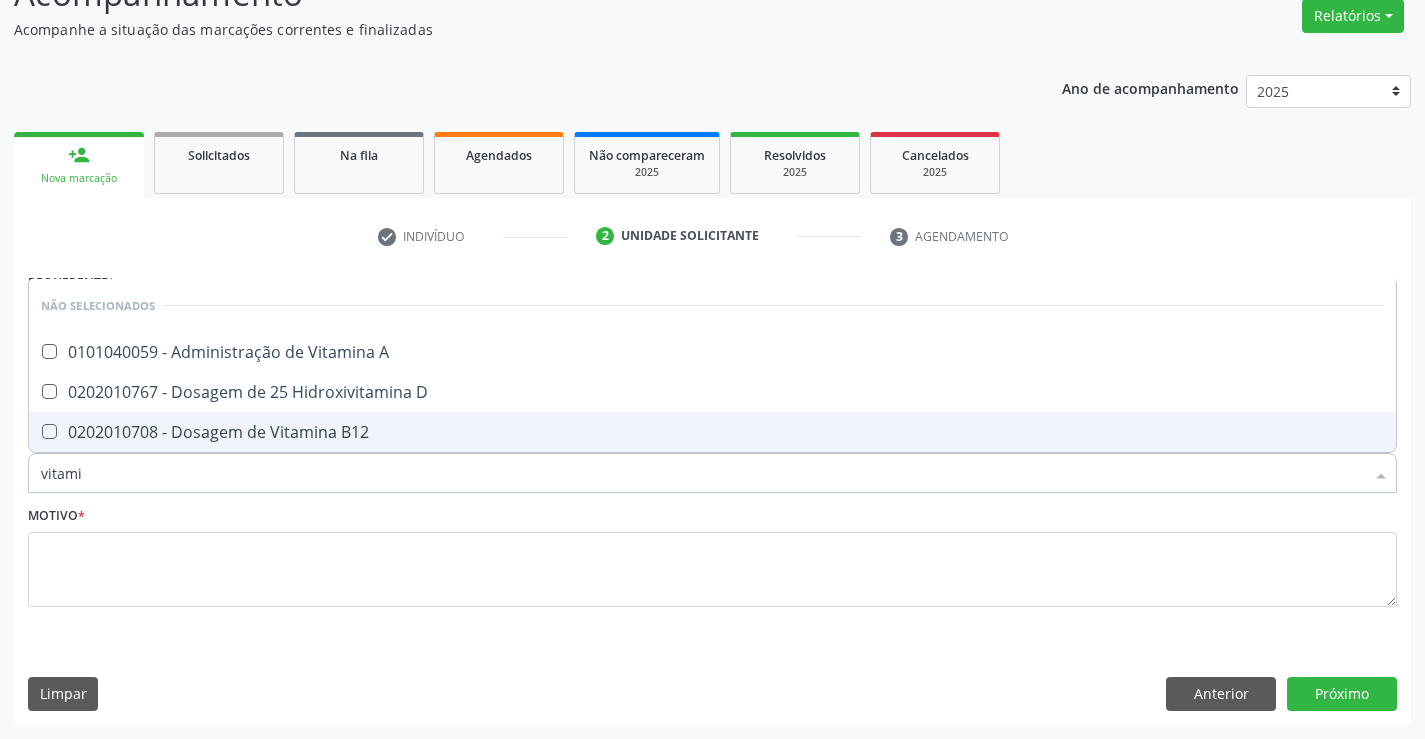 type on "vitamin" 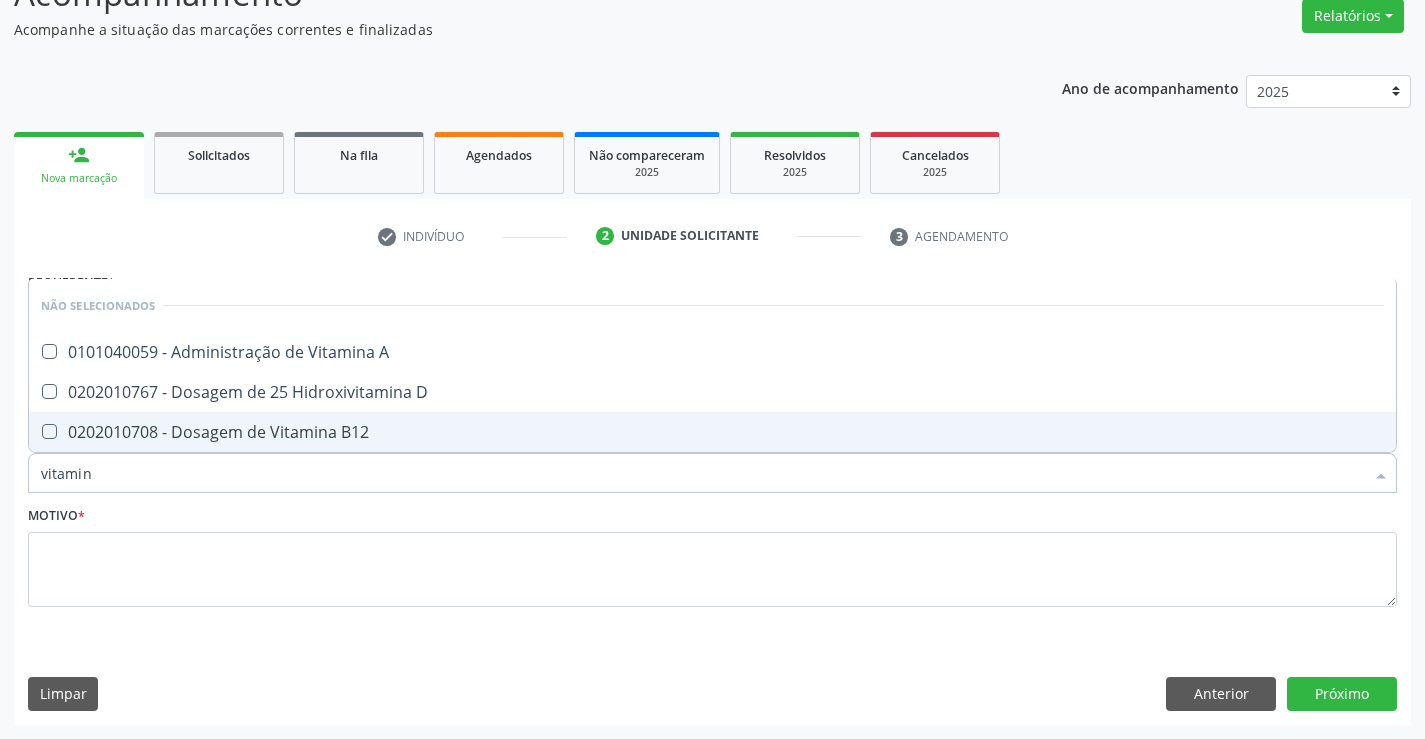 click on "0202010708 - Dosagem de Vitamina B12" at bounding box center [712, 432] 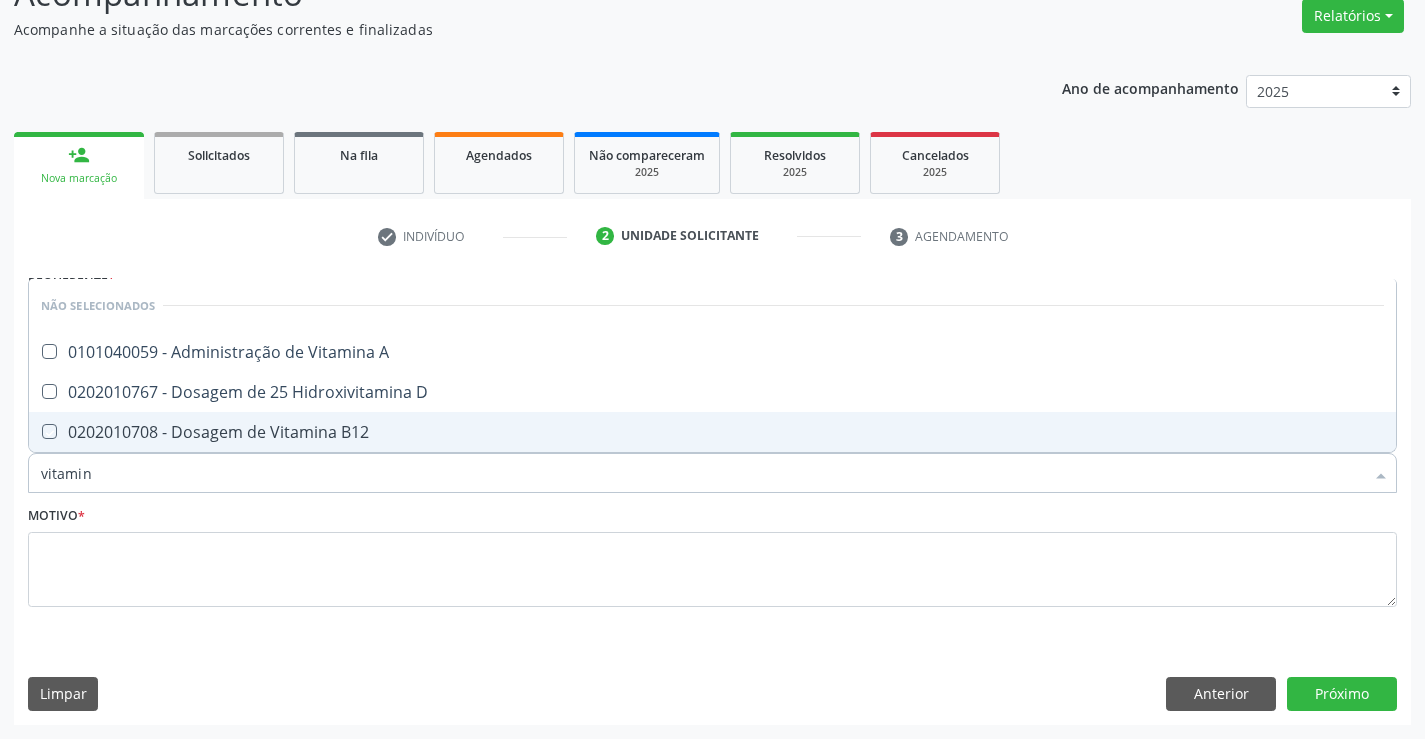 checkbox on "true" 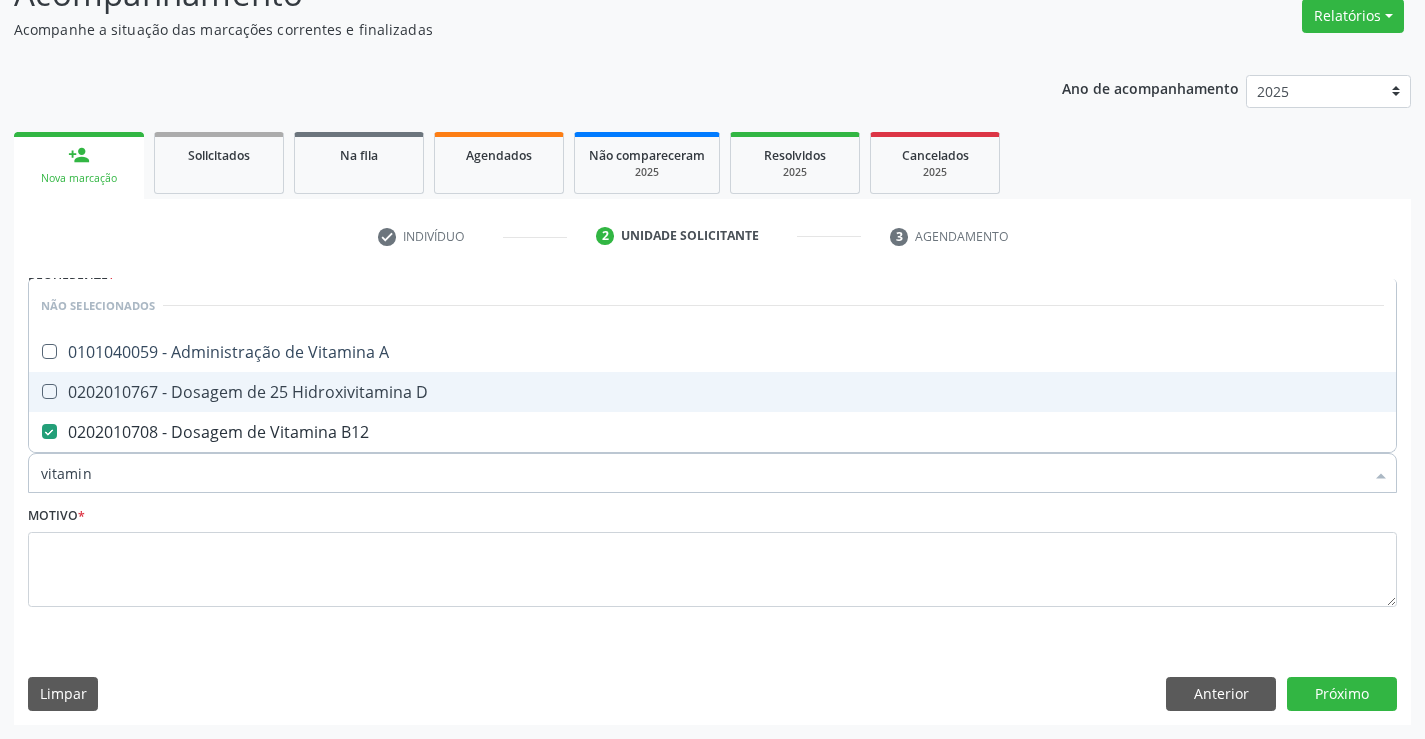 click on "0202010767 - Dosagem de 25 Hidroxivitamina D" at bounding box center (712, 392) 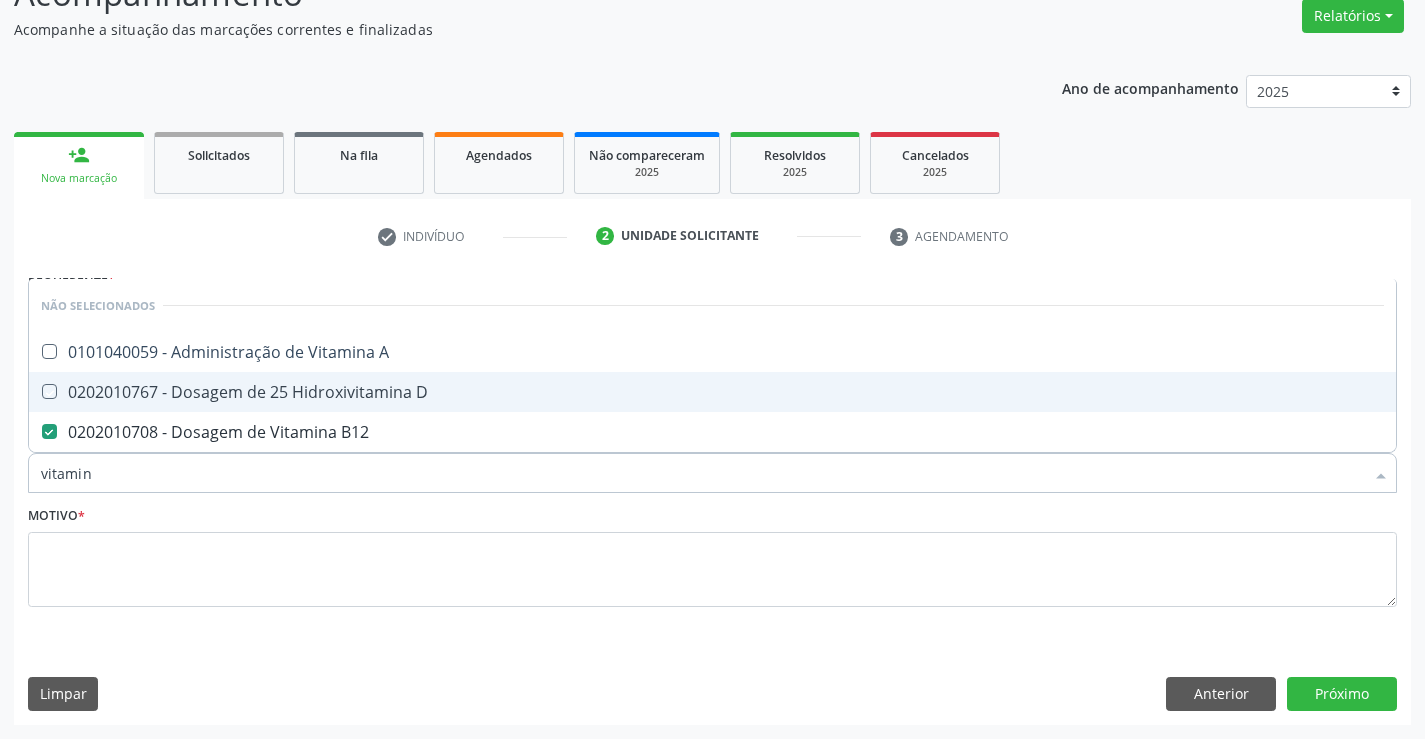 checkbox on "true" 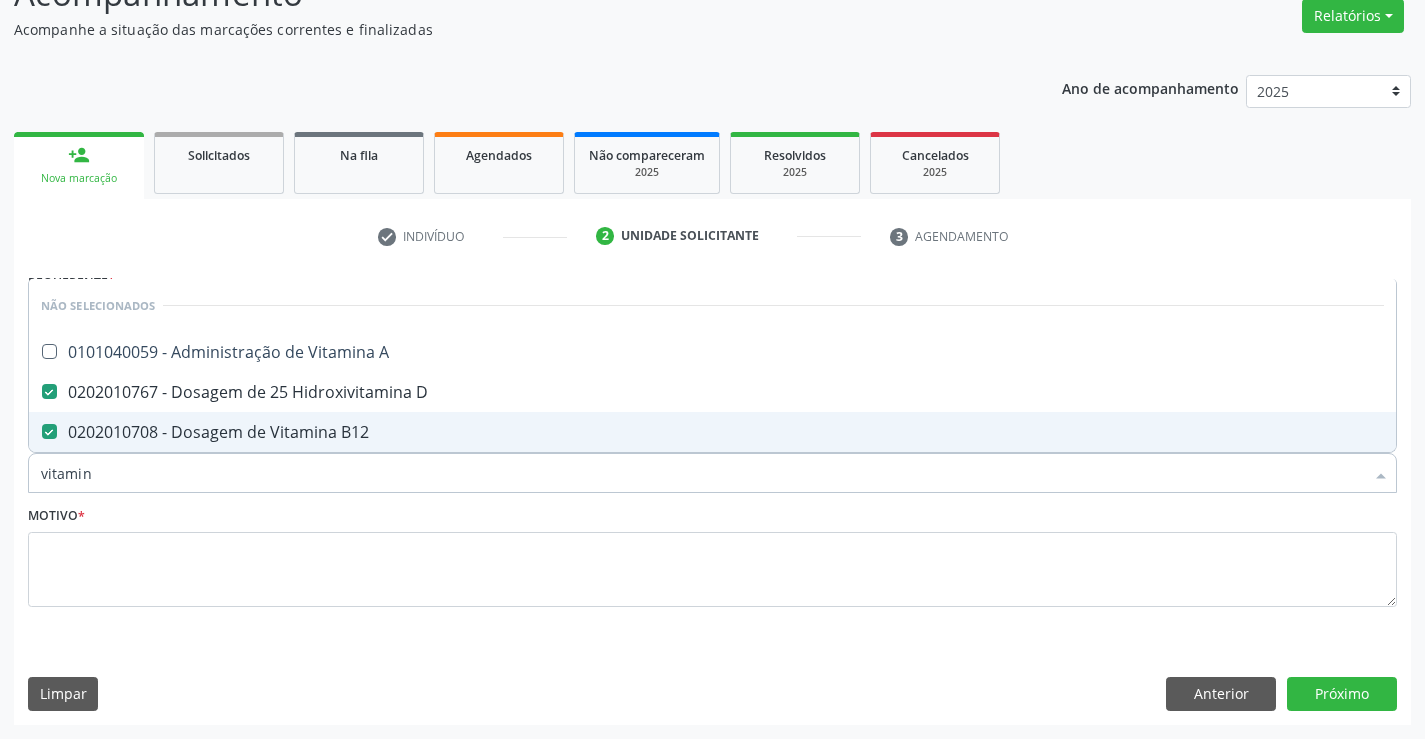 drag, startPoint x: 115, startPoint y: 483, endPoint x: 0, endPoint y: 481, distance: 115.01739 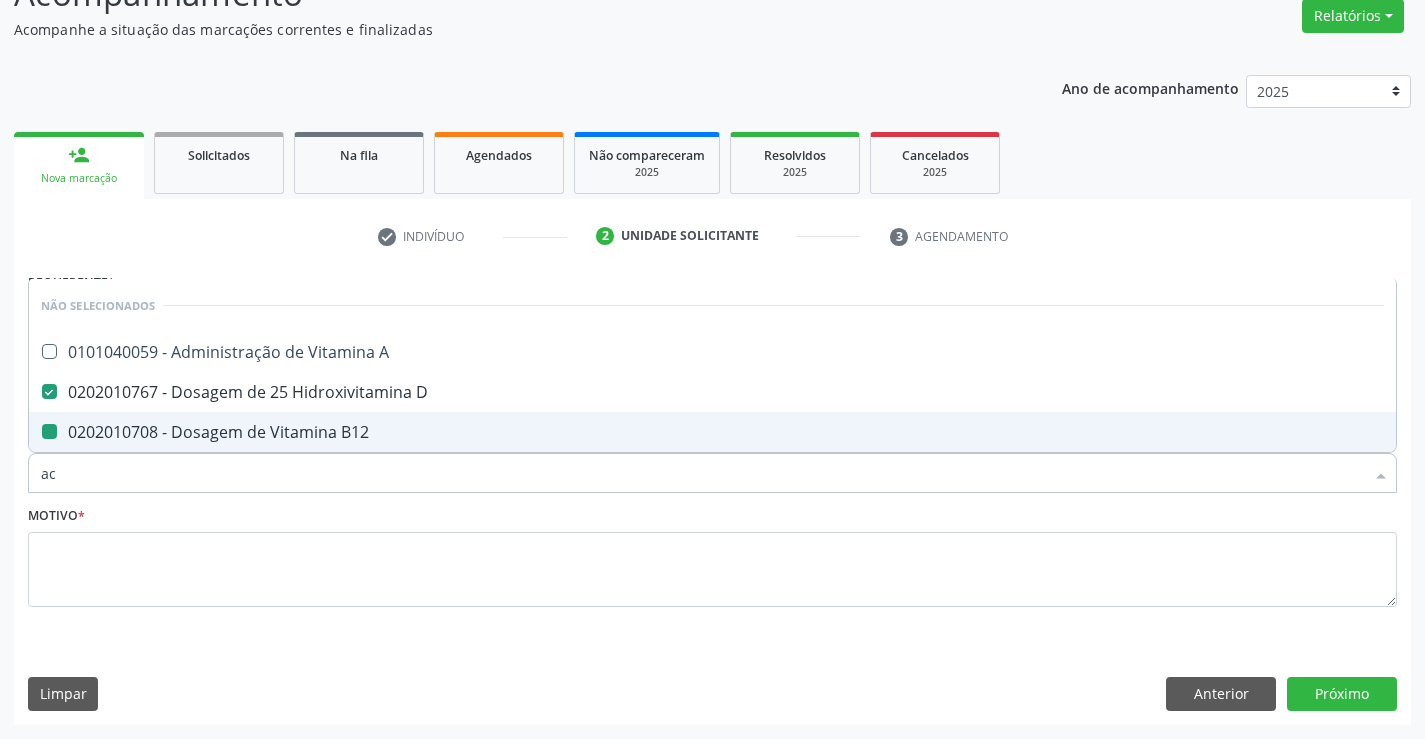 type on "aci" 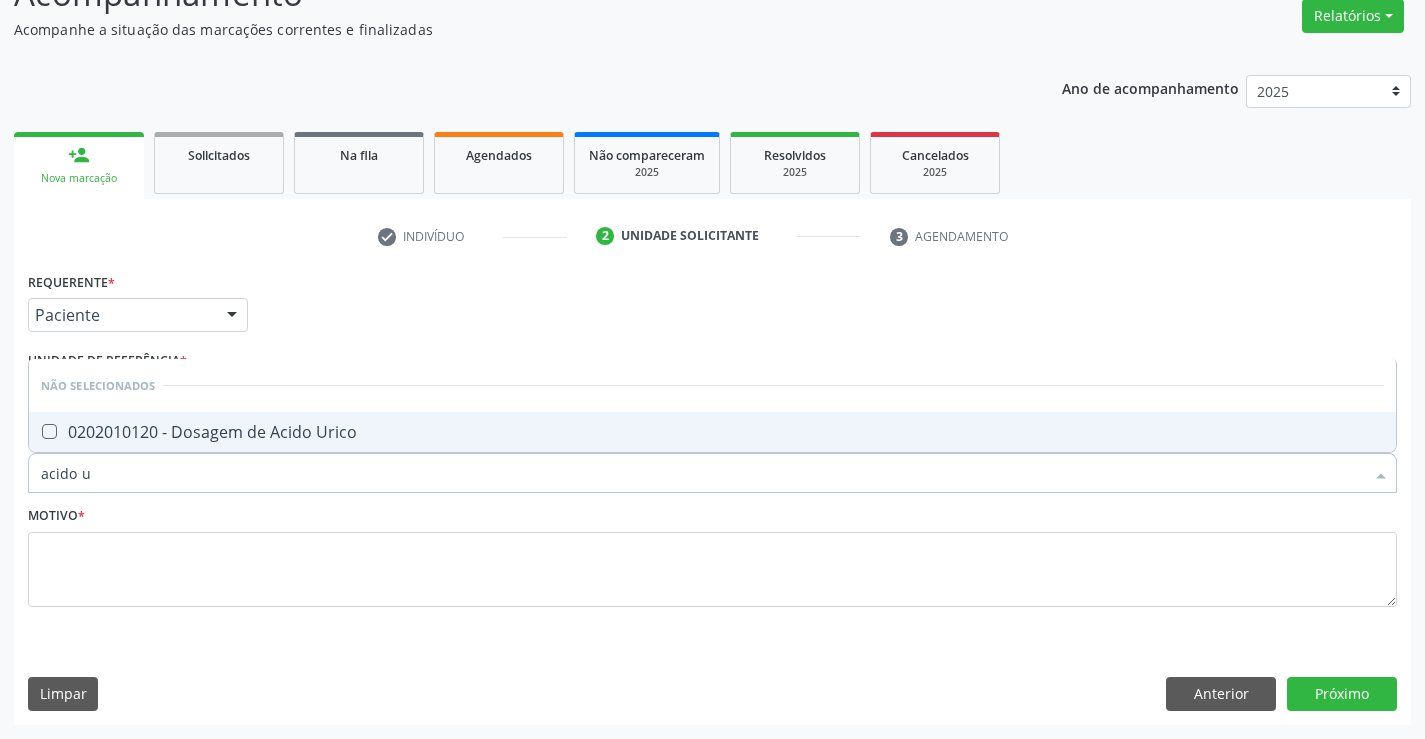 type on "acido ur" 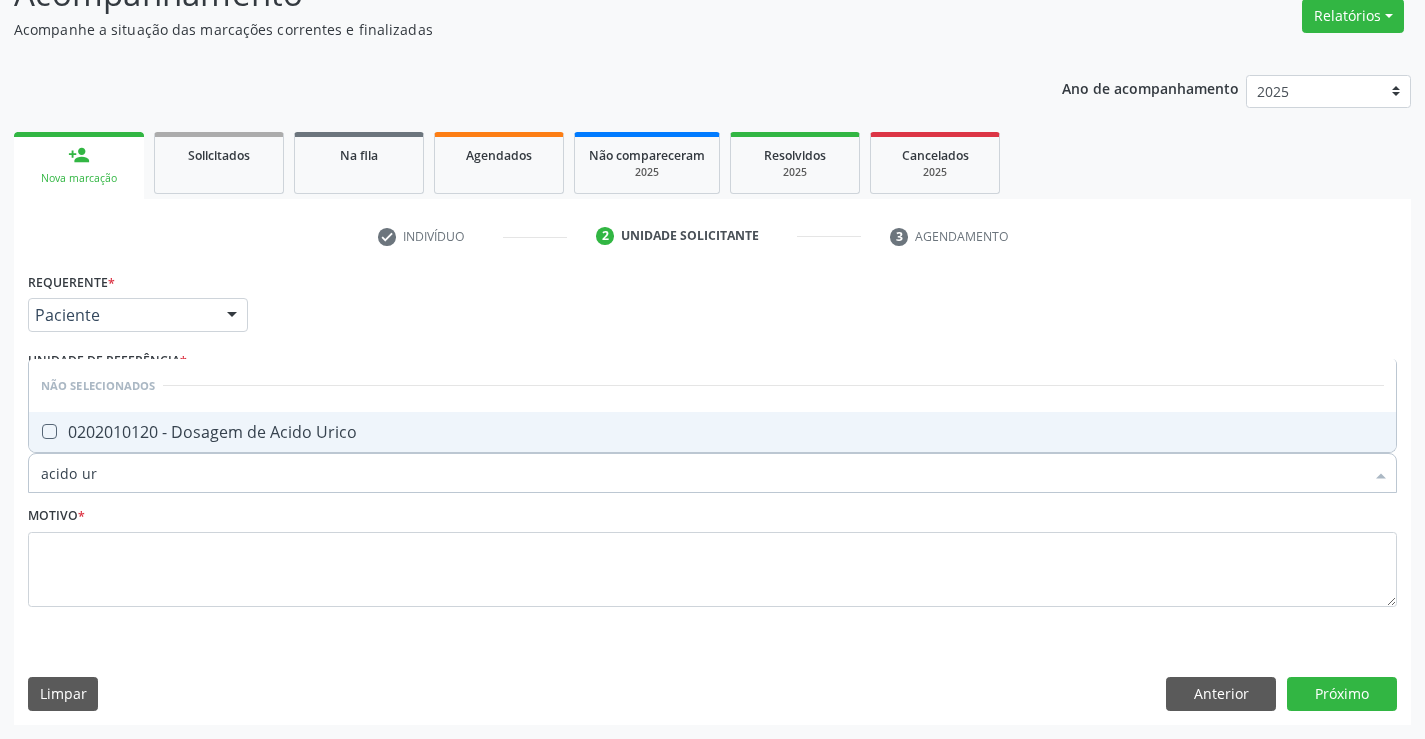 click on "0202010120 - Dosagem de Acido Urico" at bounding box center [712, 432] 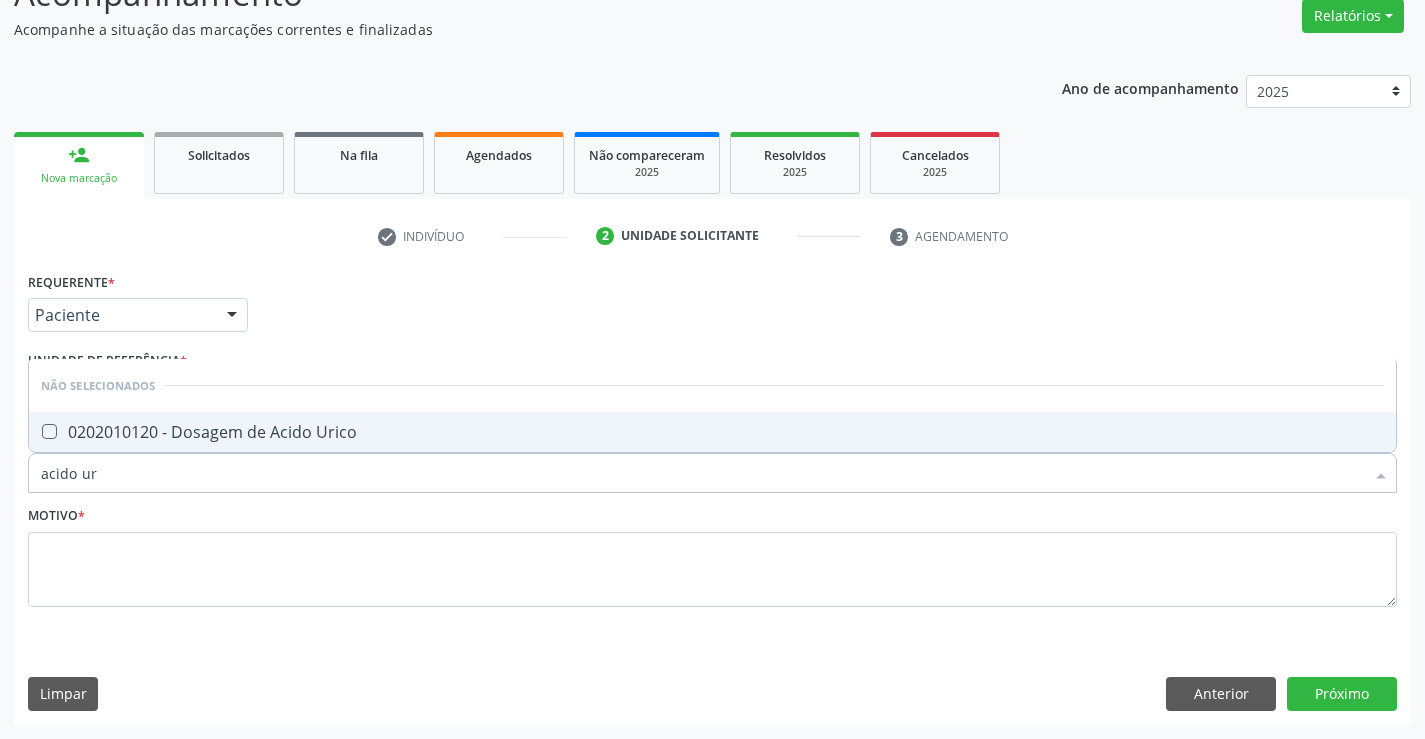 checkbox on "true" 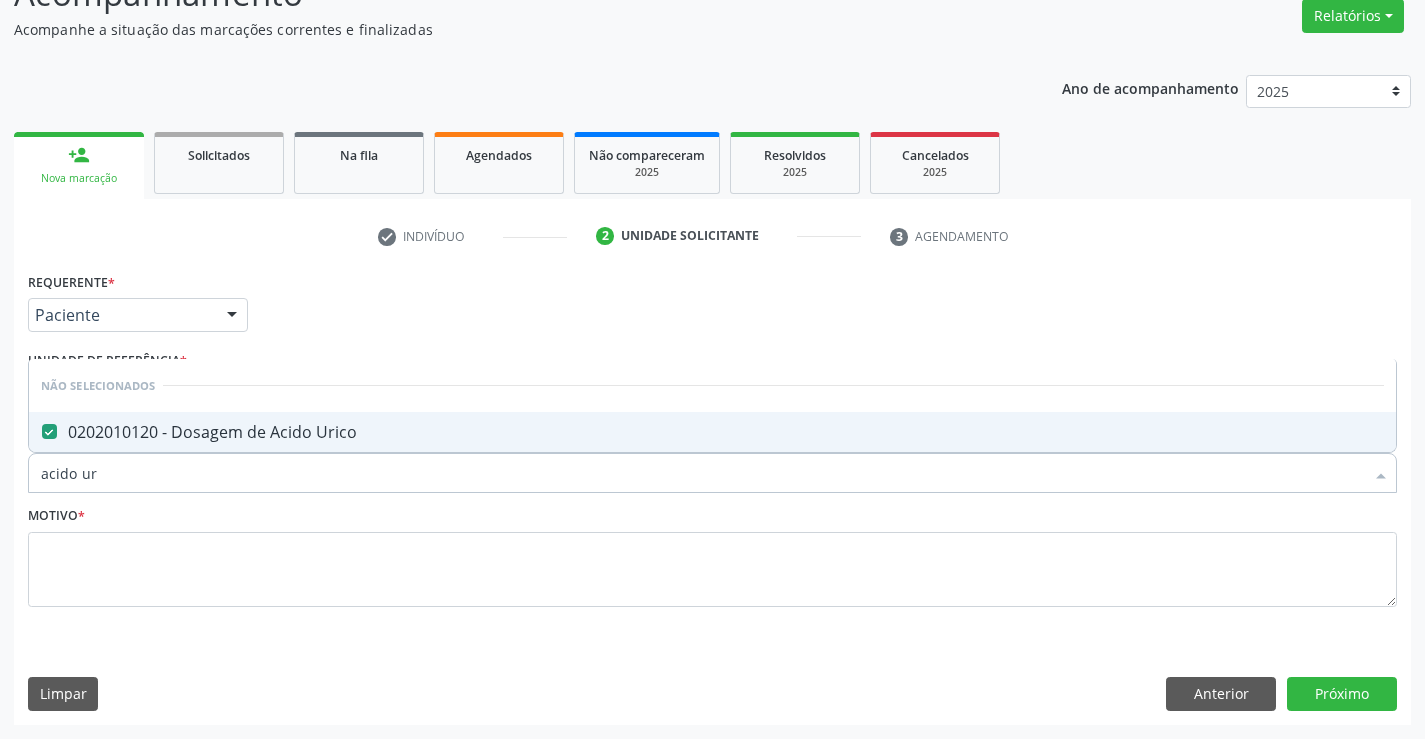 drag, startPoint x: 107, startPoint y: 468, endPoint x: 0, endPoint y: 471, distance: 107.042046 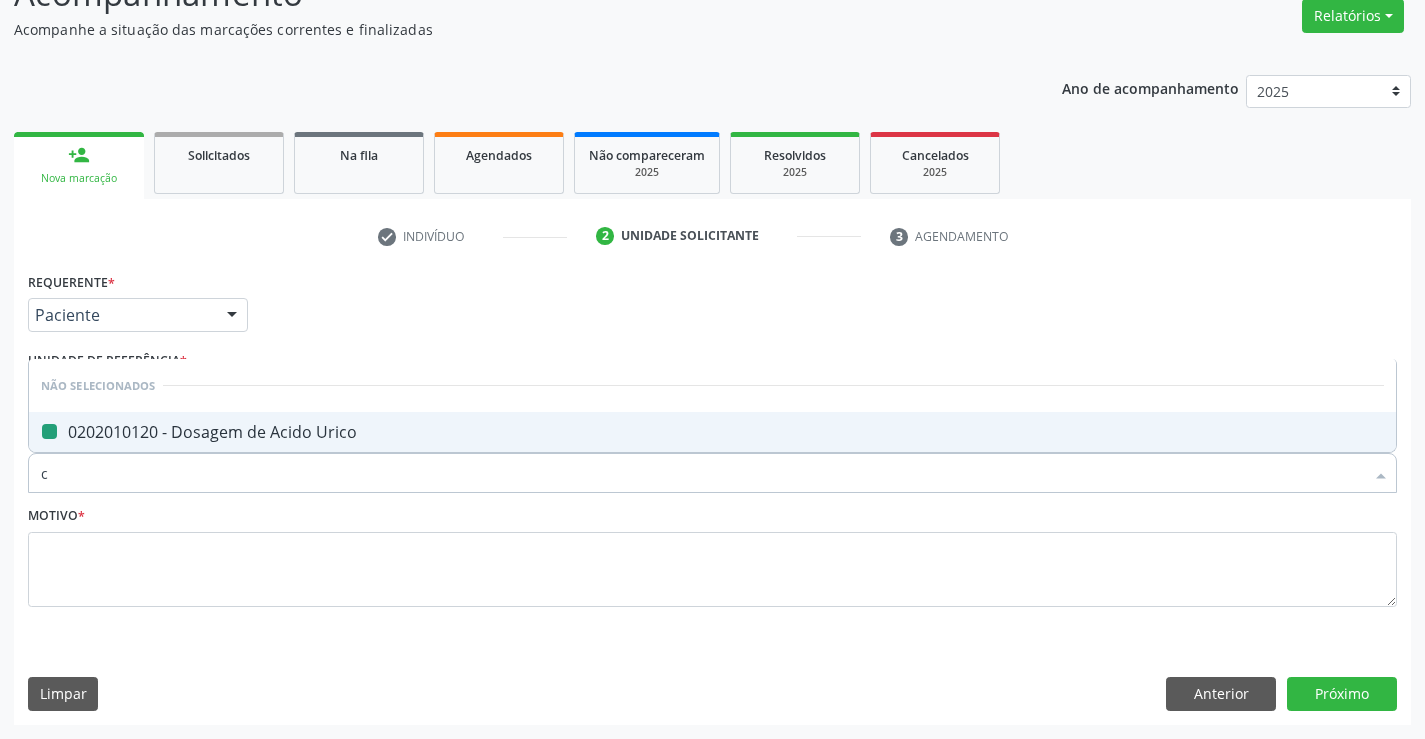 type on "cl" 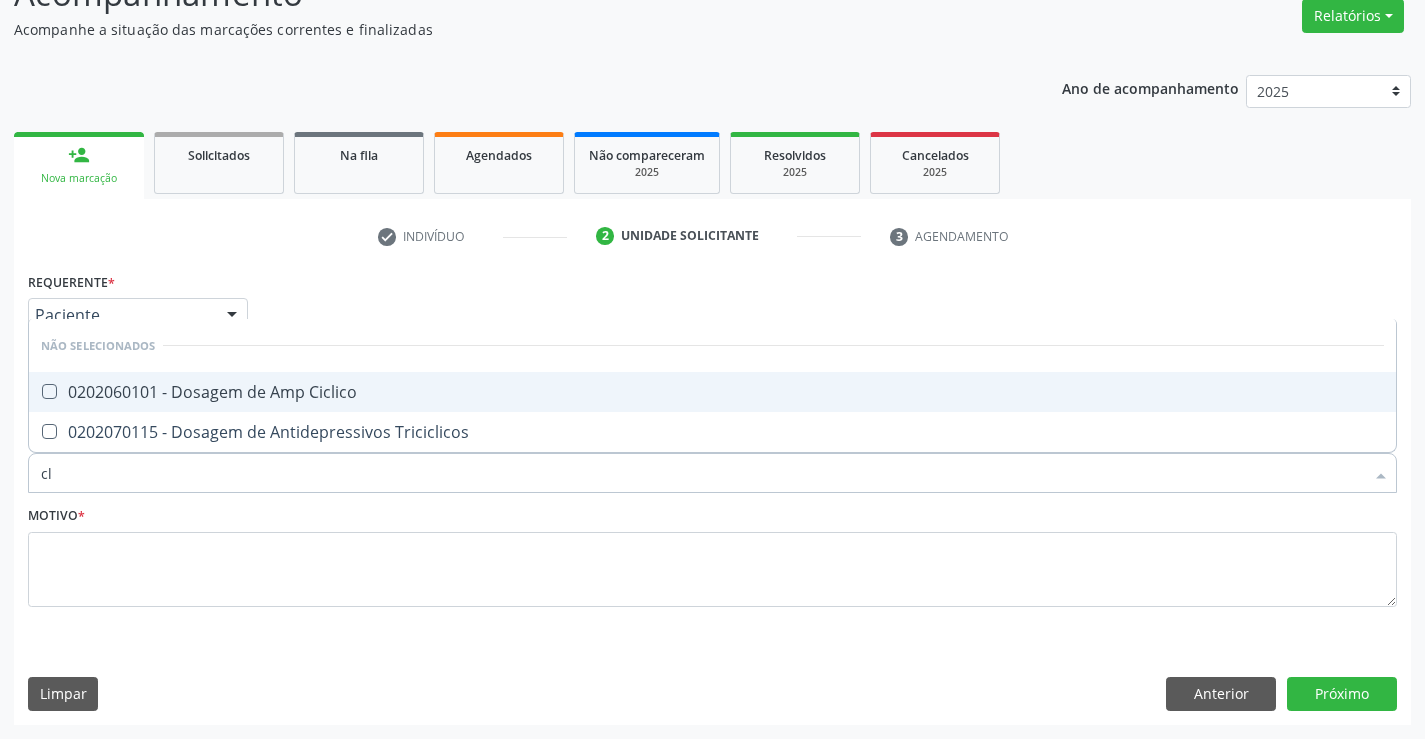 type on "c" 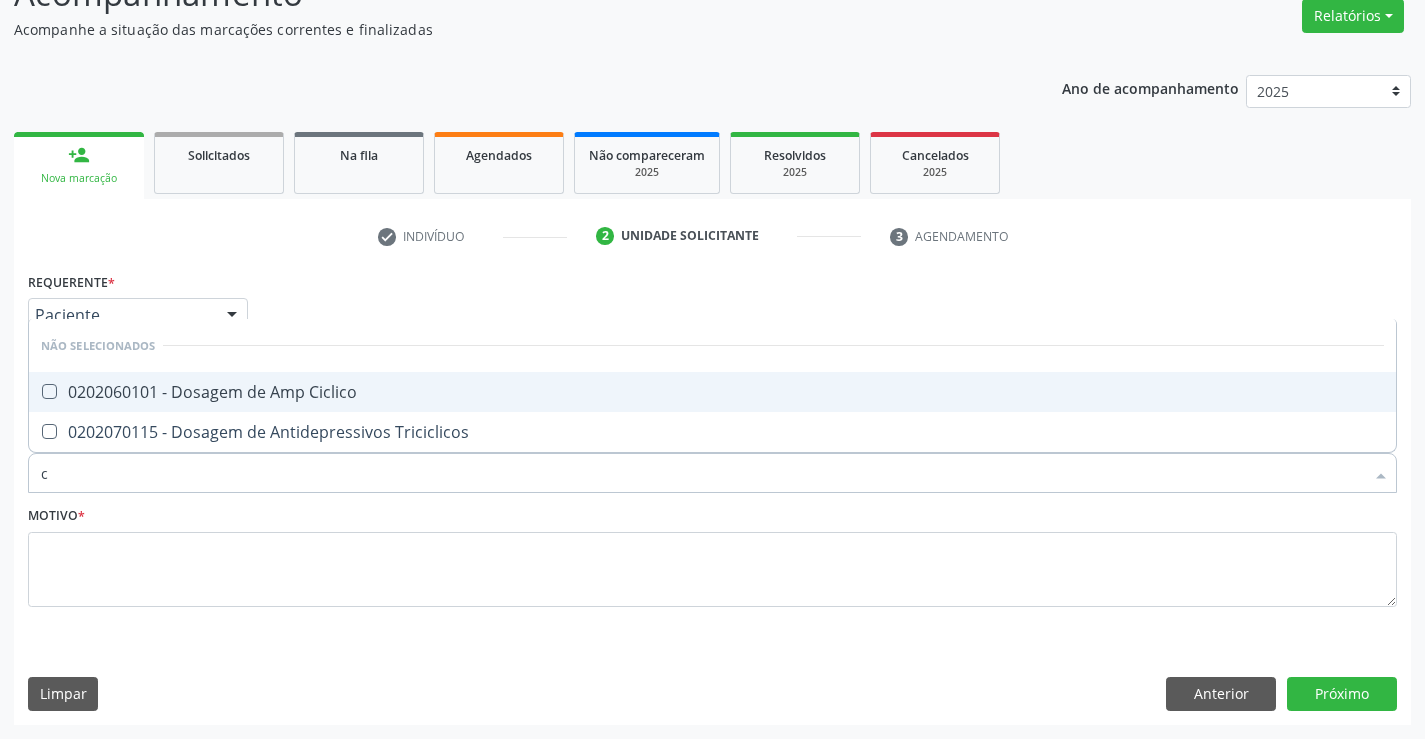 type 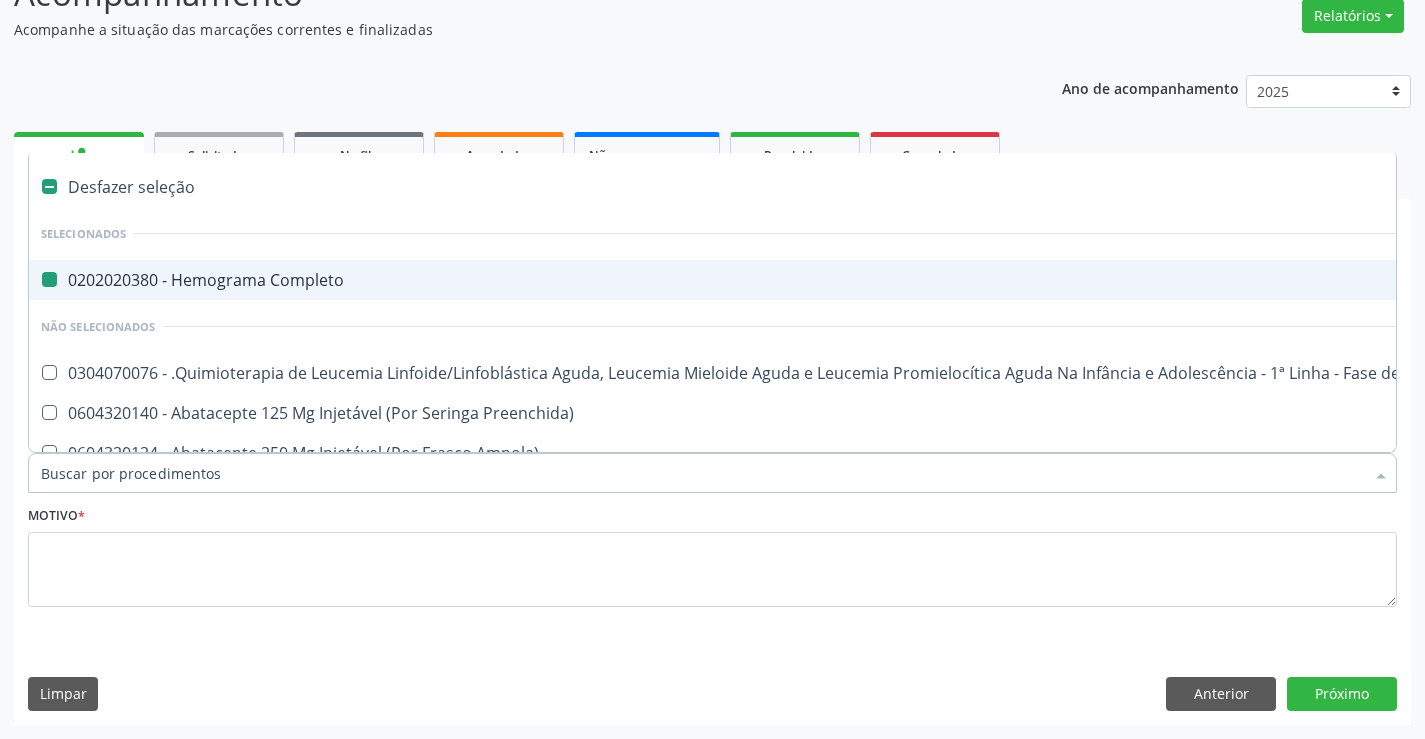 checkbox on "true" 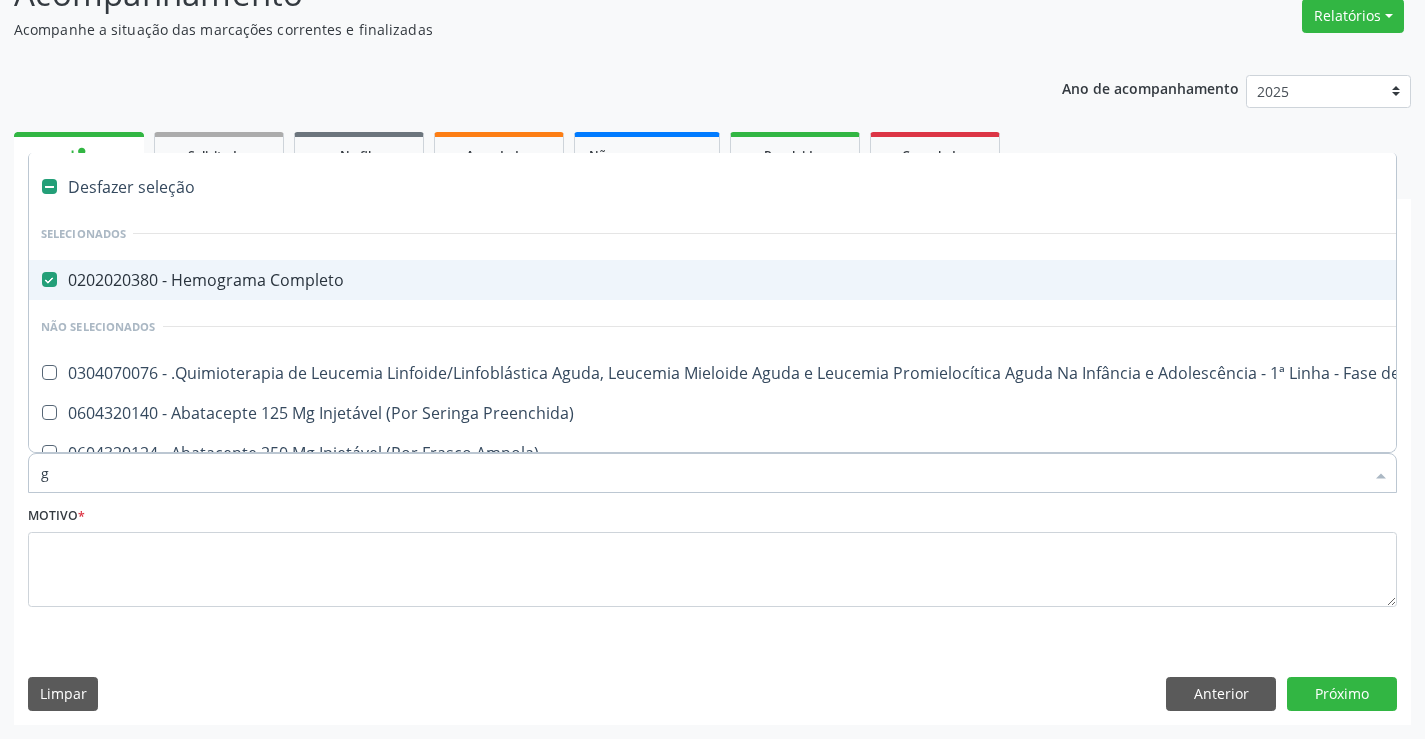 type on "gl" 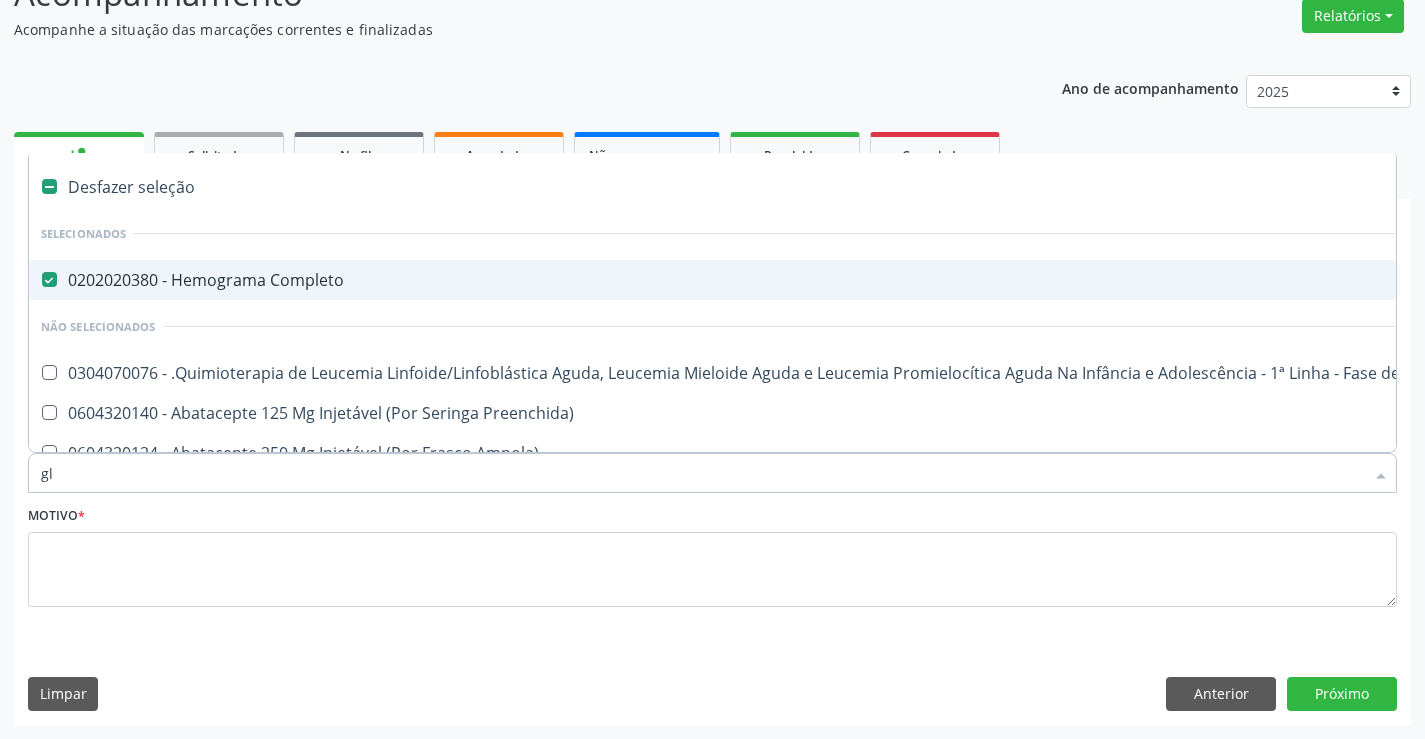 checkbox on "false" 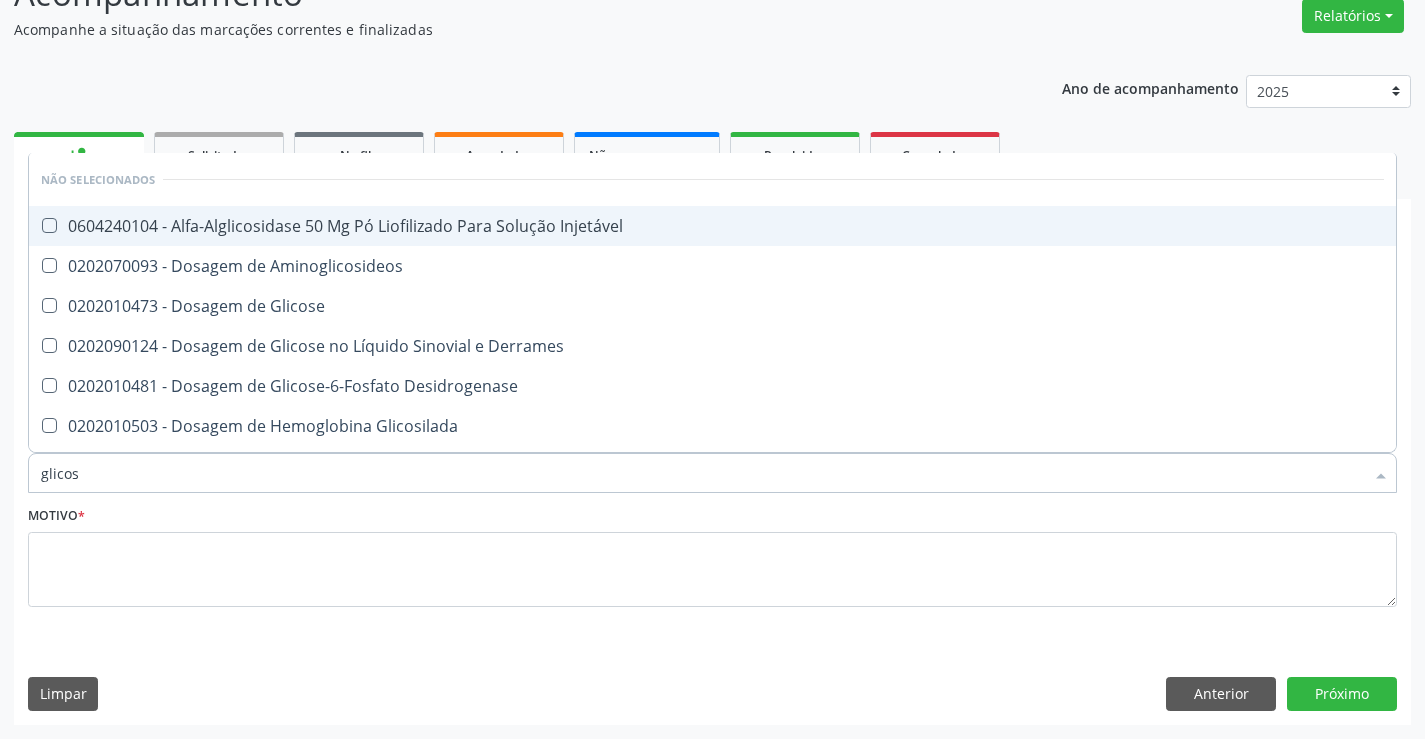 type on "glicose" 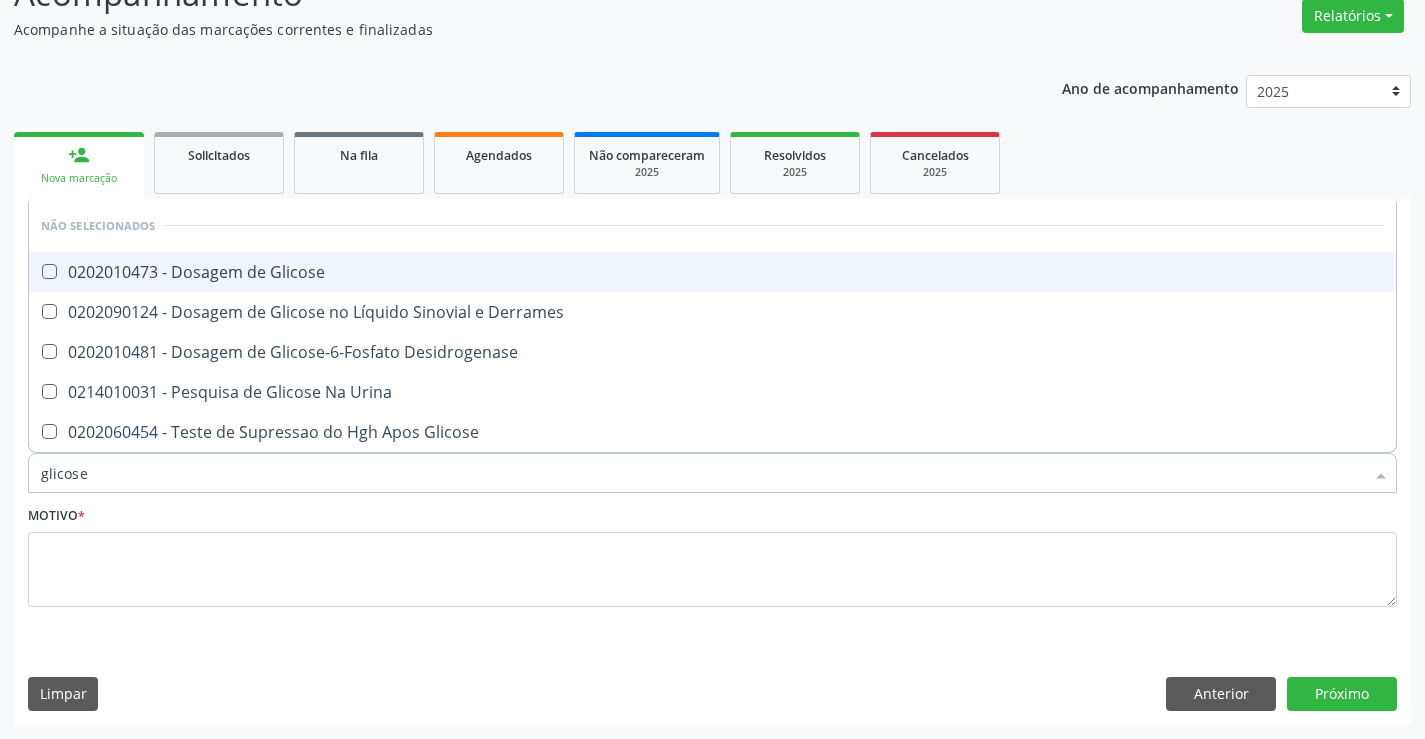 click on "0202010473 - Dosagem de Glicose" at bounding box center [712, 272] 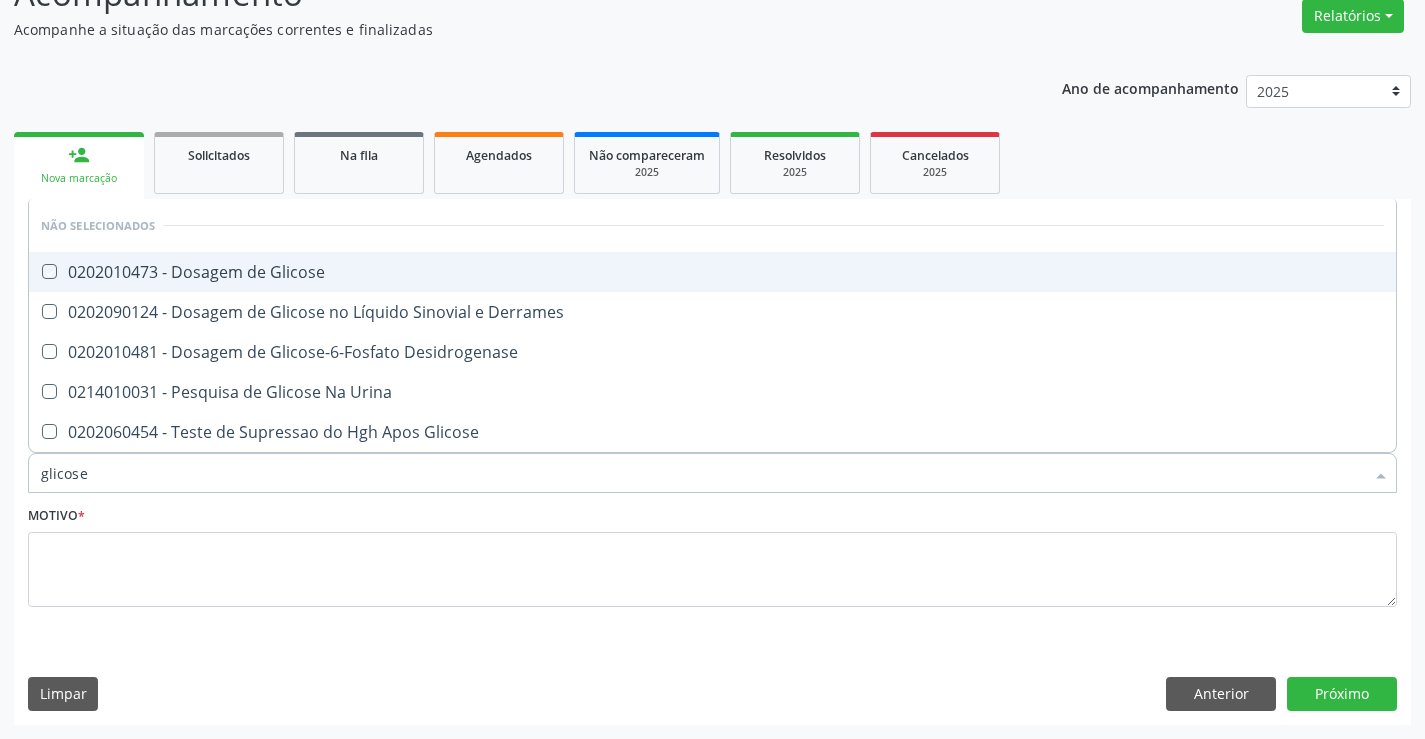 checkbox on "true" 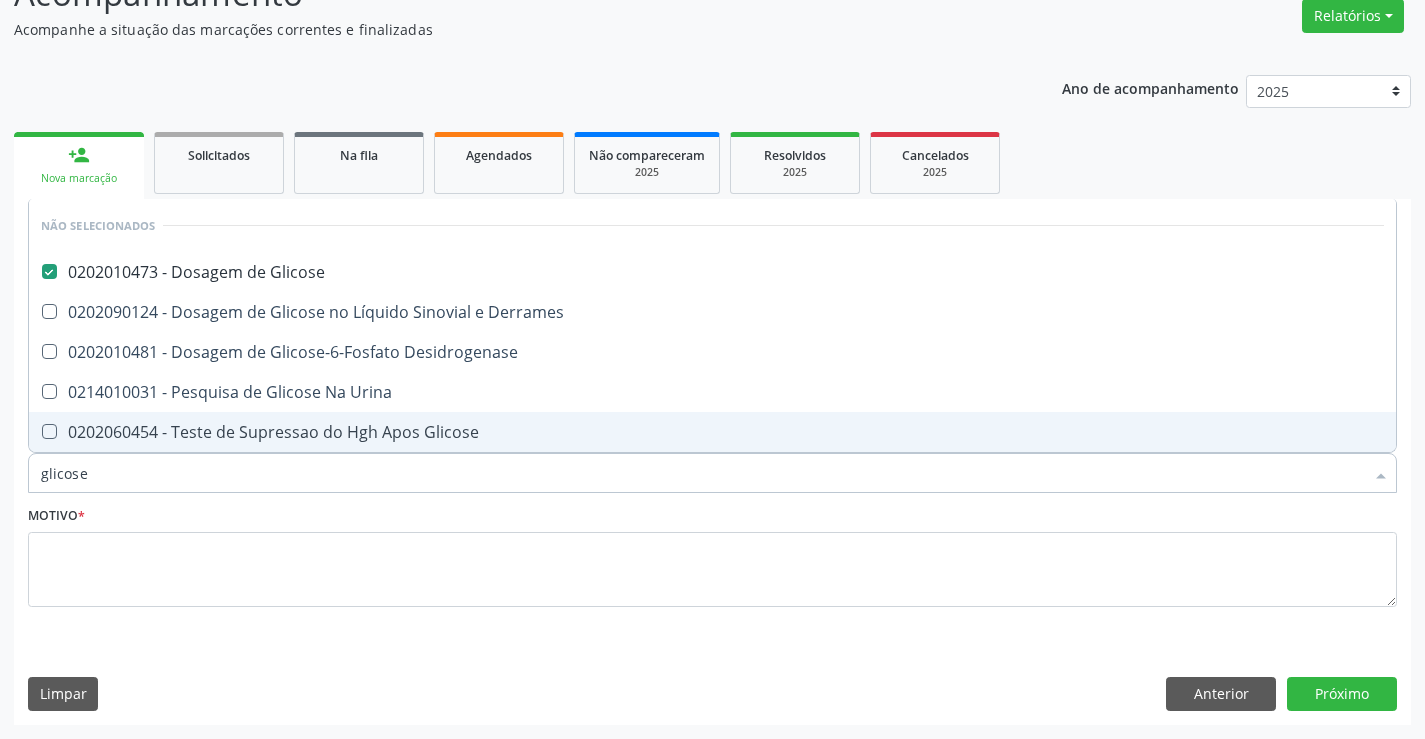 drag, startPoint x: 97, startPoint y: 476, endPoint x: 0, endPoint y: 475, distance: 97.00516 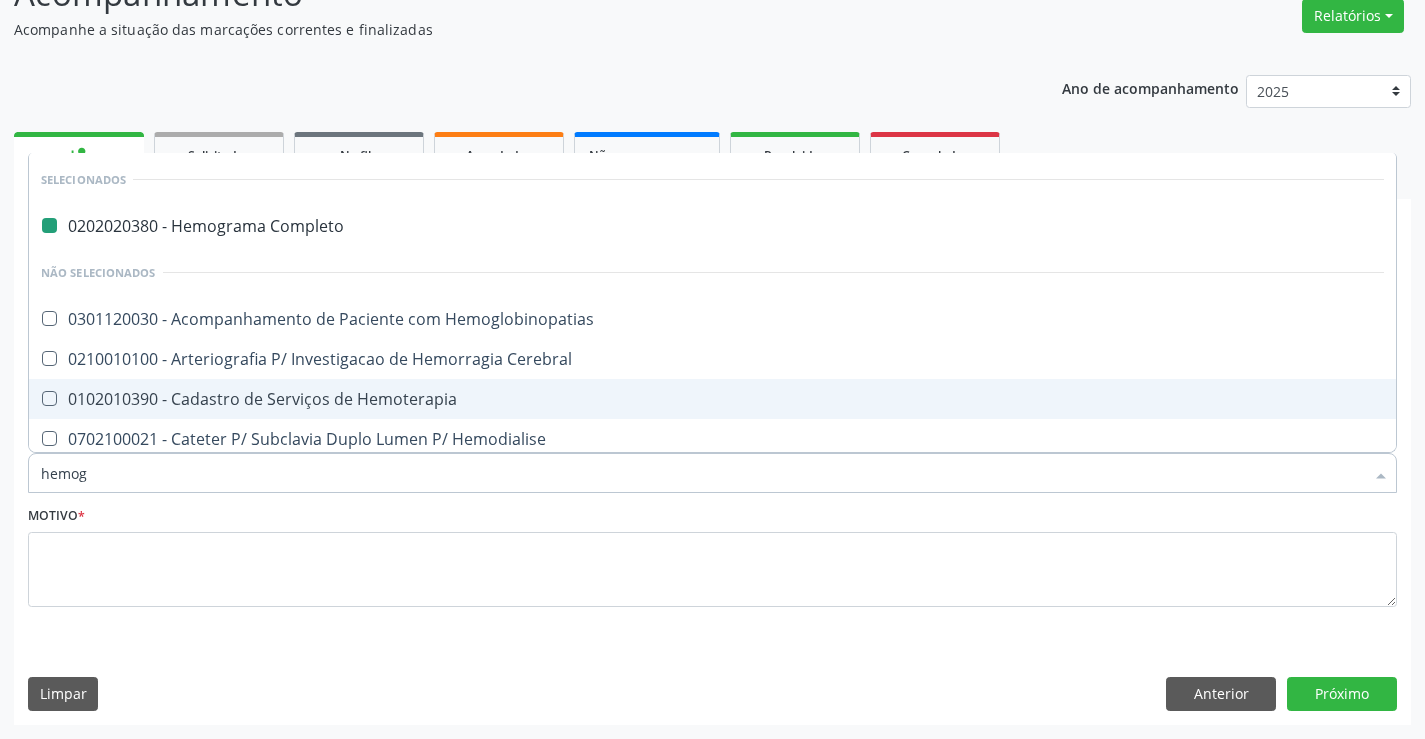 type on "hemogl" 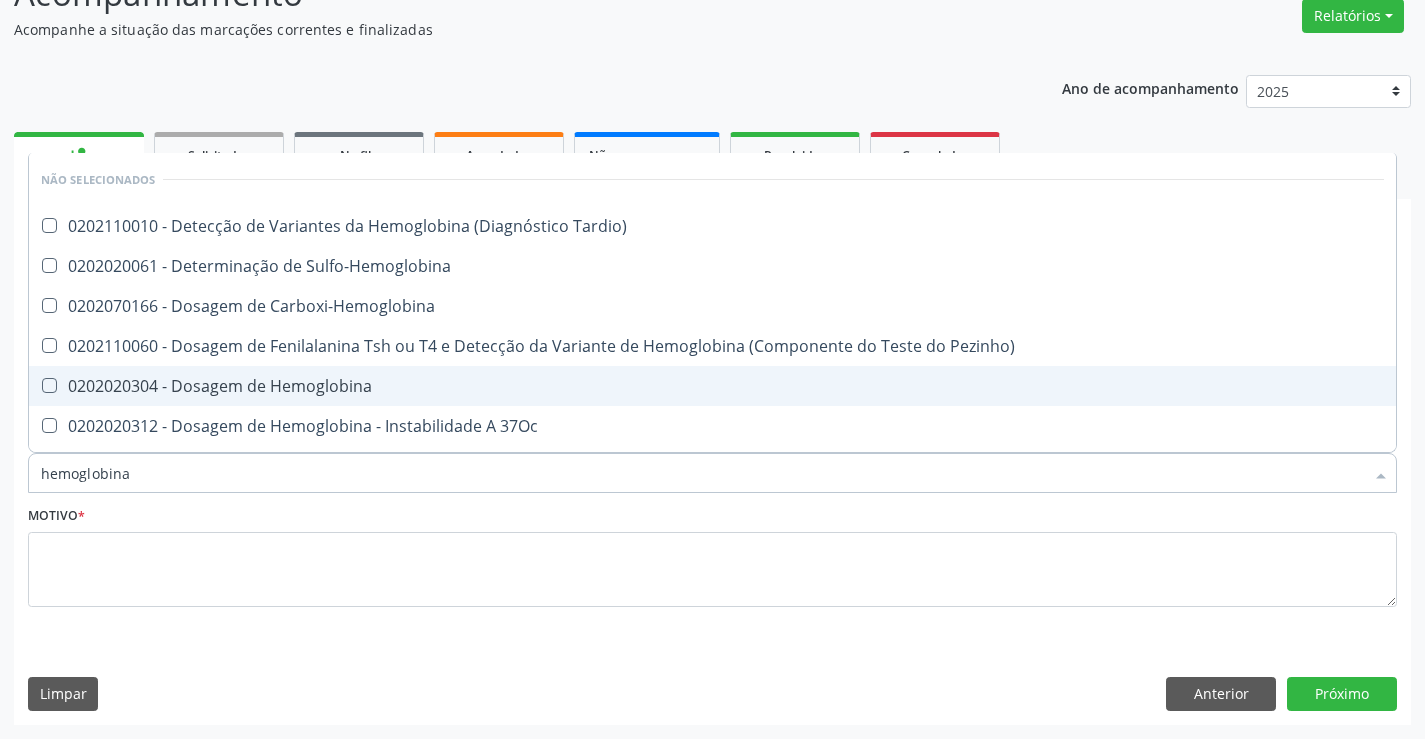 type on "hemoglobina g" 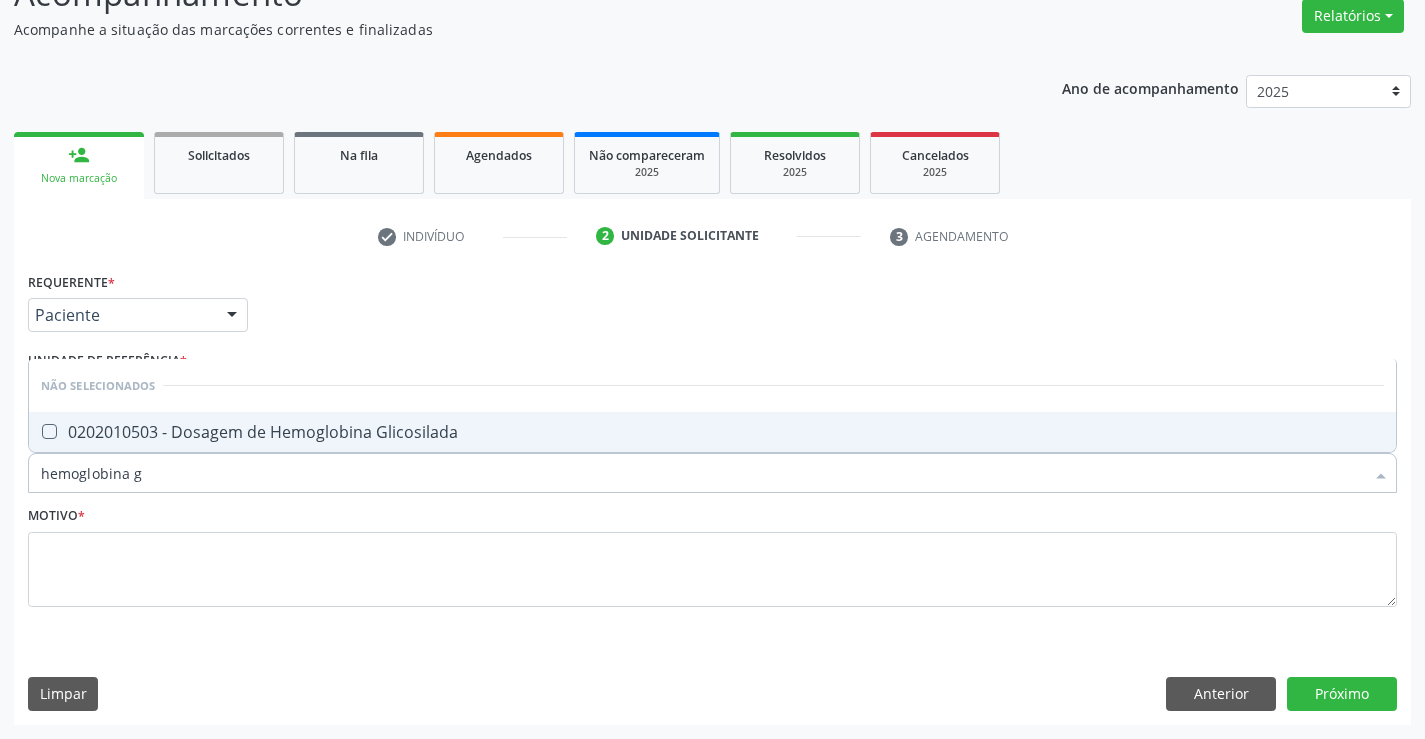 click on "0202010503 - Dosagem de Hemoglobina Glicosilada" at bounding box center [712, 432] 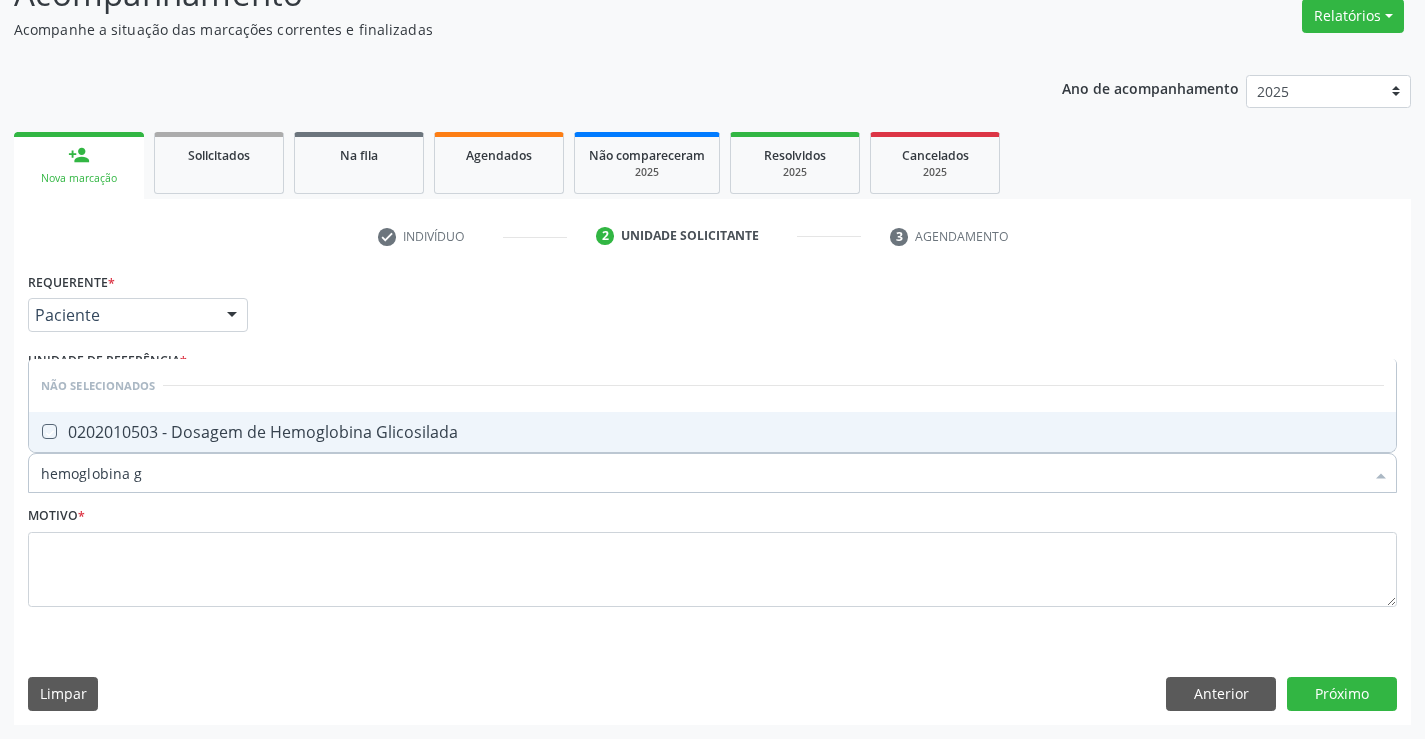 checkbox on "true" 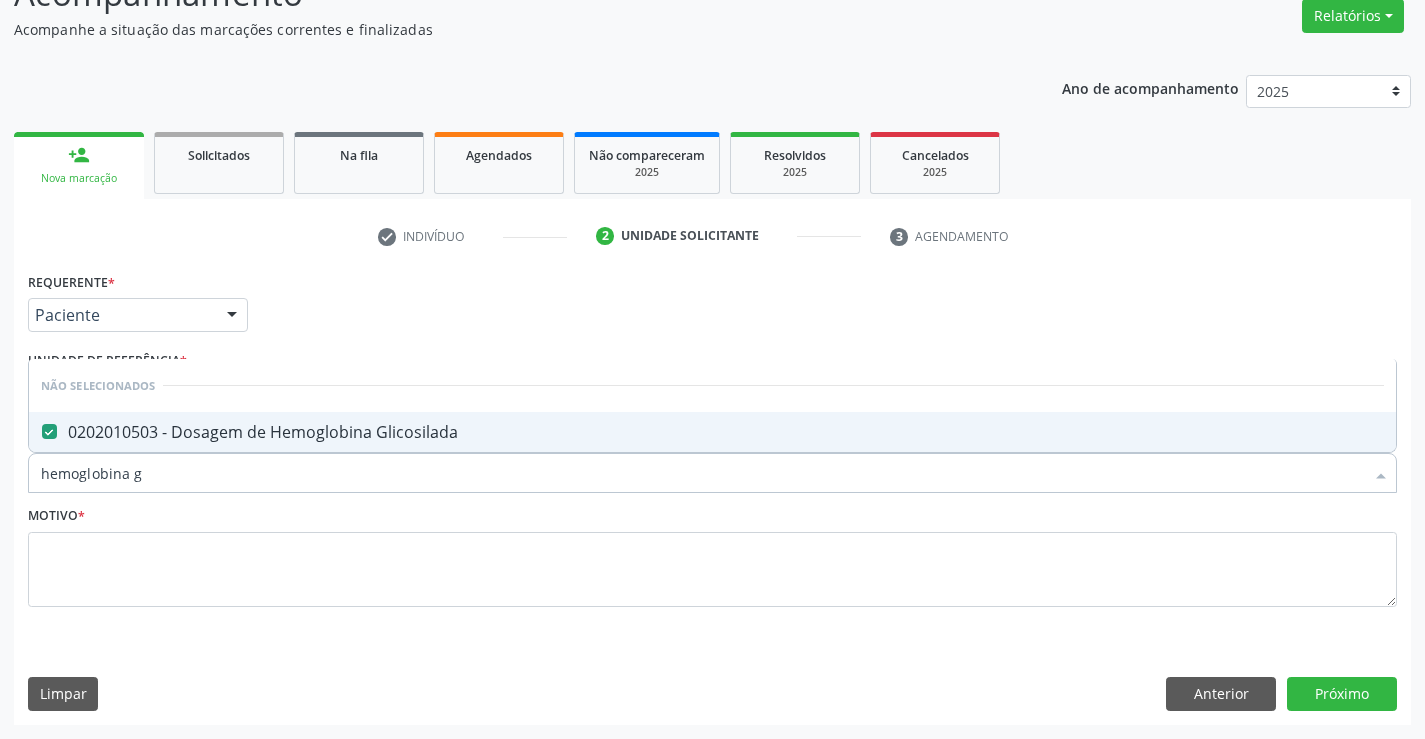 drag, startPoint x: 155, startPoint y: 489, endPoint x: 39, endPoint y: 485, distance: 116.06895 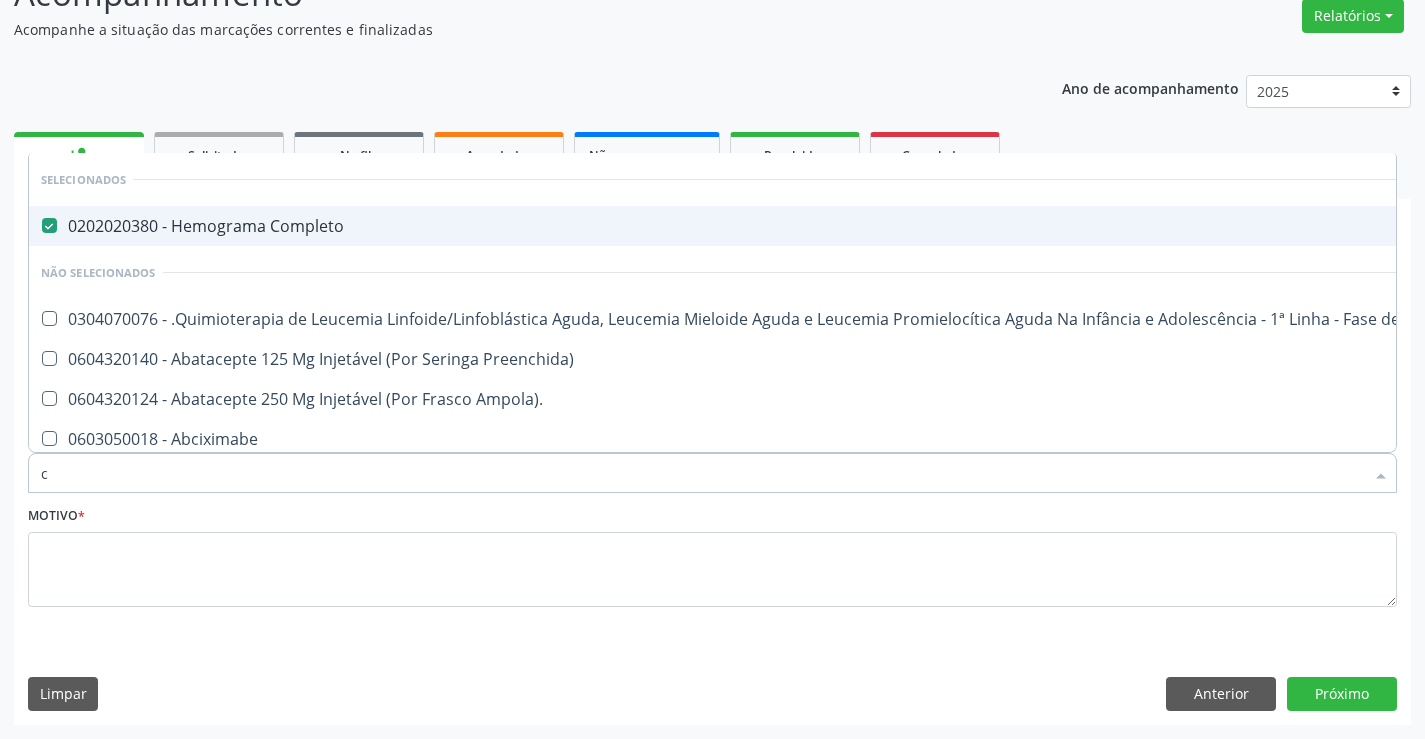 type on "co" 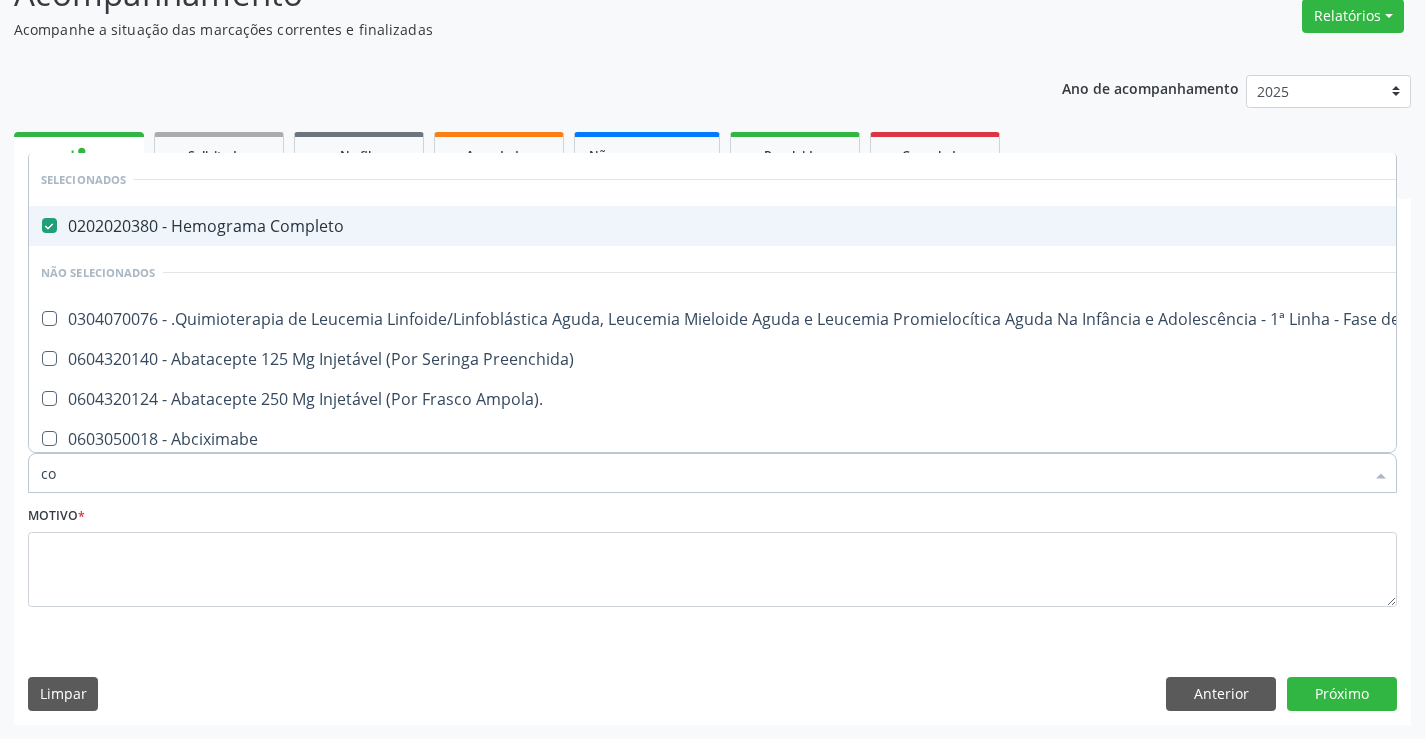 checkbox on "true" 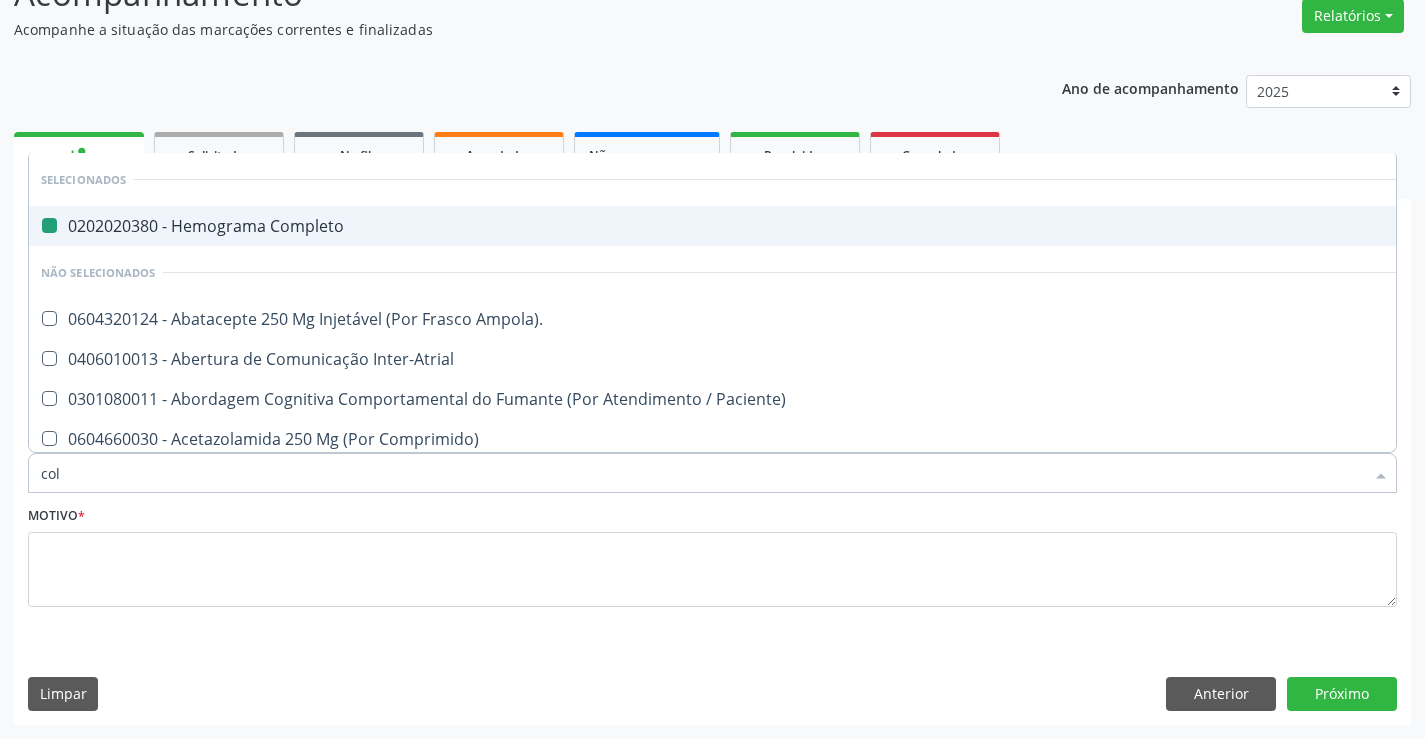 type on "cole" 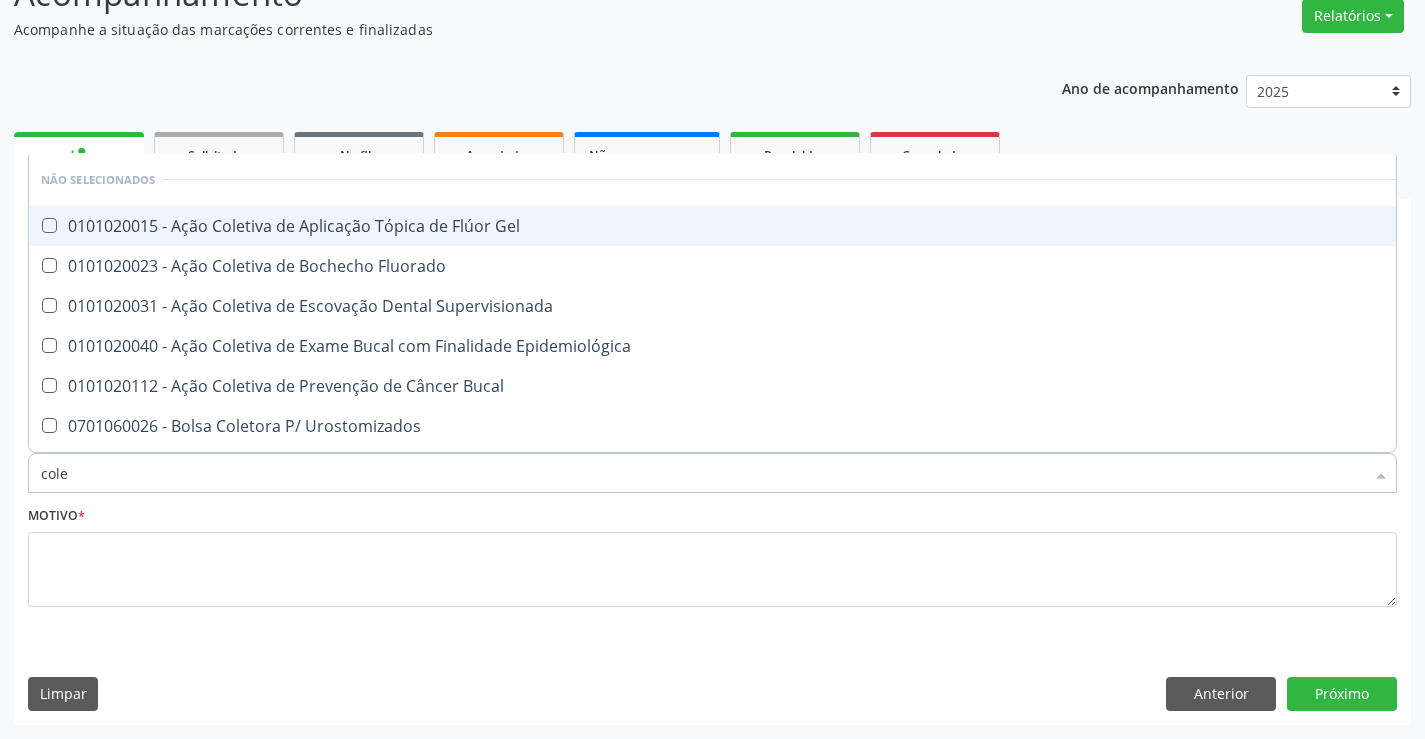 type on "coles" 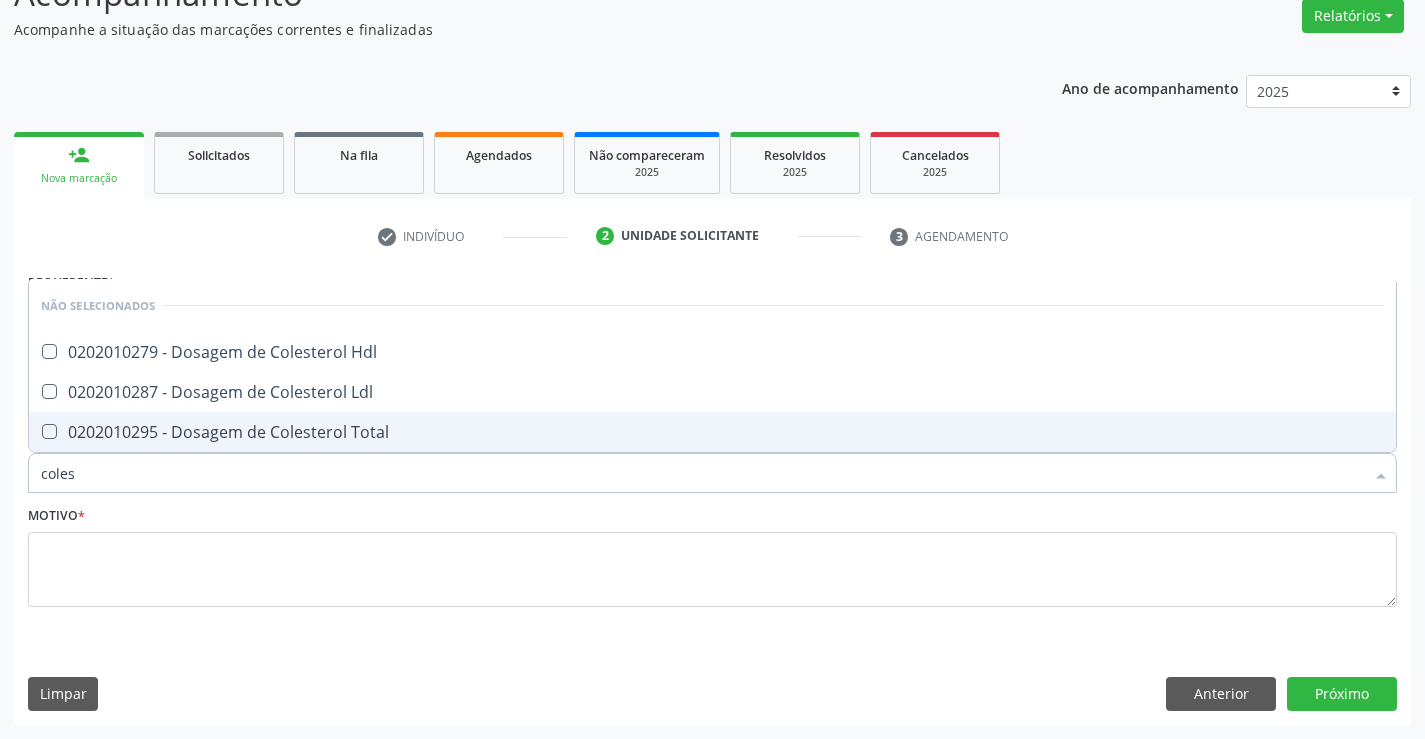 click on "0202010295 - Dosagem de Colesterol Total" at bounding box center [712, 432] 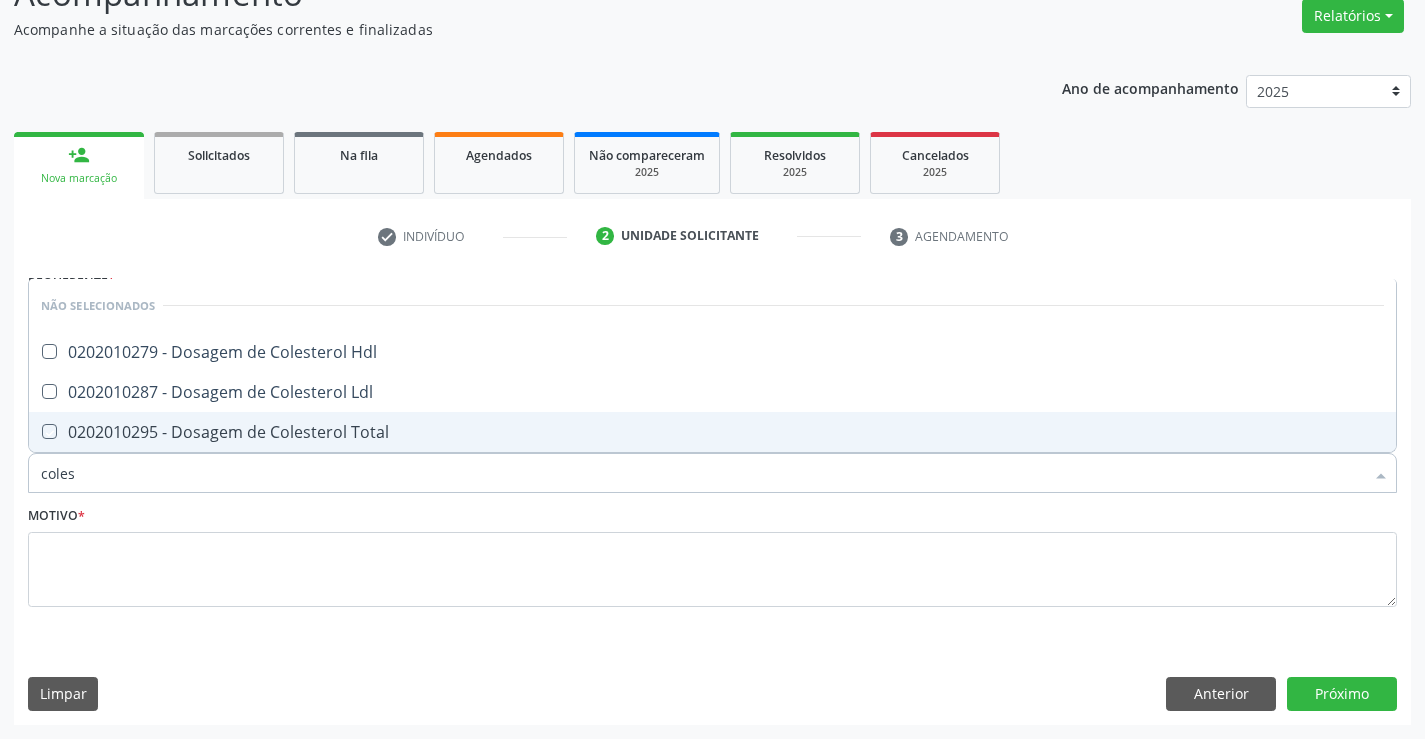 checkbox on "true" 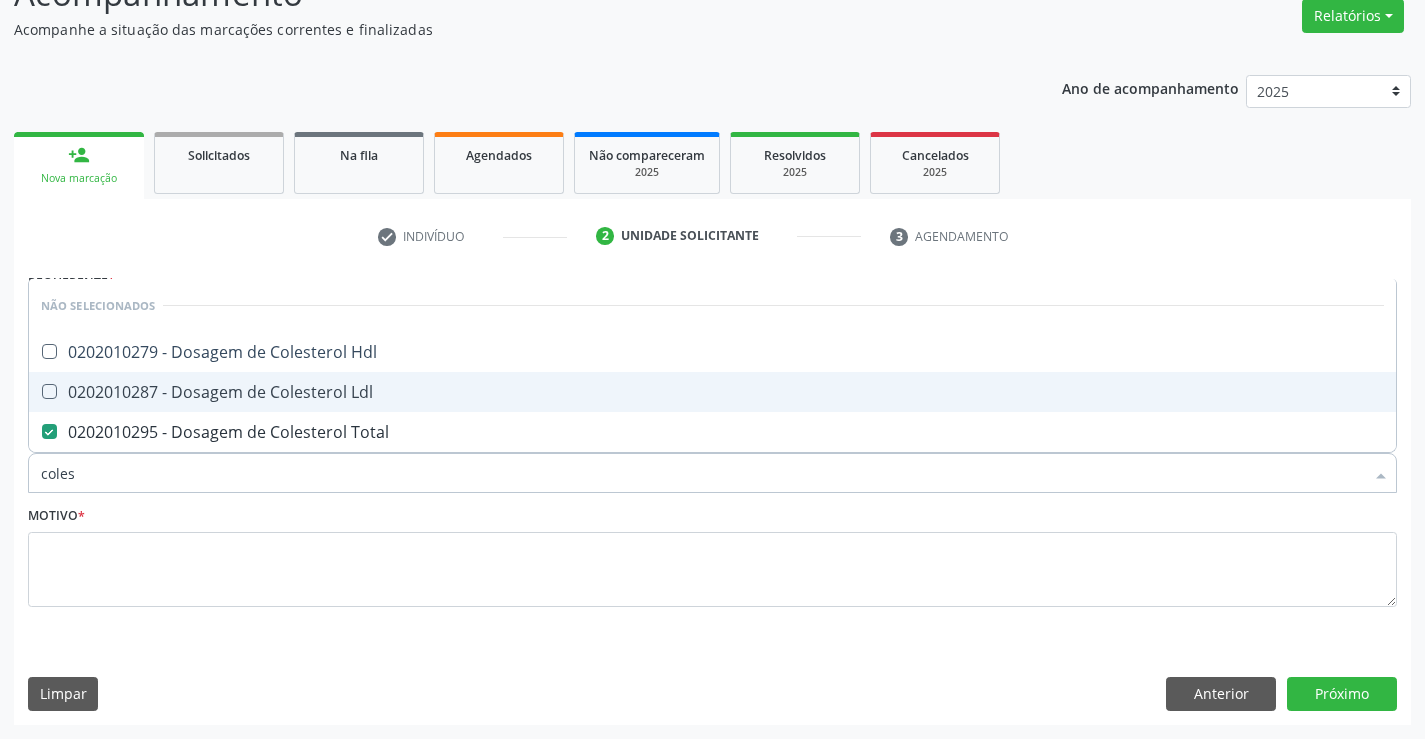 click on "0202010287 - Dosagem de Colesterol Ldl" at bounding box center (712, 392) 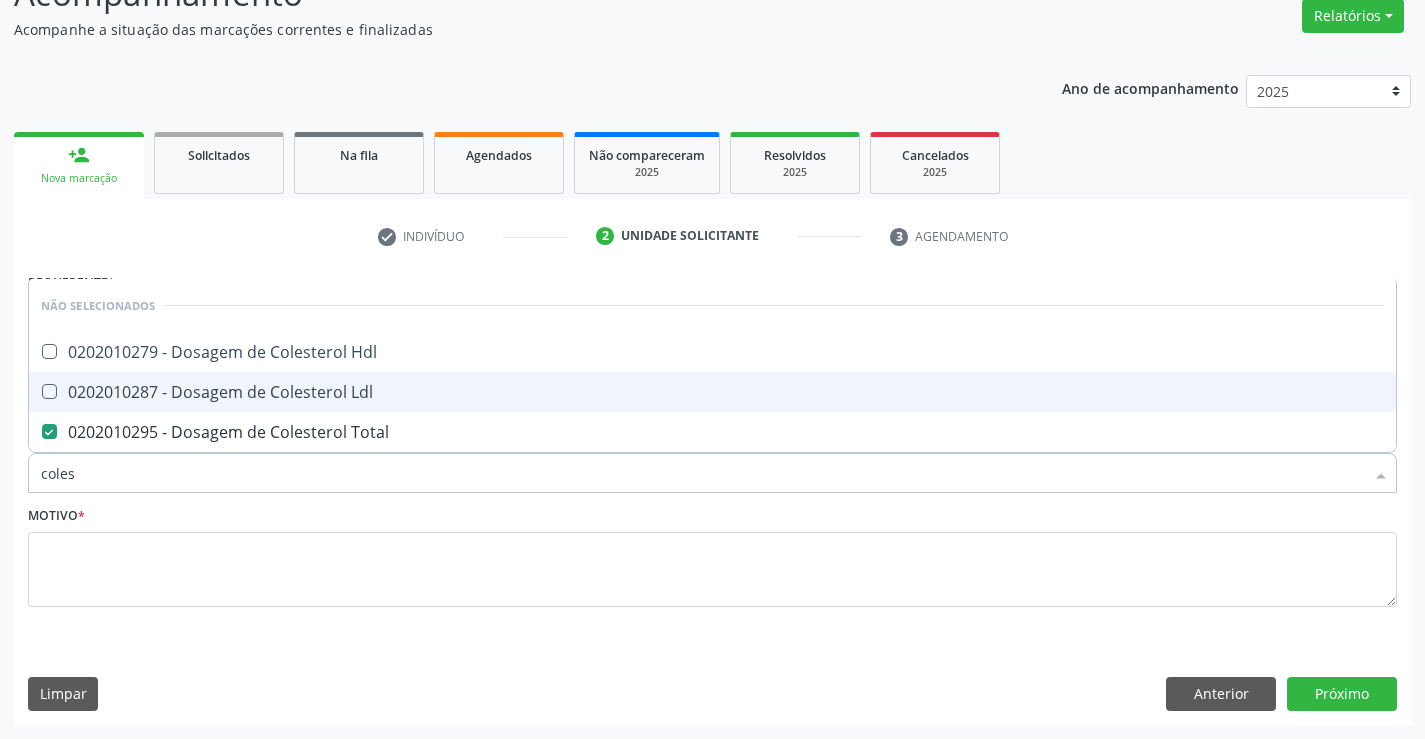 checkbox on "true" 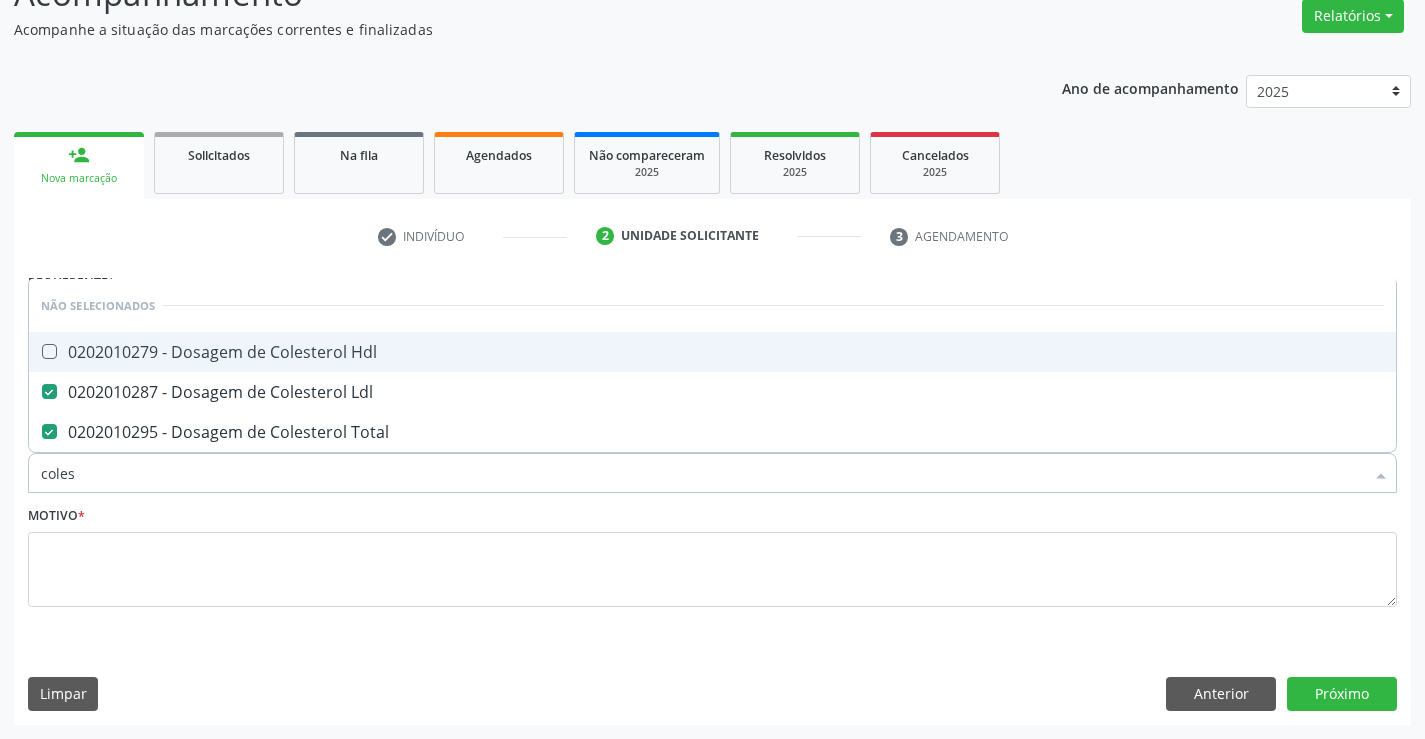 click on "0202010279 - Dosagem de Colesterol Hdl" at bounding box center [712, 352] 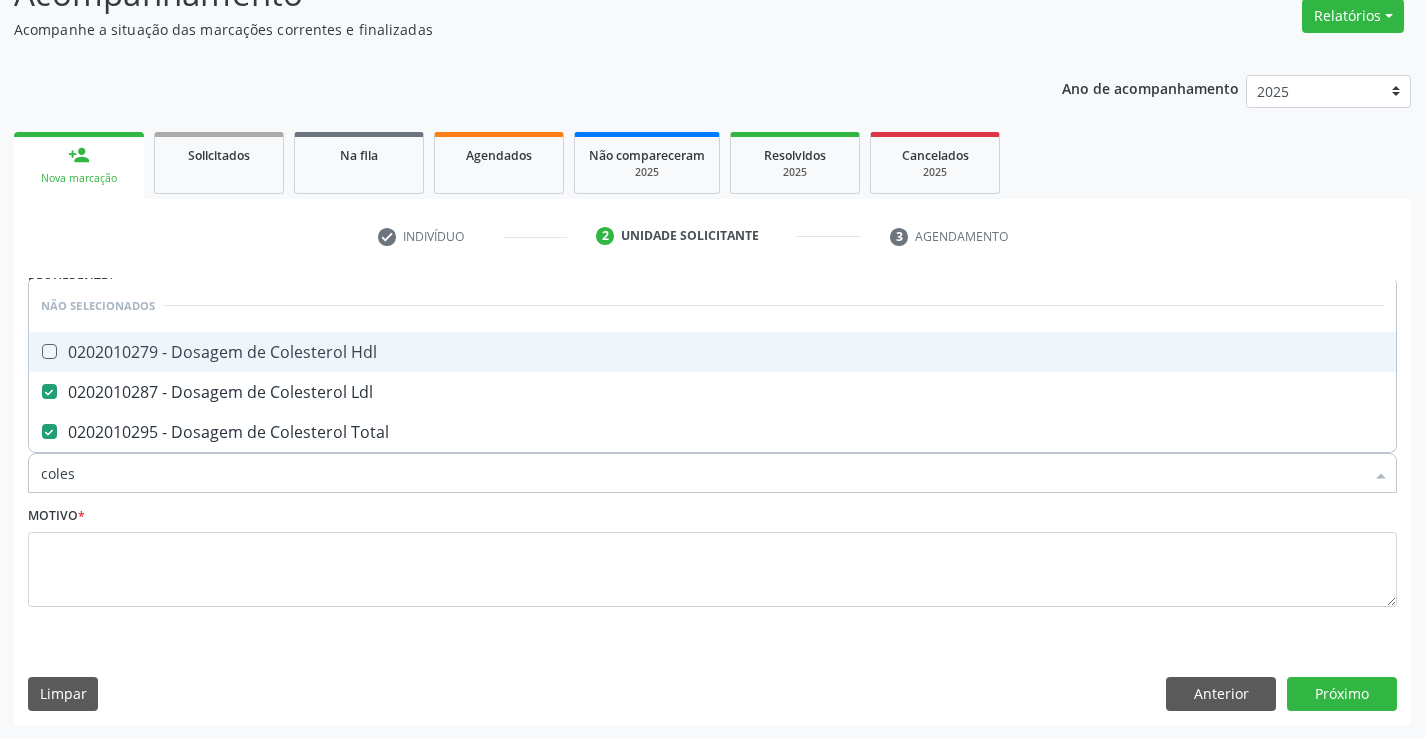 checkbox on "true" 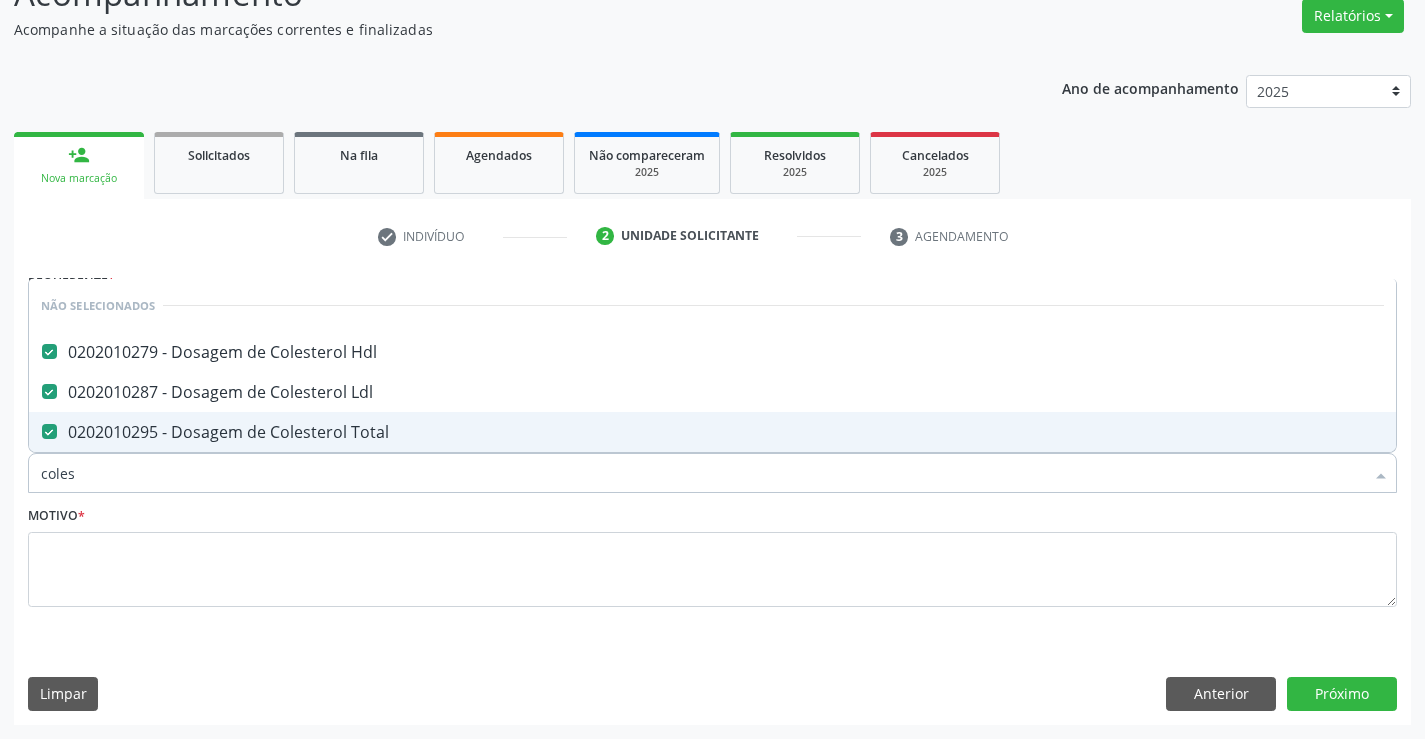 drag, startPoint x: 83, startPoint y: 478, endPoint x: 0, endPoint y: 468, distance: 83.60024 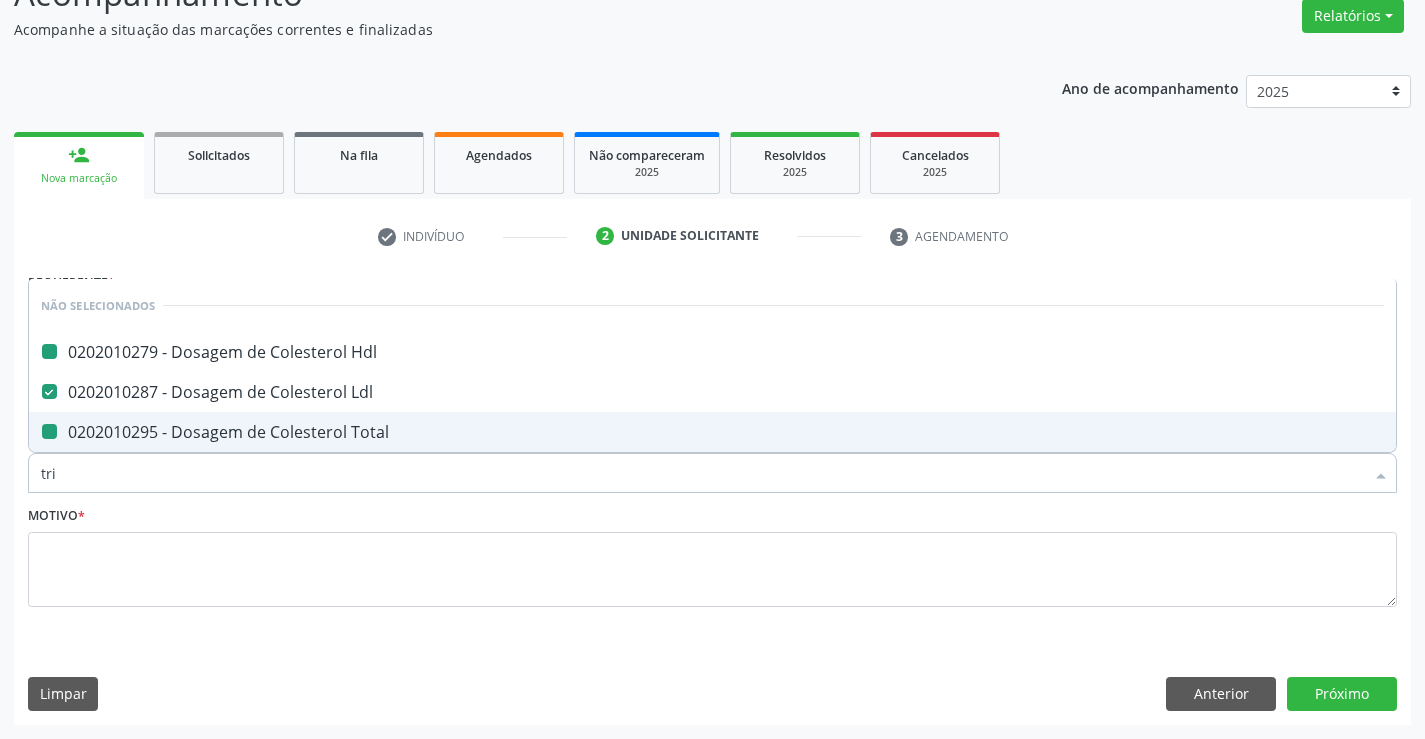 type on "trig" 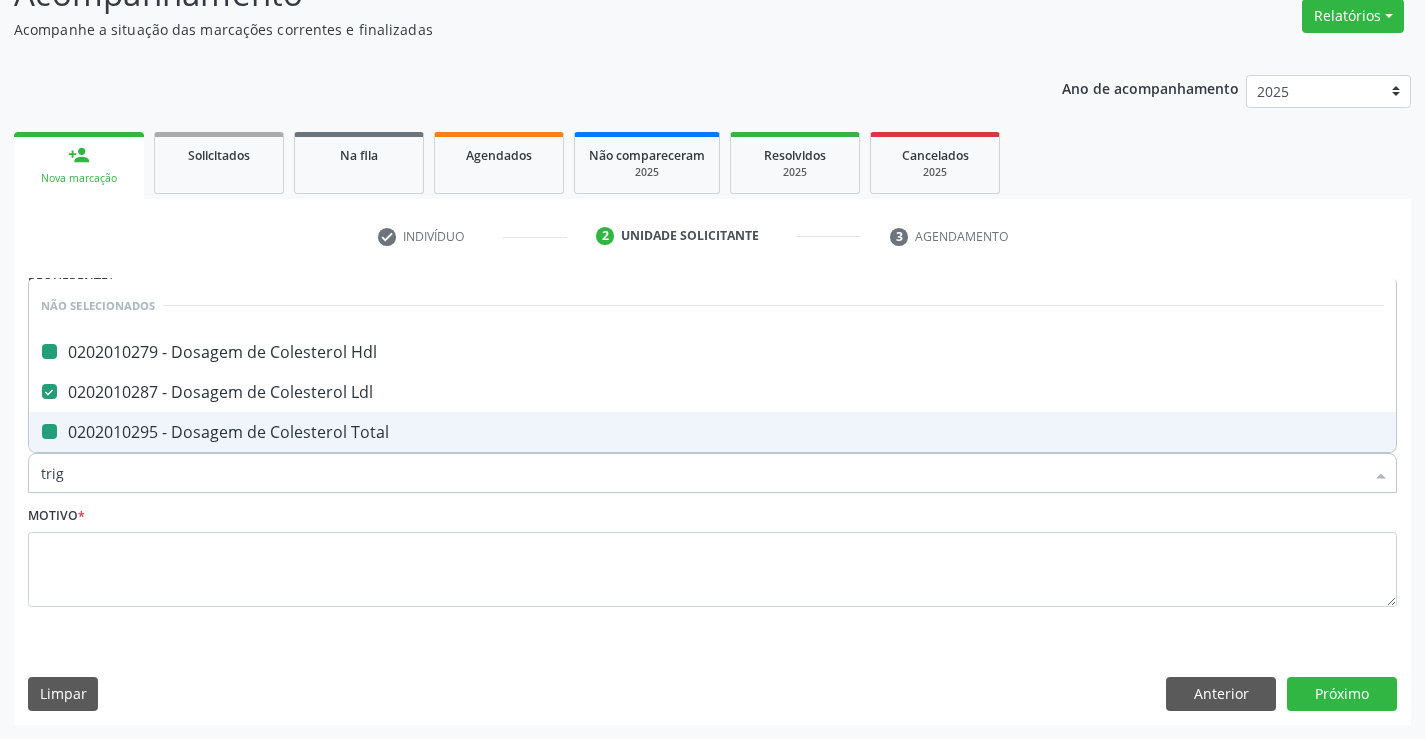 checkbox on "false" 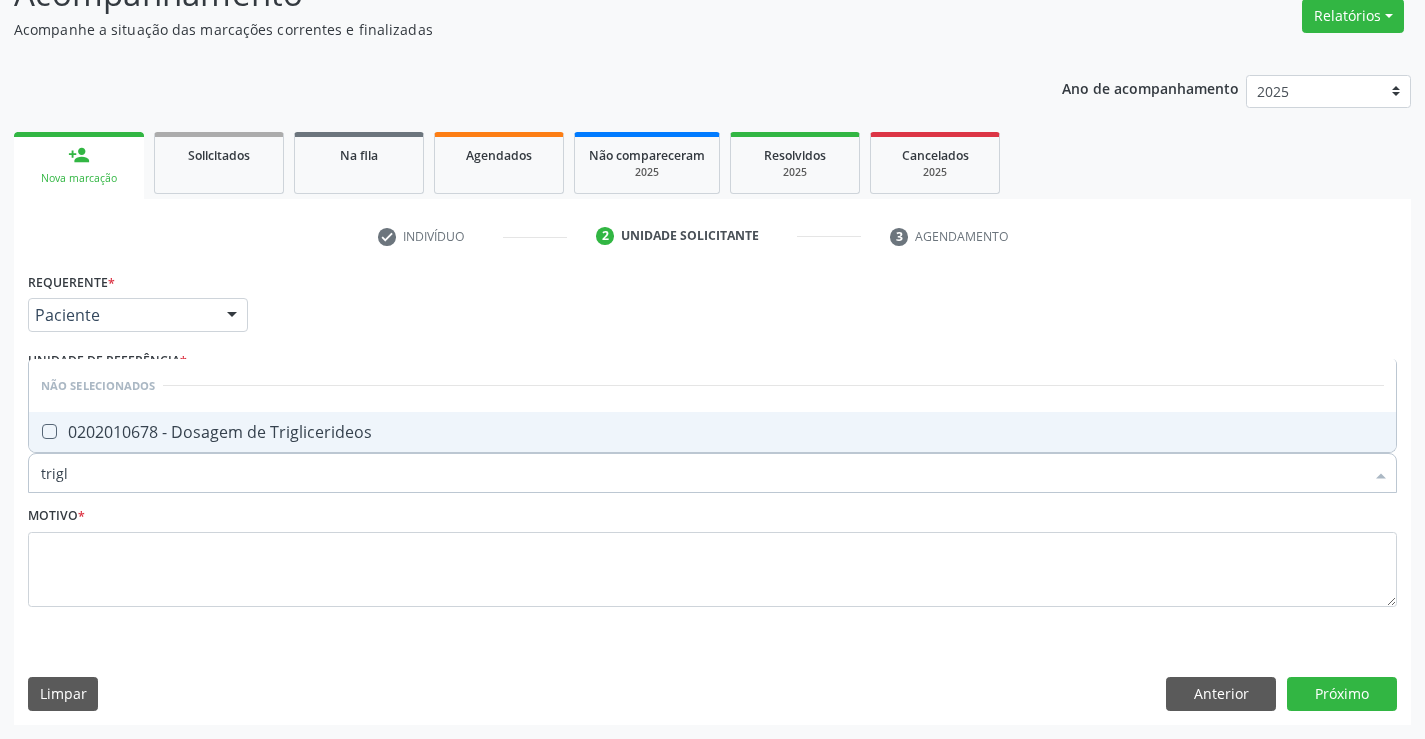 type on "trigli" 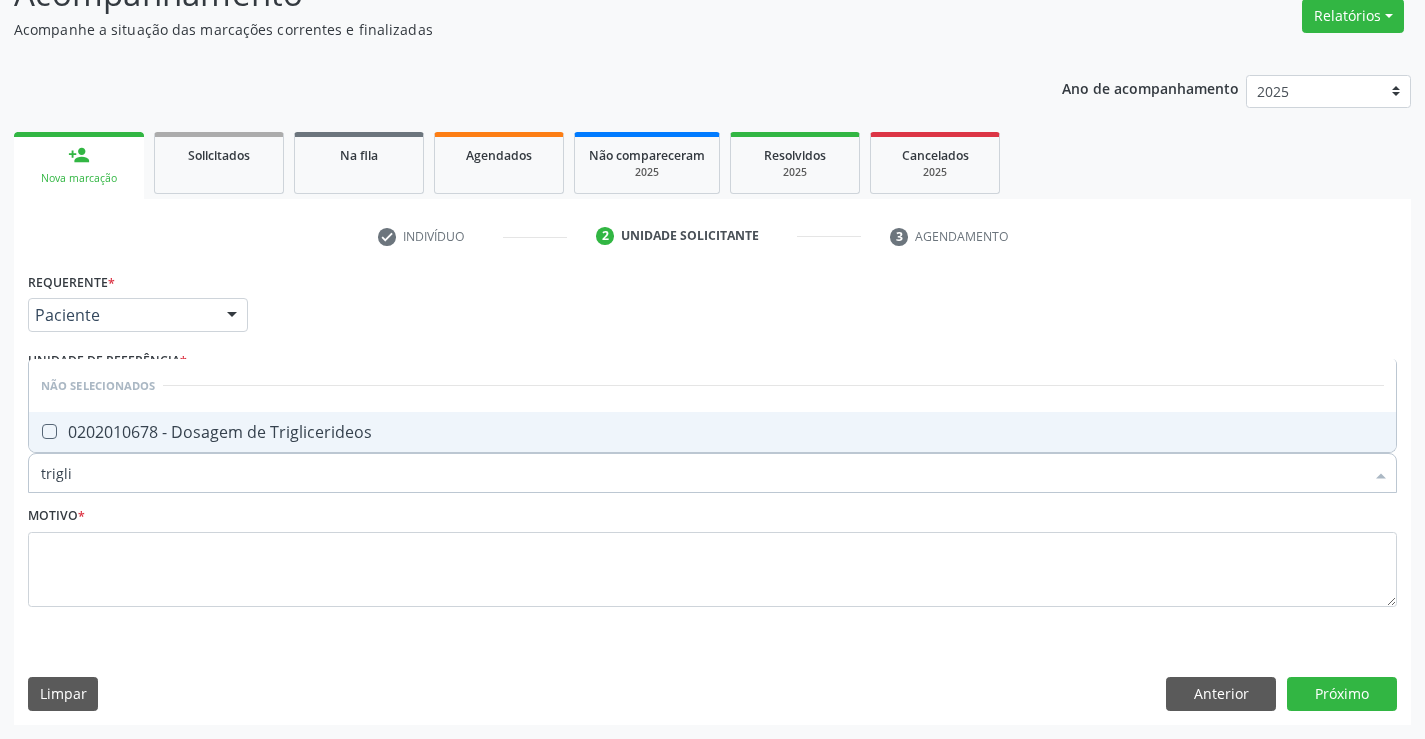 click on "0202010678 - Dosagem de Triglicerideos" at bounding box center (712, 432) 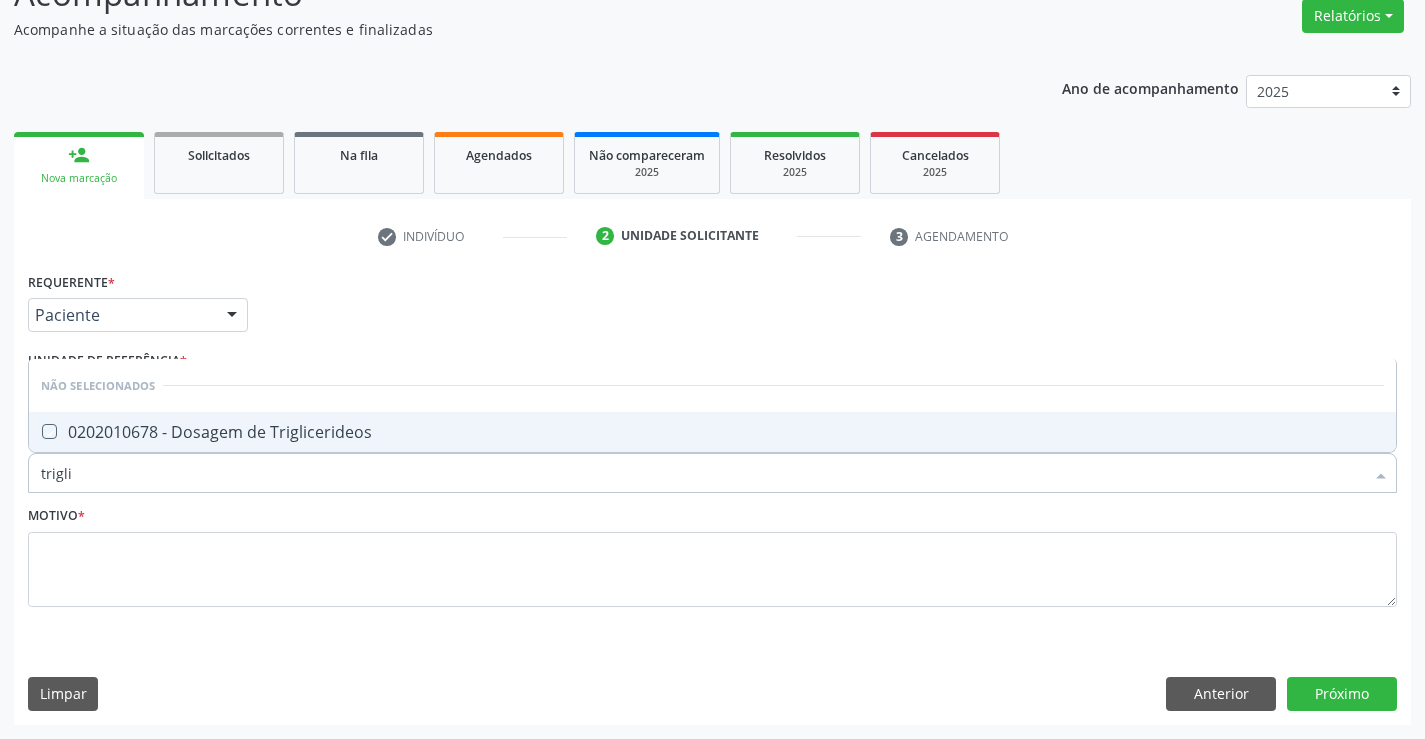 checkbox on "true" 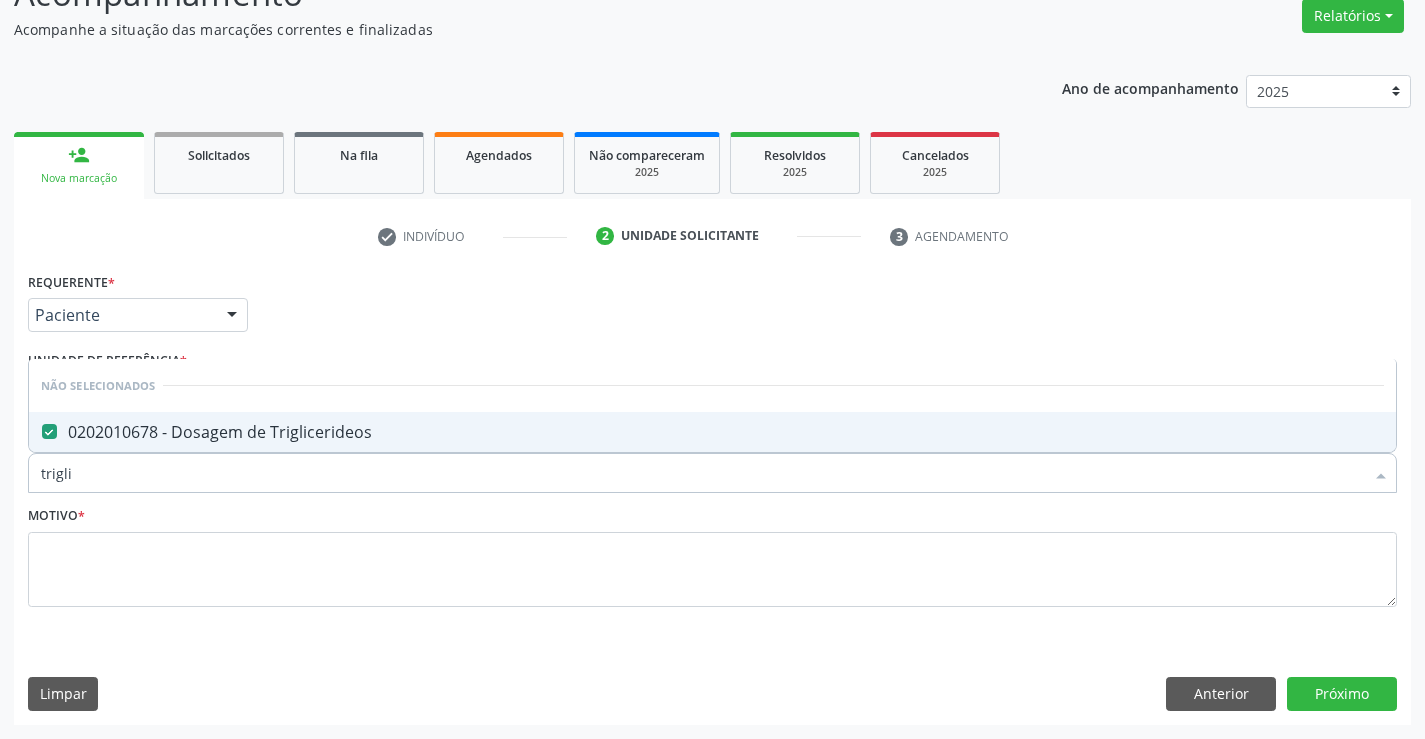 drag, startPoint x: 121, startPoint y: 482, endPoint x: 0, endPoint y: 477, distance: 121.103264 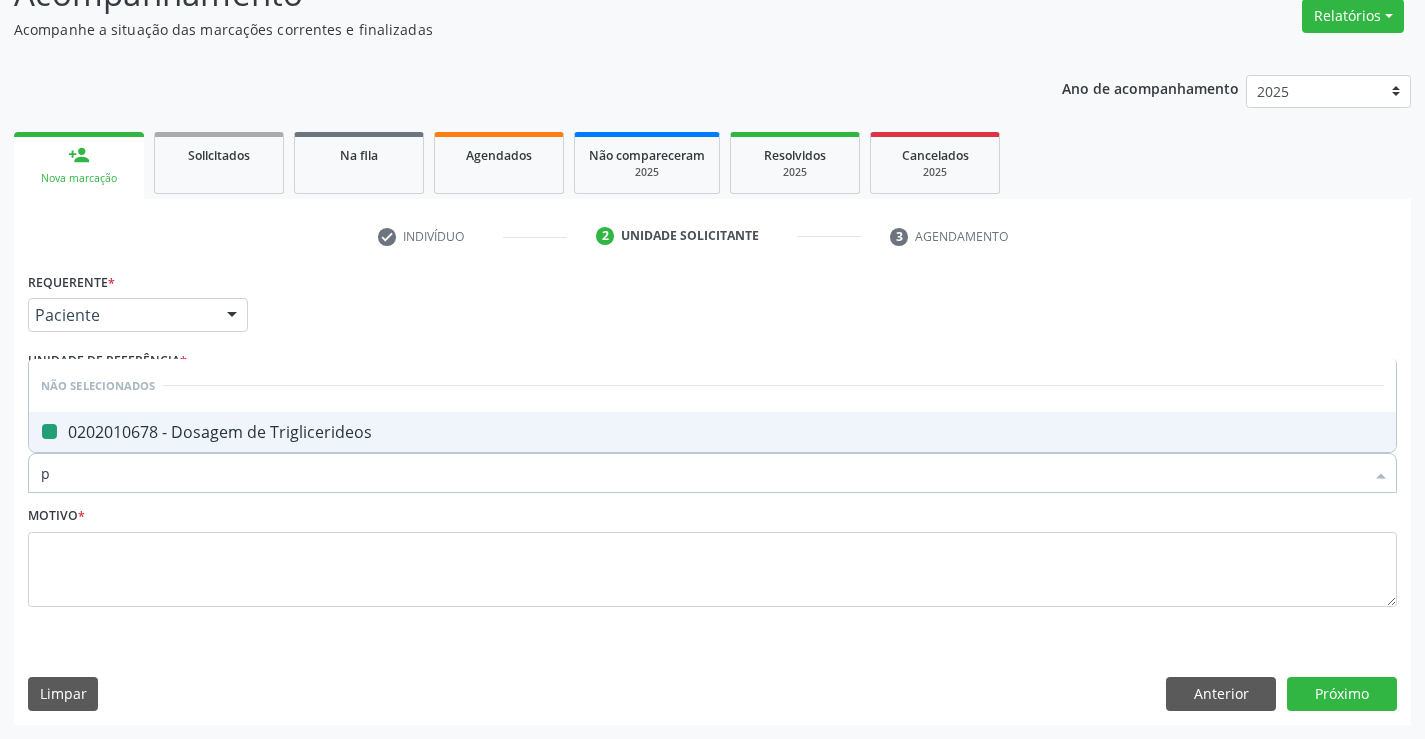 type on "ps" 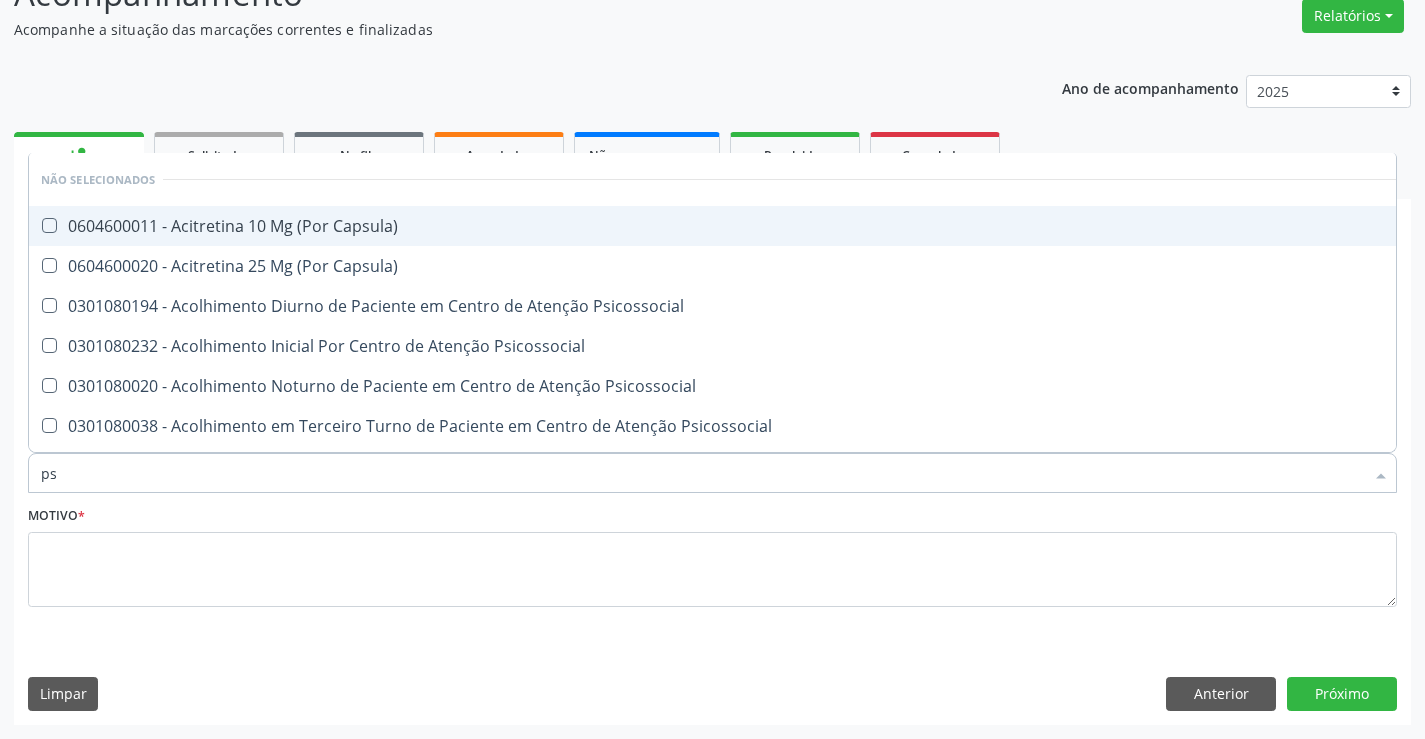type on "psa" 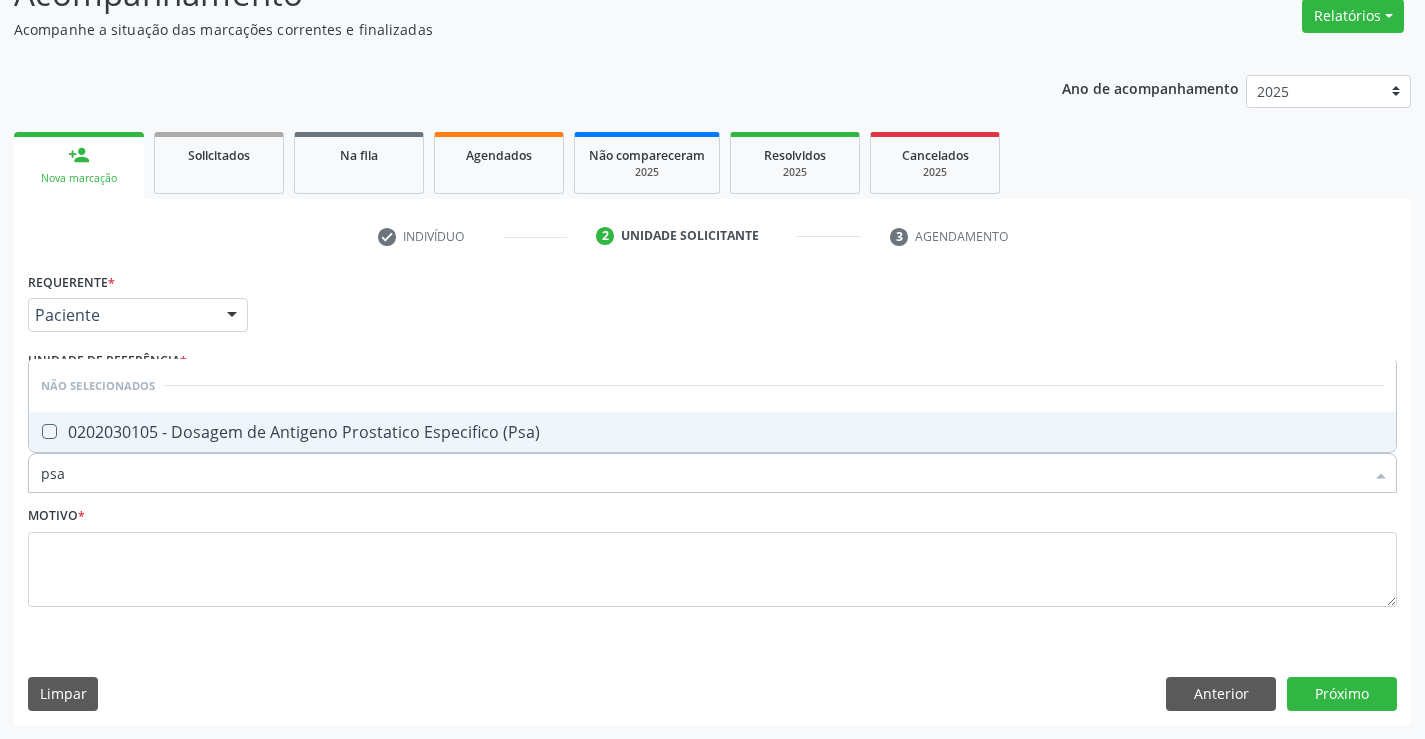 click on "0202030105 - Dosagem de Antigeno Prostatico Especifico (Psa)" at bounding box center [712, 432] 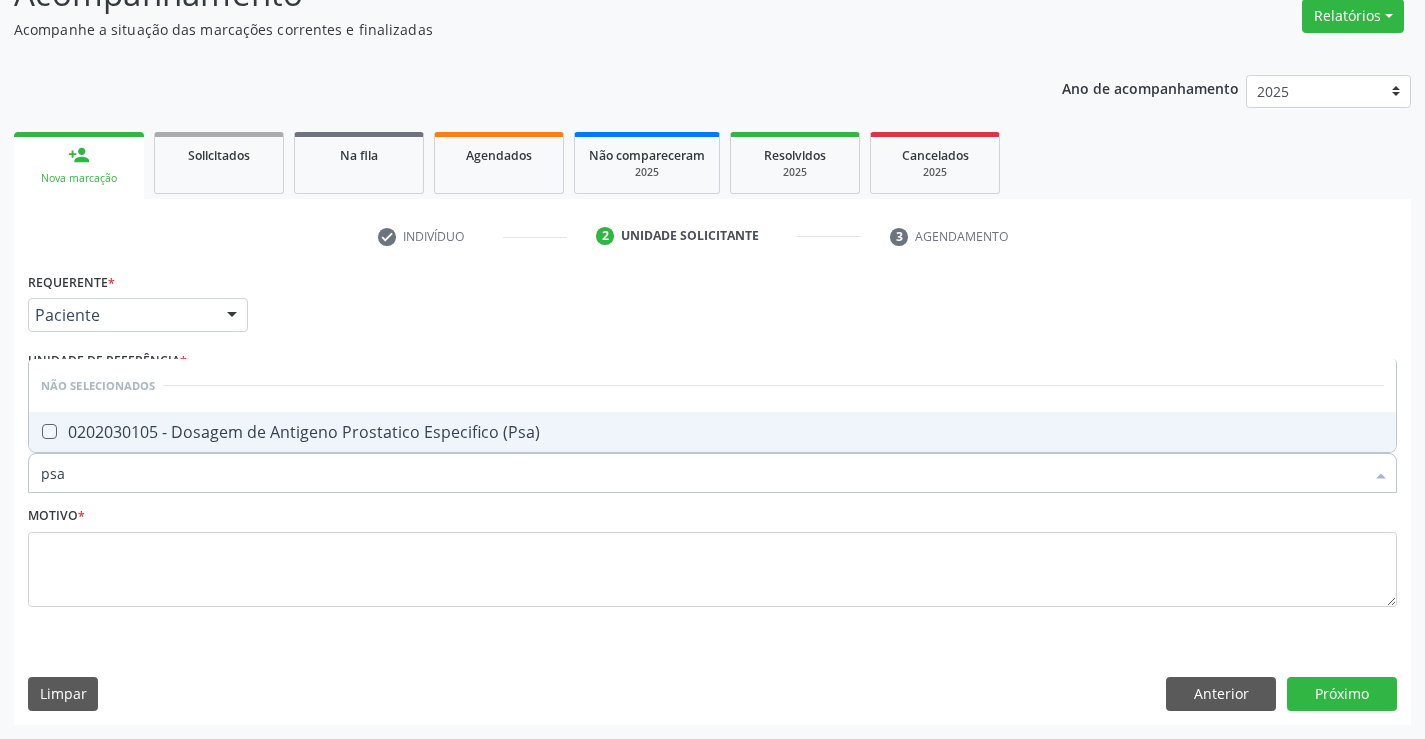 checkbox on "true" 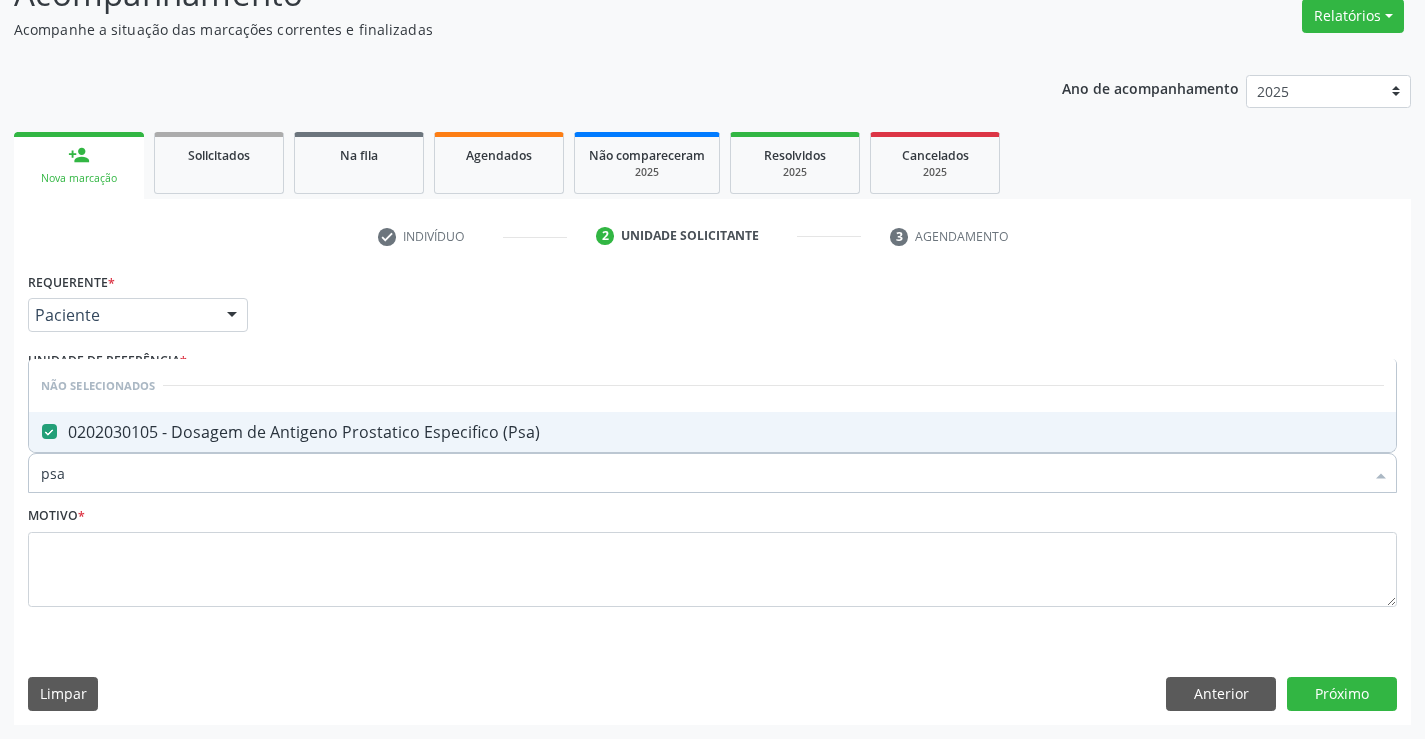 drag, startPoint x: 91, startPoint y: 477, endPoint x: 6, endPoint y: 468, distance: 85.47514 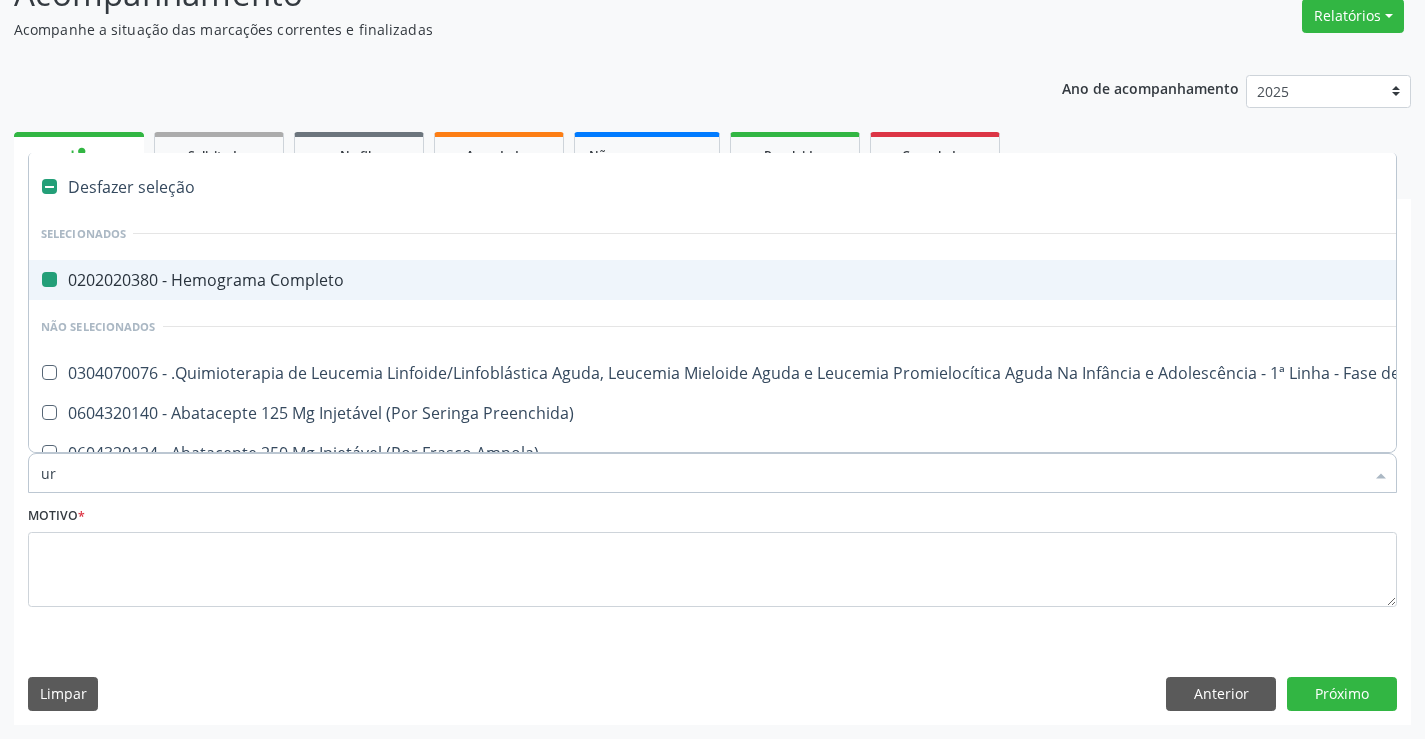 type on "uri" 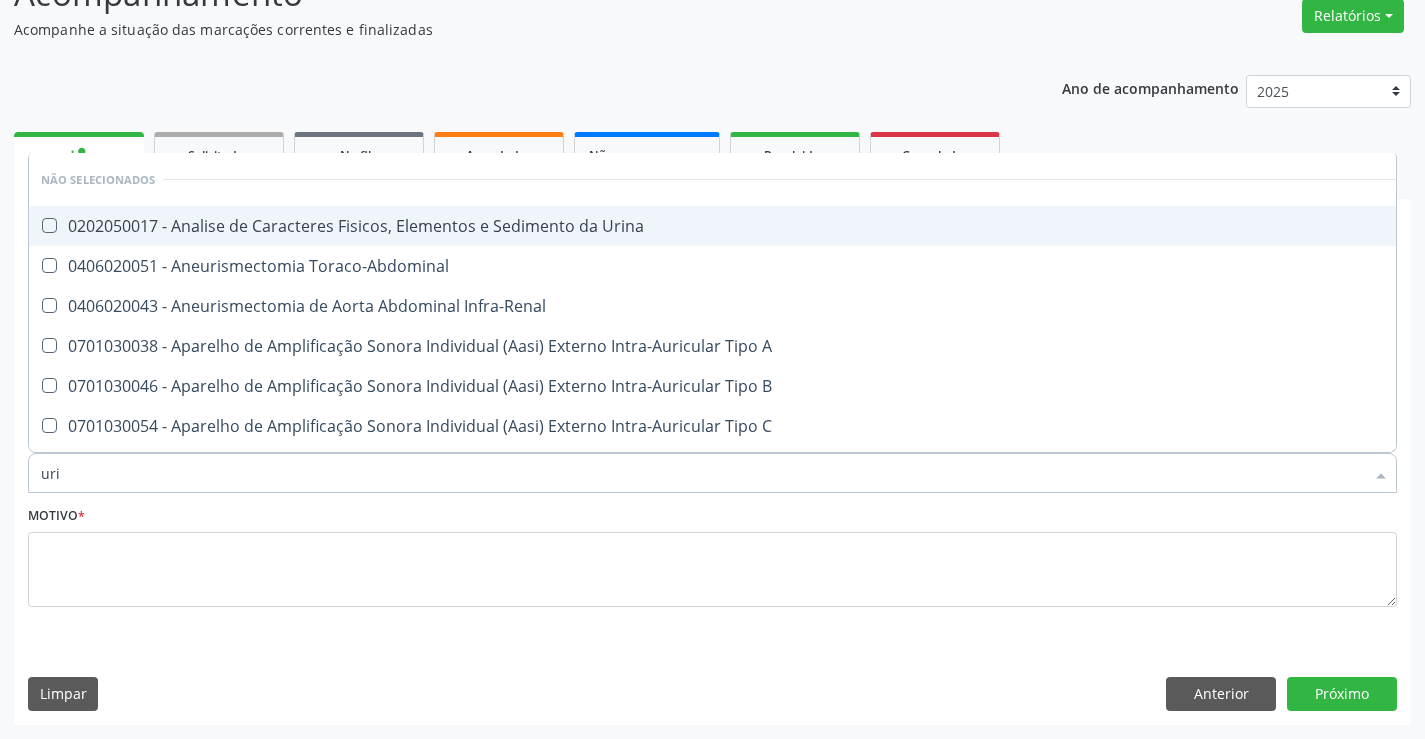 type on "urin" 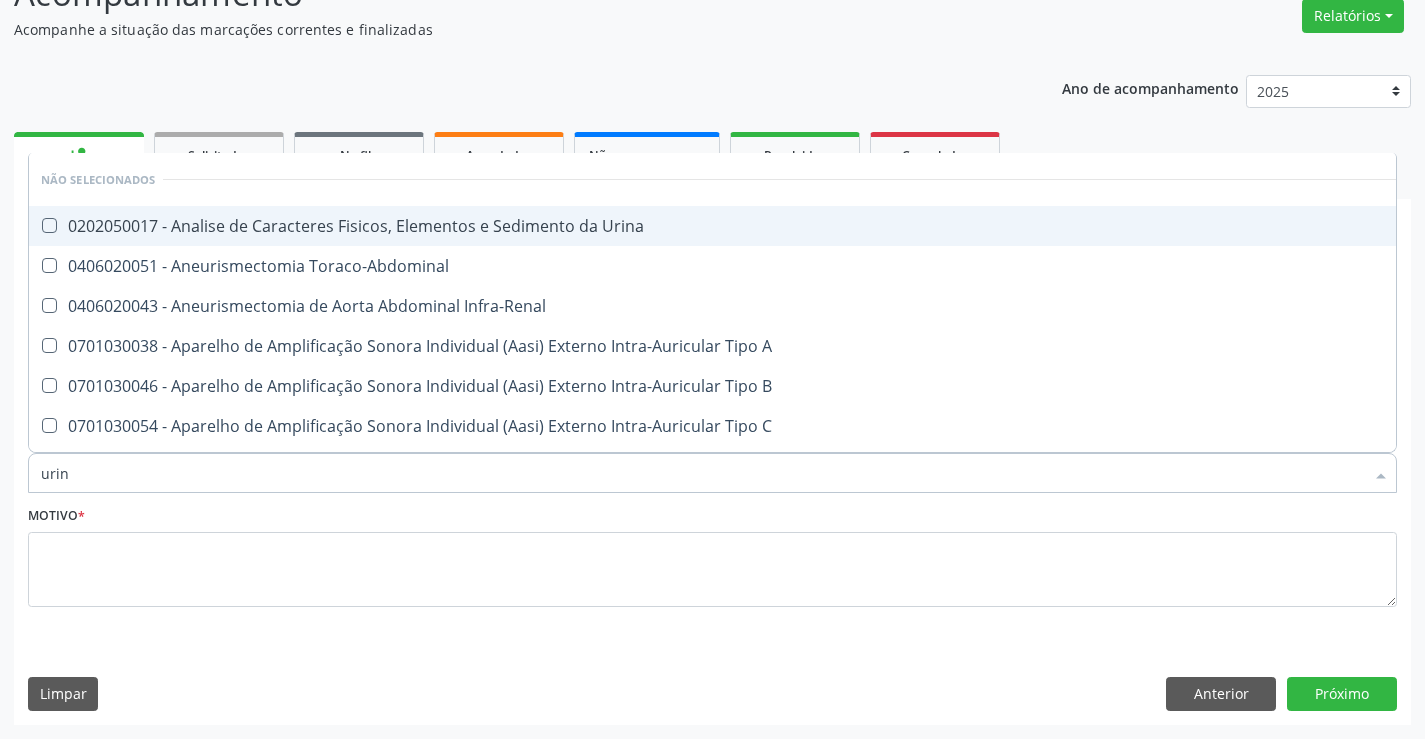 checkbox on "false" 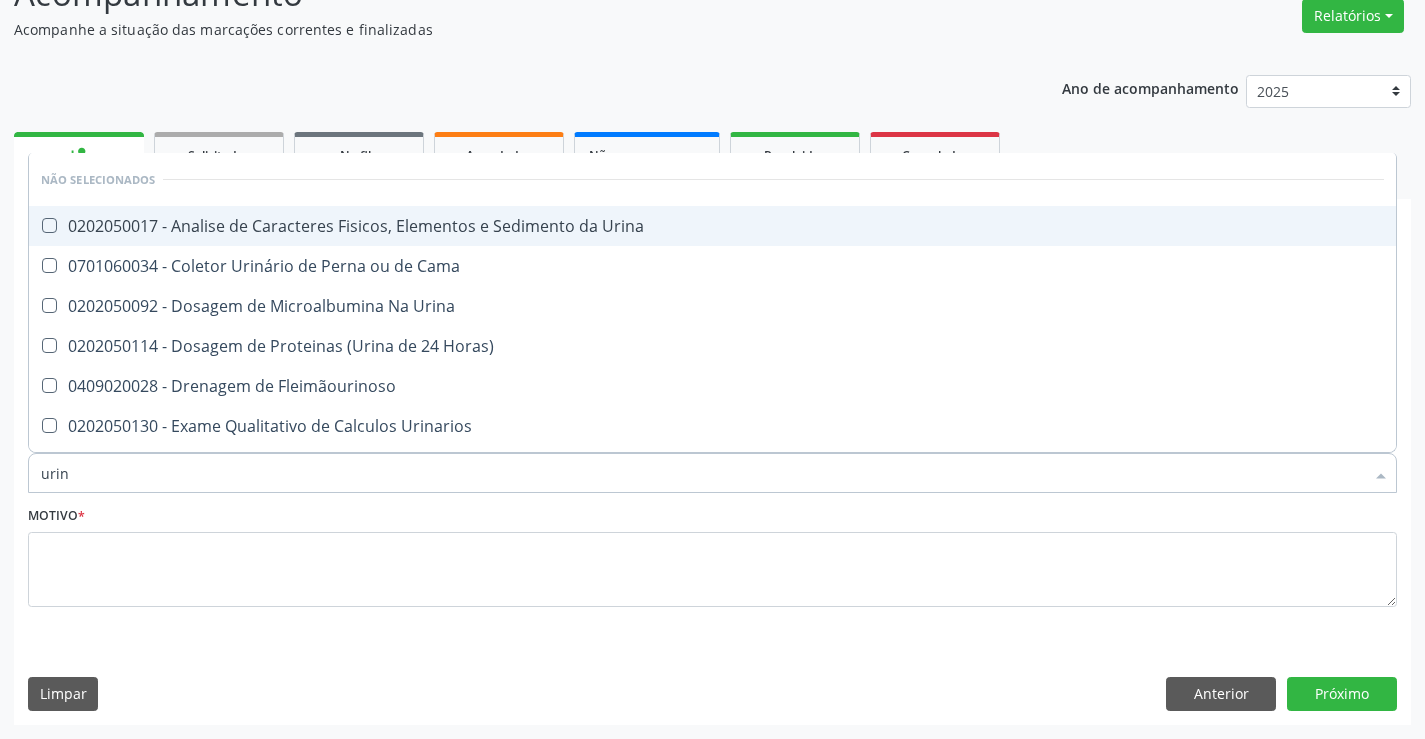 type on "urina" 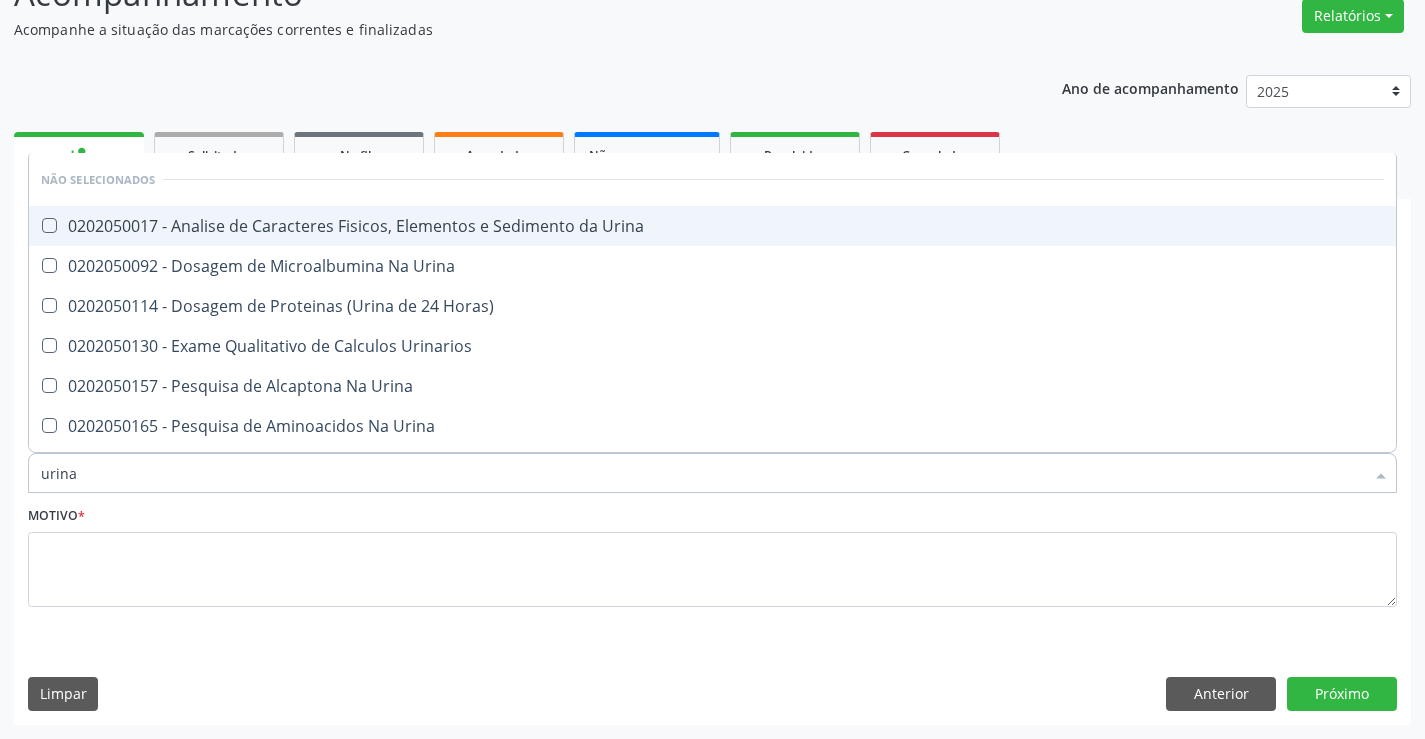 click on "0202050017 - Analise de Caracteres Fisicos, Elementos e Sedimento da Urina" at bounding box center (712, 226) 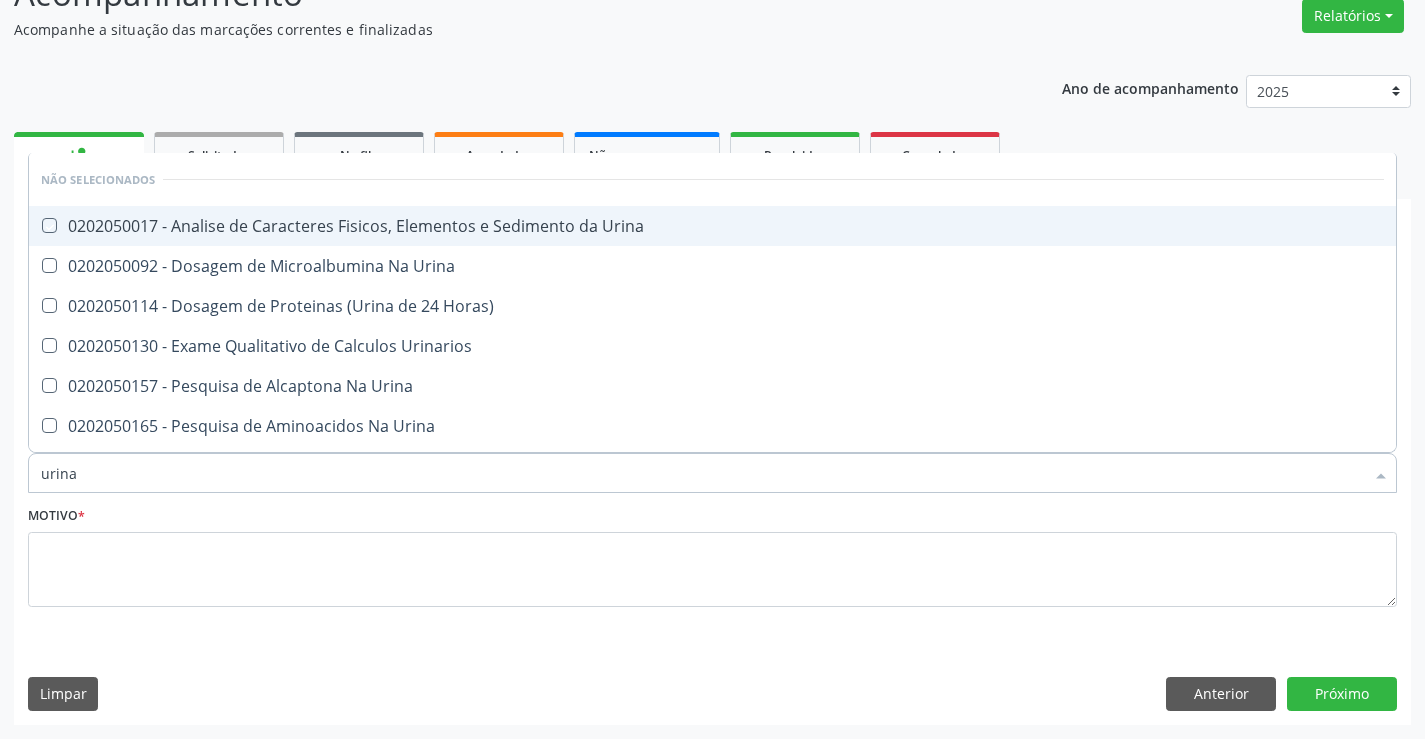 checkbox on "true" 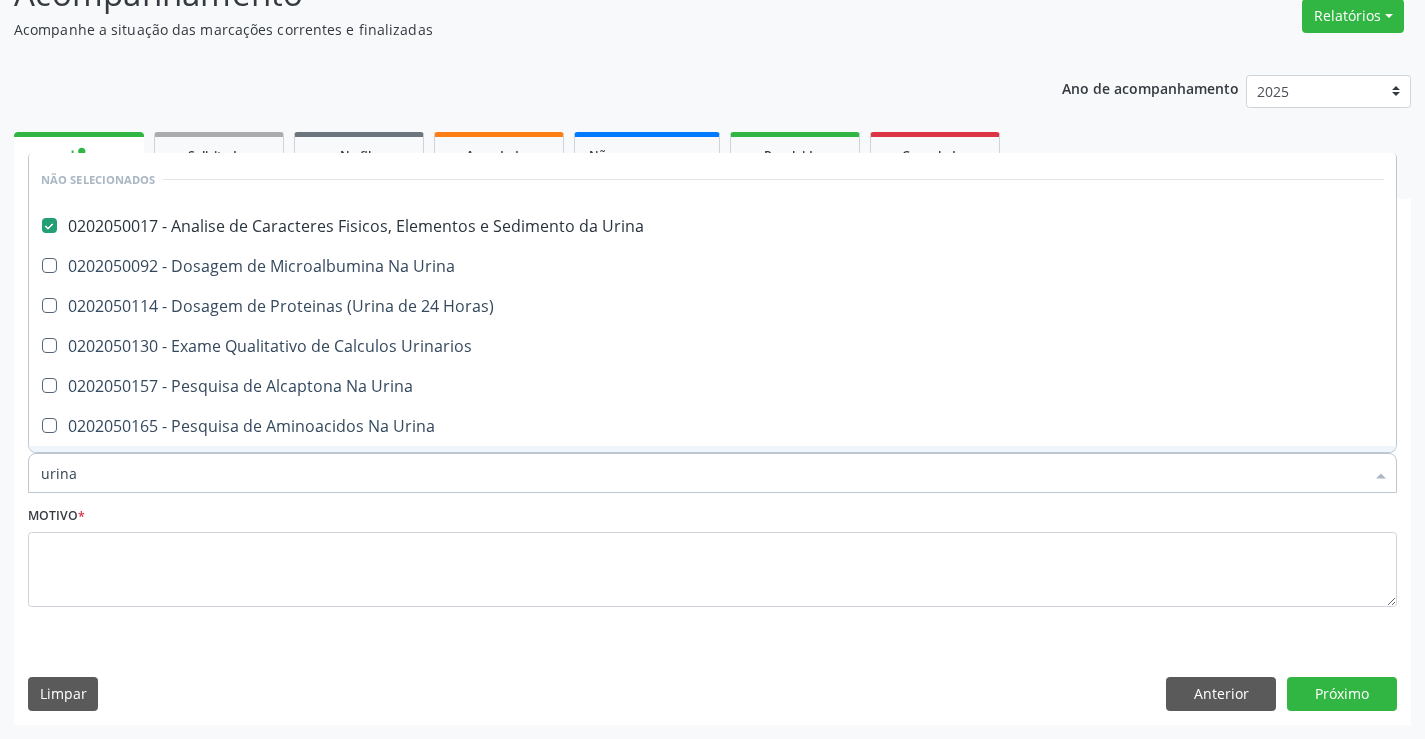 drag, startPoint x: 97, startPoint y: 477, endPoint x: 0, endPoint y: 478, distance: 97.00516 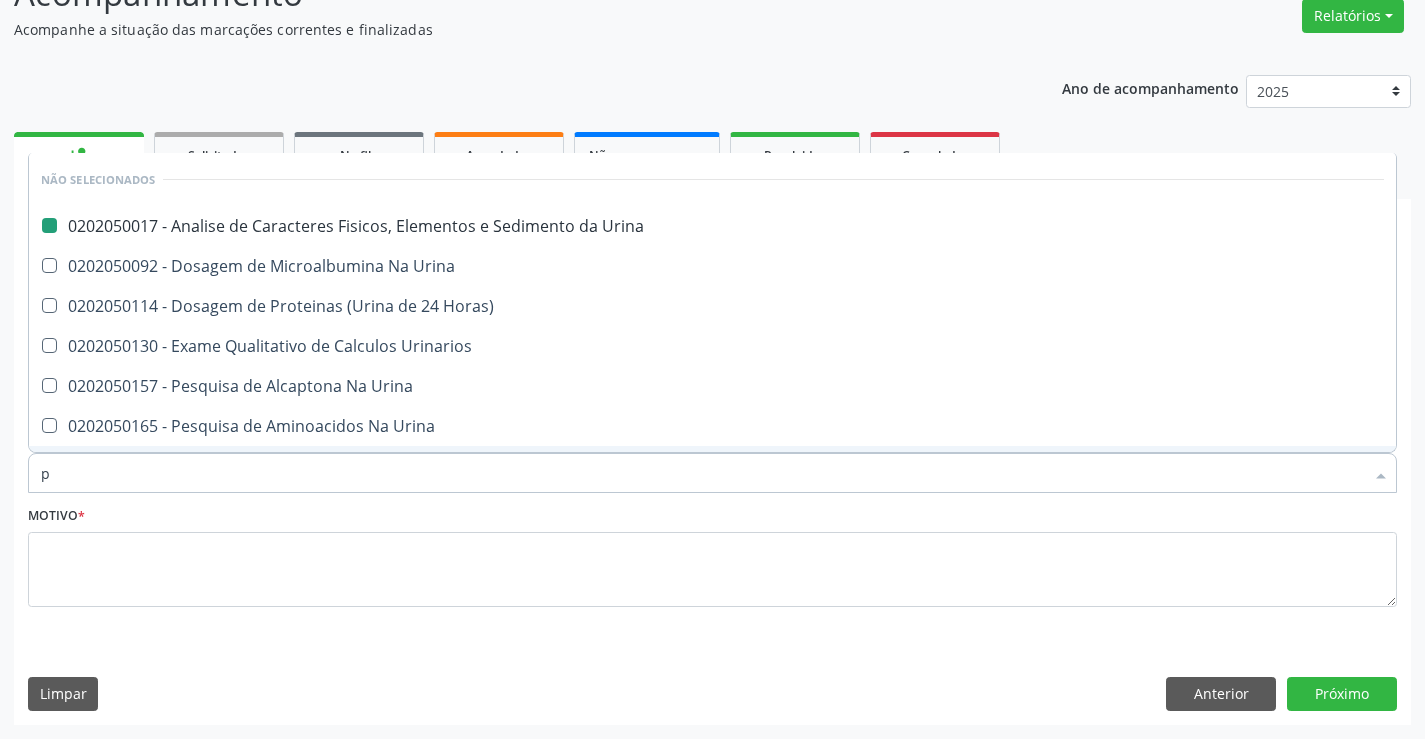type on "pa" 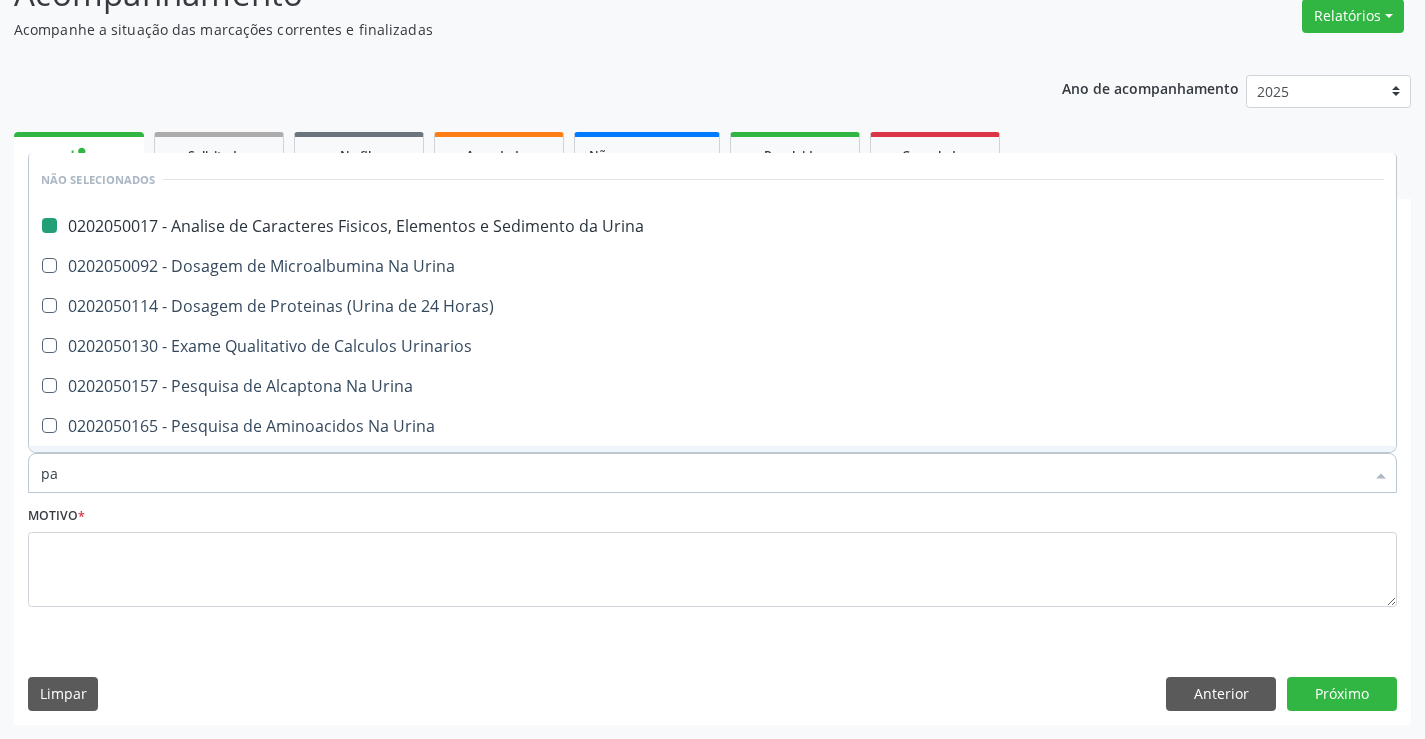 checkbox on "false" 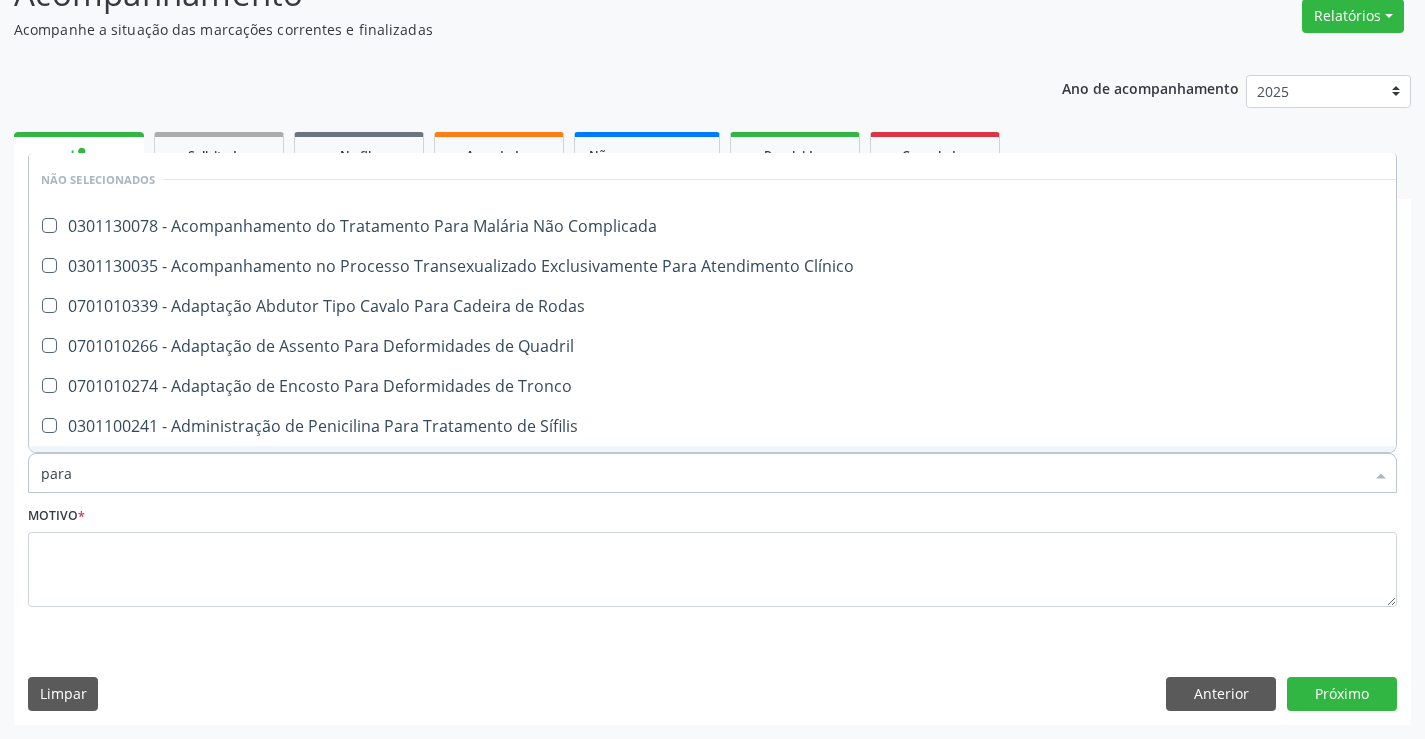 type on "paras" 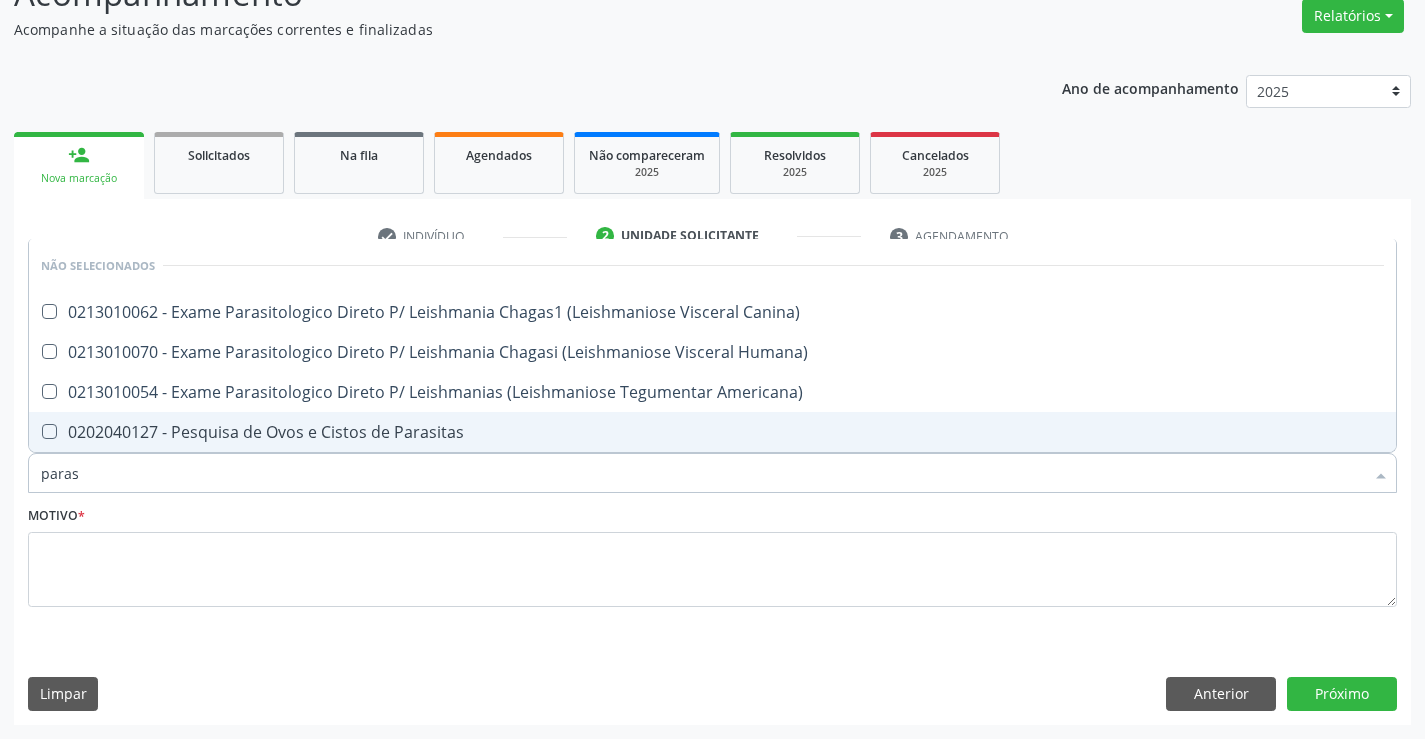 click on "0202040127 - Pesquisa de Ovos e Cistos de Parasitas" at bounding box center (712, 432) 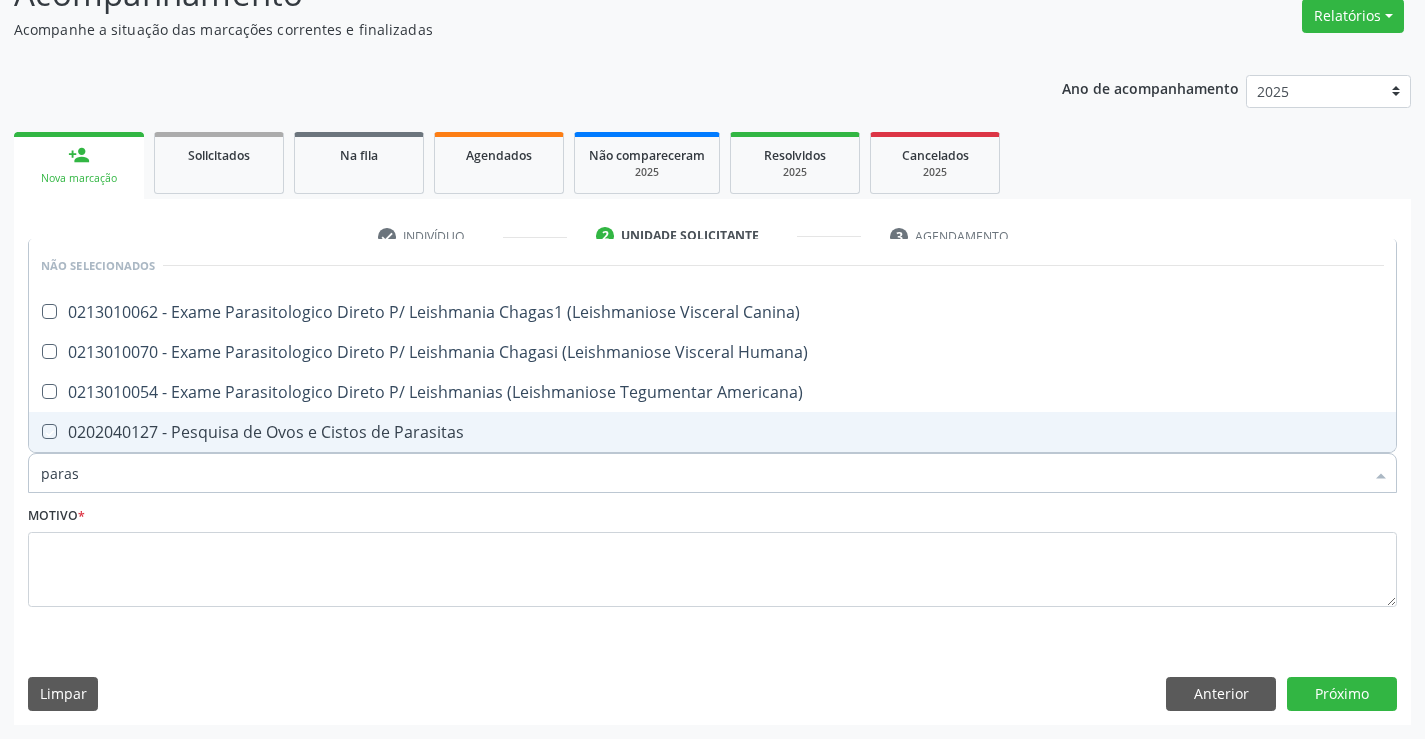 checkbox on "true" 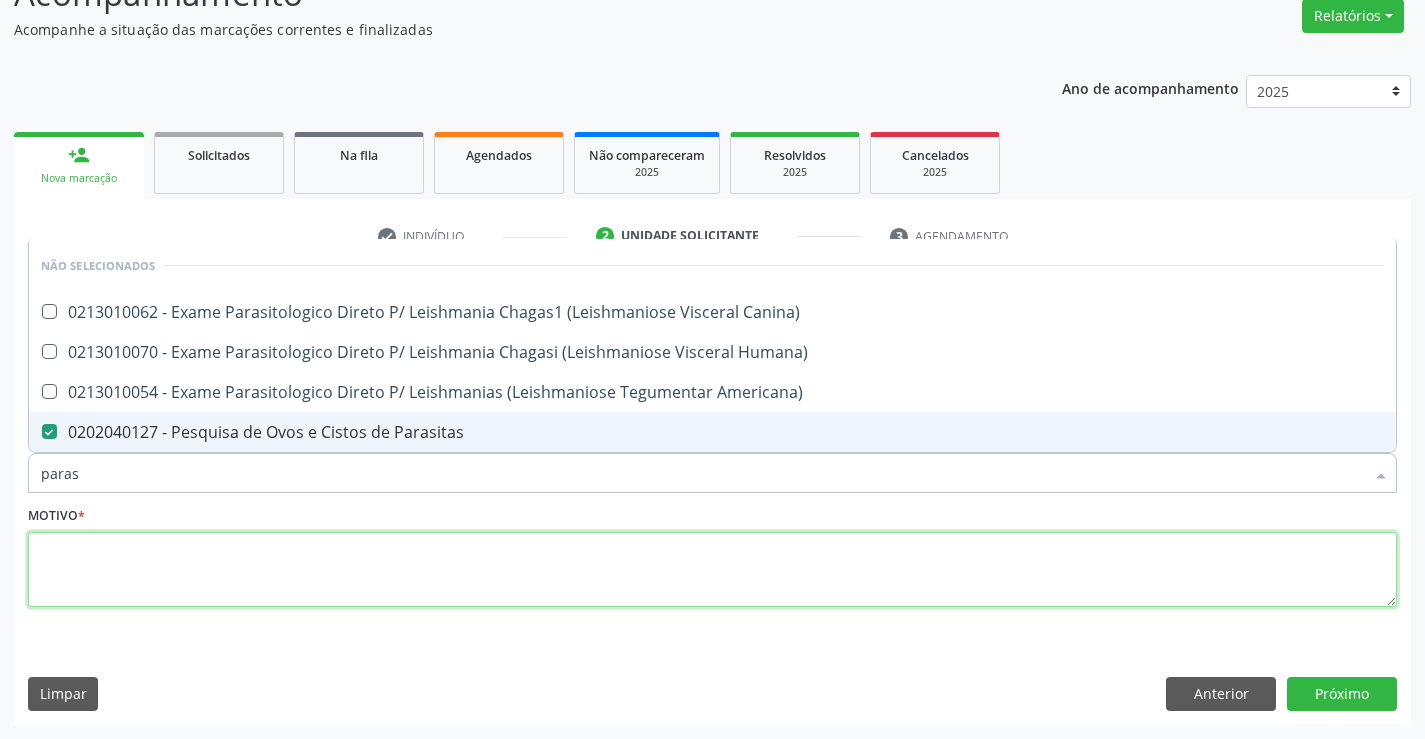 click at bounding box center [712, 570] 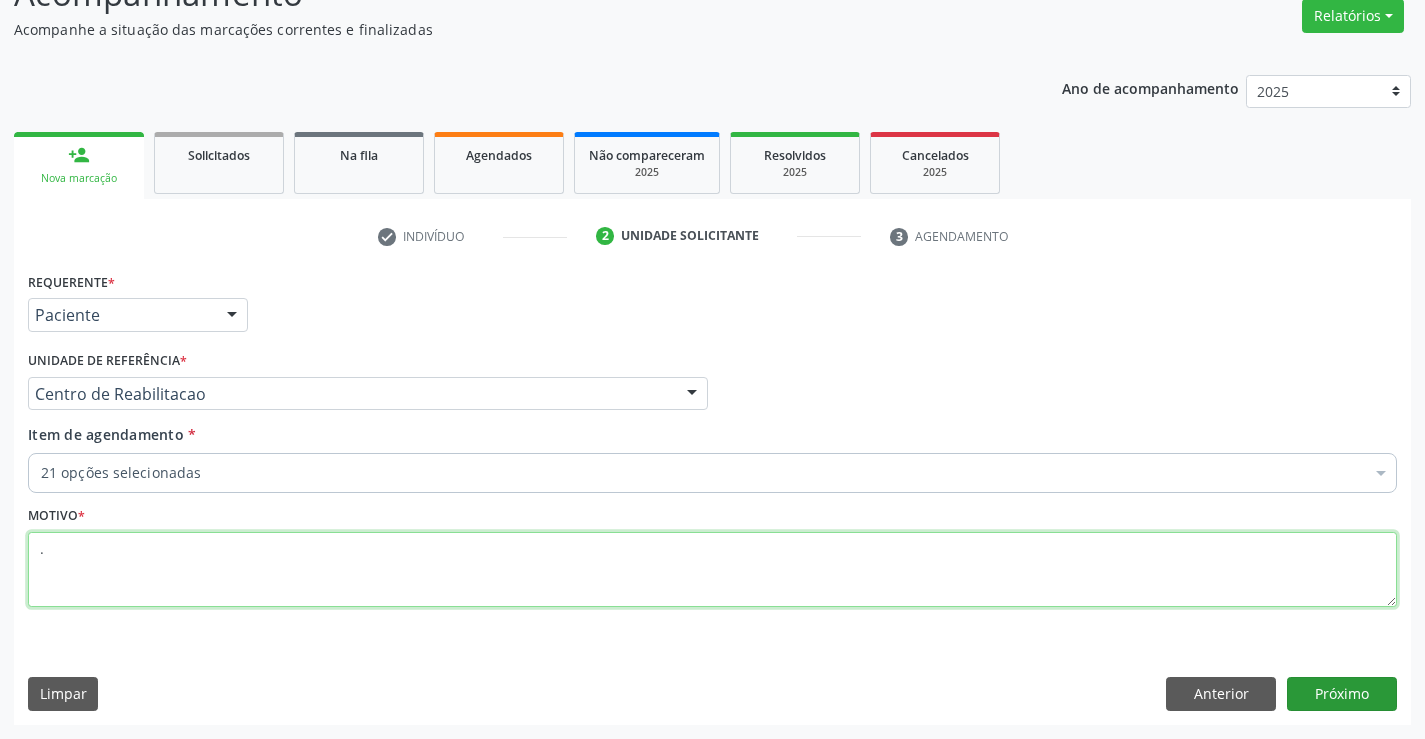 type on "." 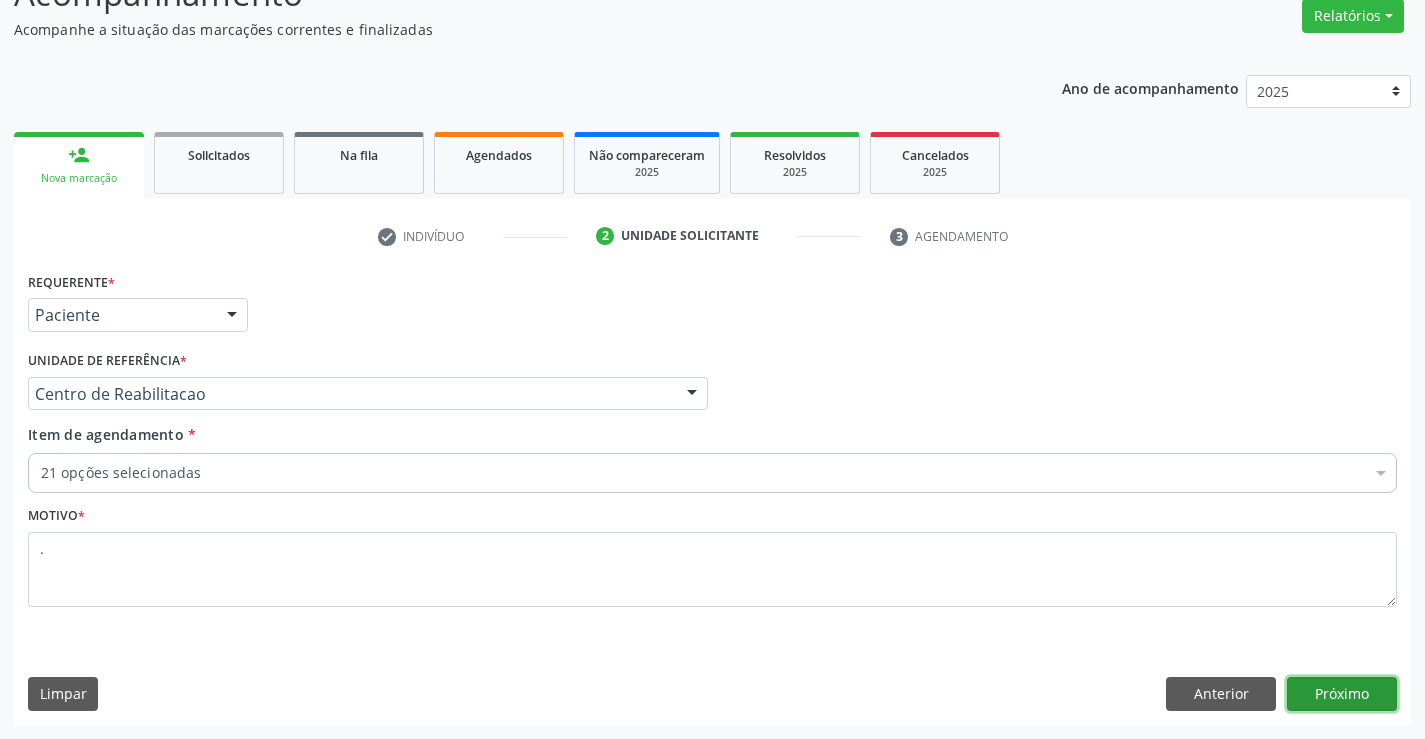 click on "Próximo" at bounding box center (1342, 694) 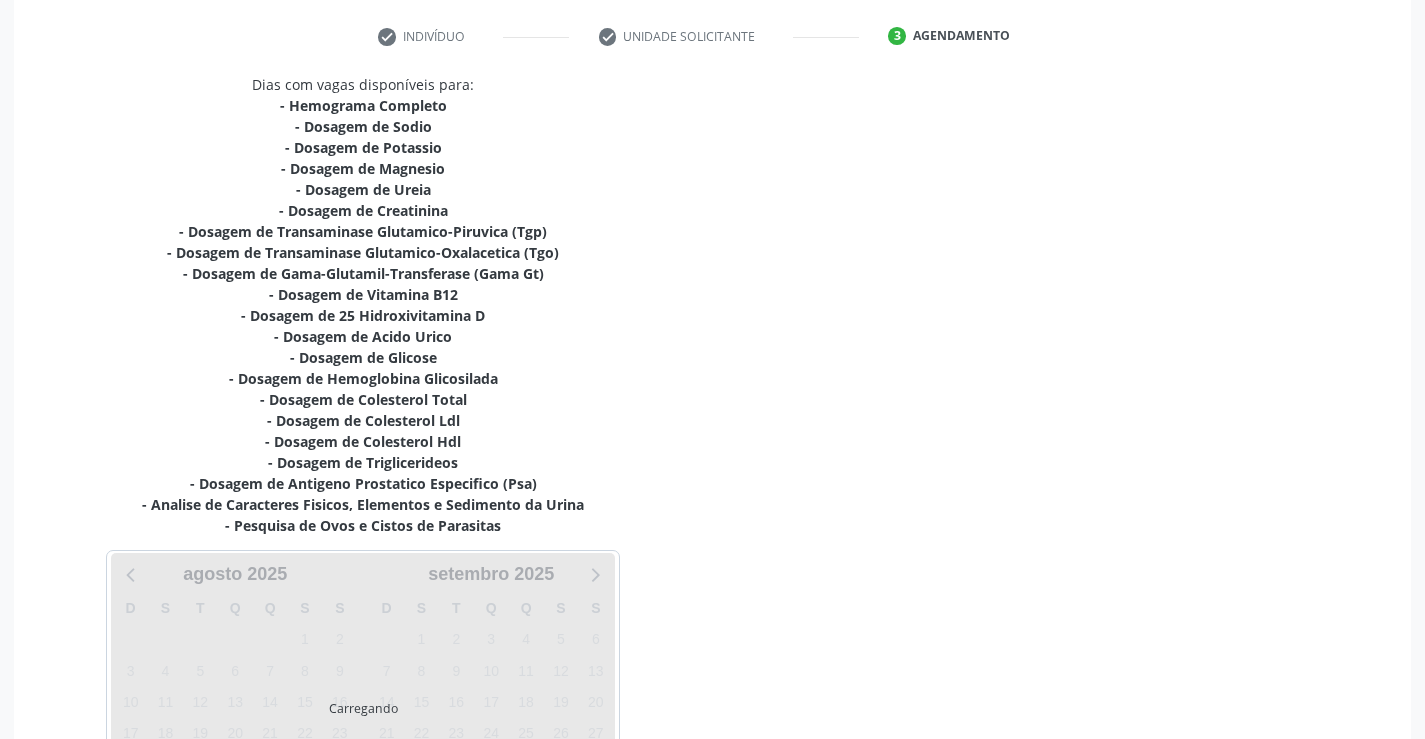 scroll, scrollTop: 551, scrollLeft: 0, axis: vertical 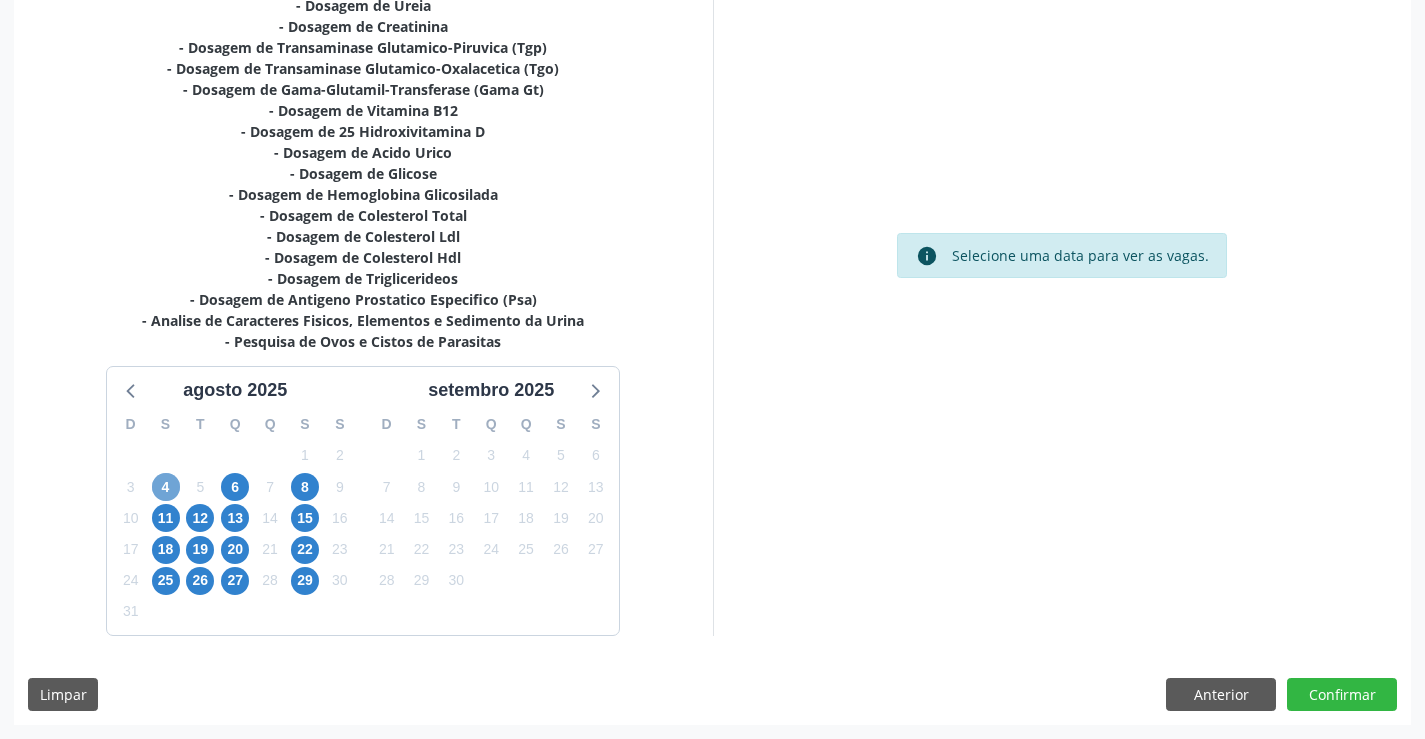 click on "4" at bounding box center (166, 487) 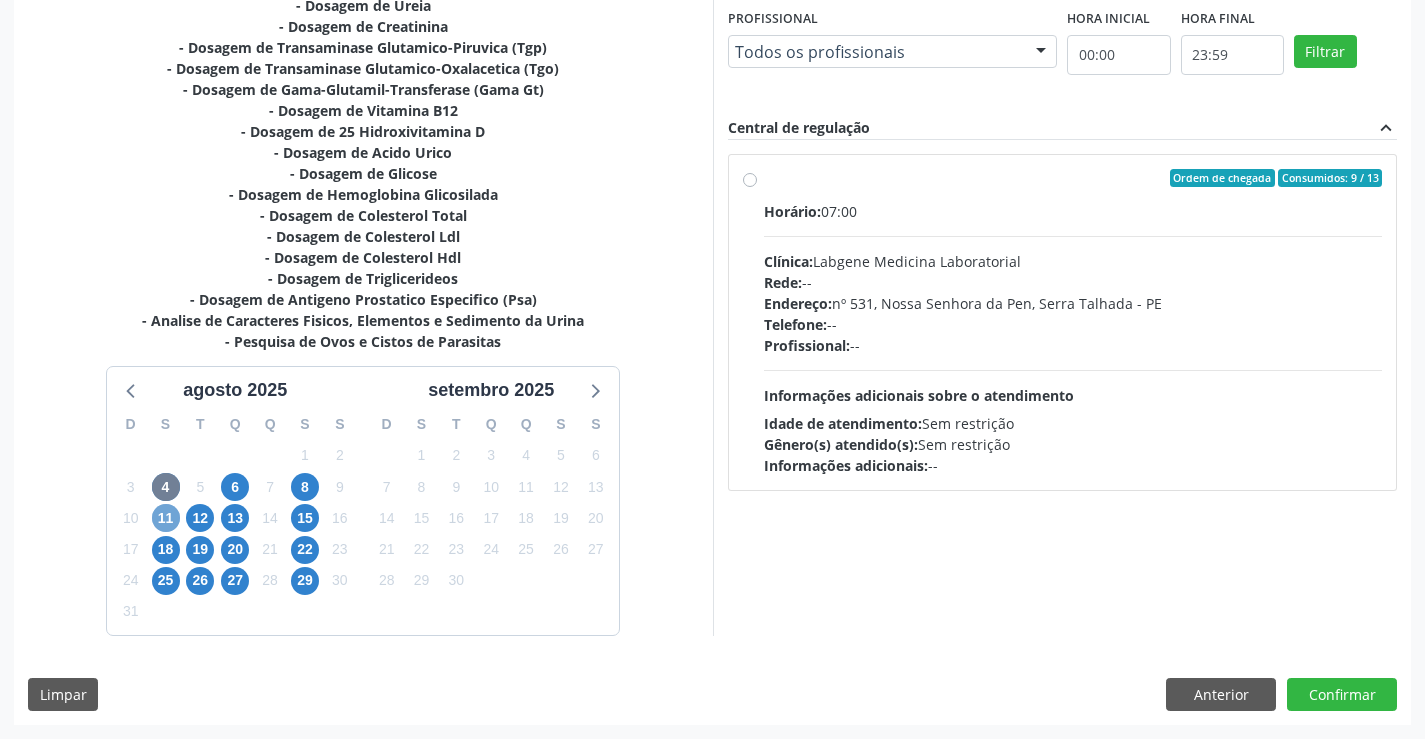 click on "11" at bounding box center [166, 518] 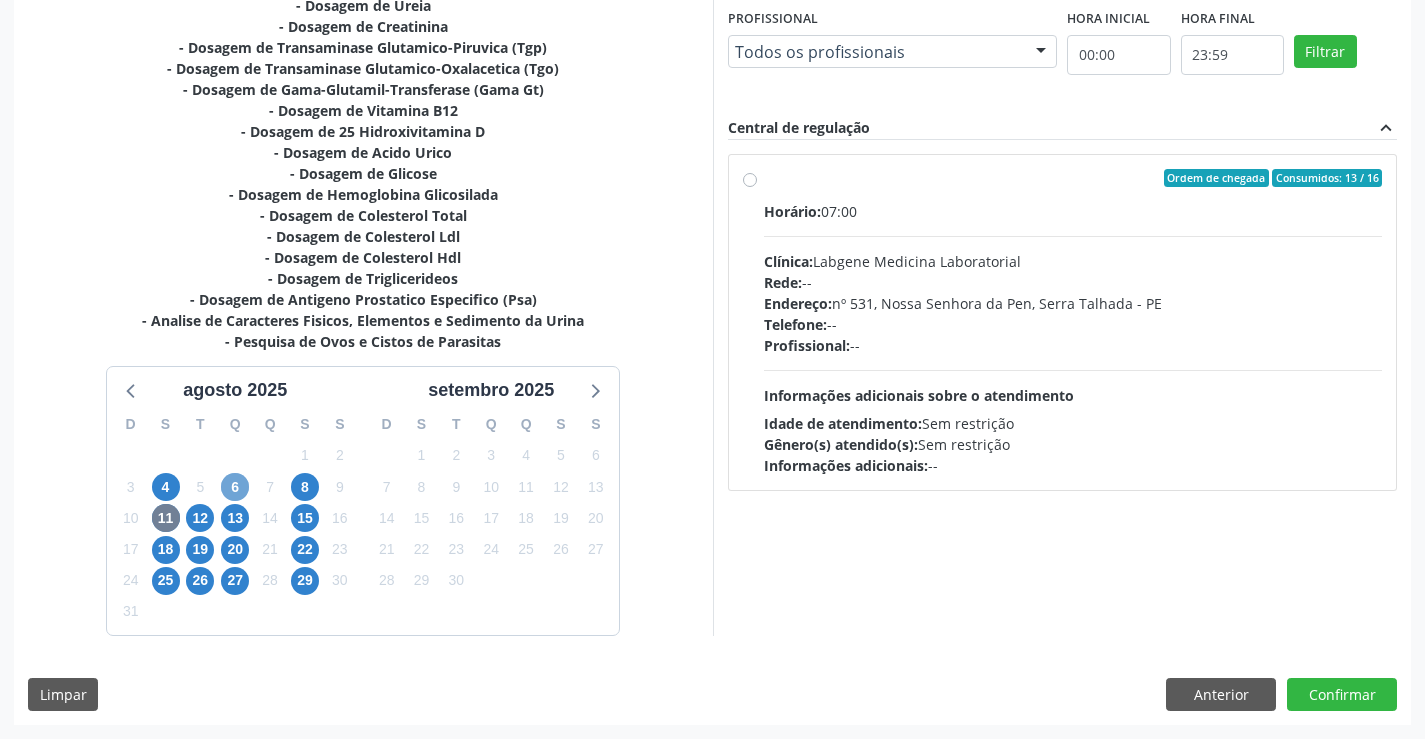click on "6" at bounding box center (235, 487) 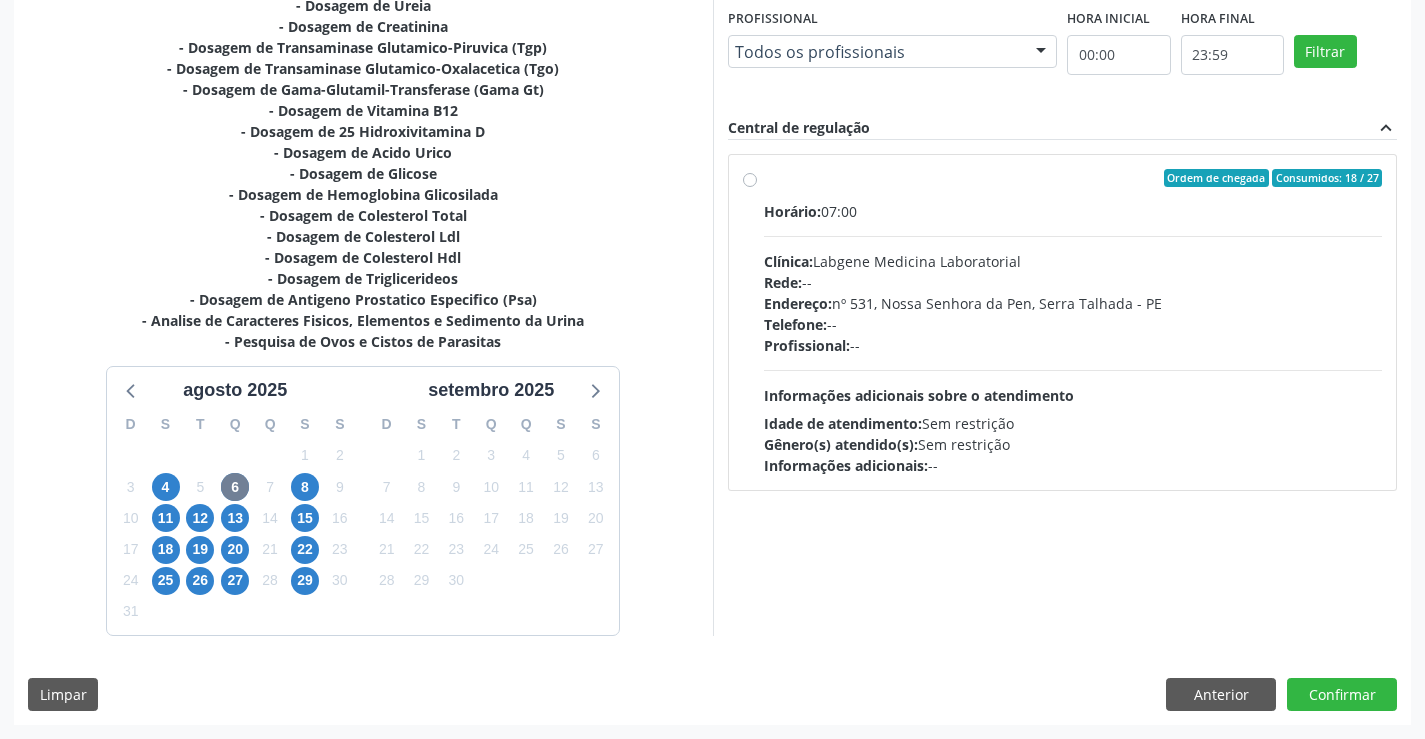 click on "Idade de atendimento:
Sem restrição" at bounding box center (1073, 423) 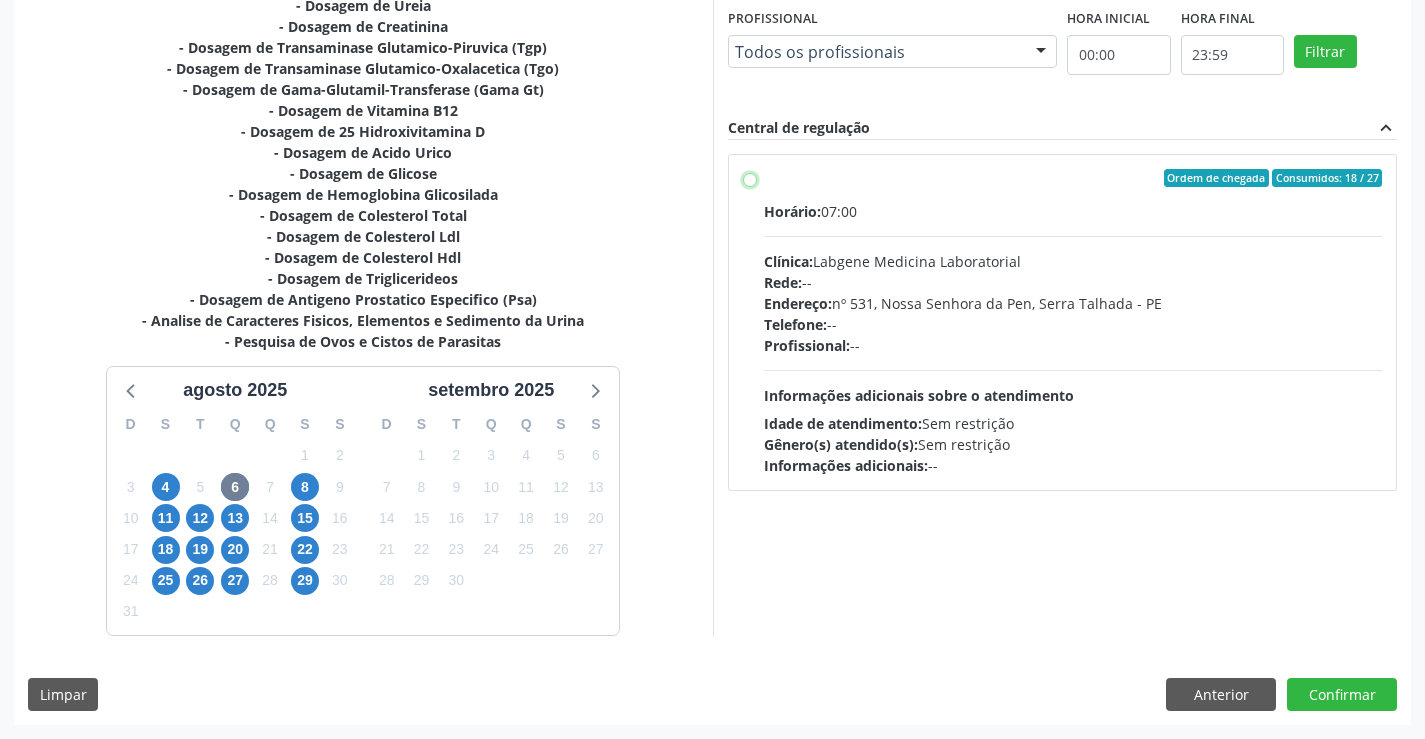 click on "Ordem de chegada
Consumidos: 18 / 27
Horário:   07:00
Clínica:  Labgene Medicina Laboratorial
Rede:
--
Endereço:   nº 531, Nossa Senhora da Pen, [CITY] - [STATE]
Telefone:   --
Profissional:
--
Informações adicionais sobre o atendimento
Idade de atendimento:
Sem restrição
Gênero(s) atendido(s):
Sem restrição
Informações adicionais:
--" at bounding box center (750, 178) 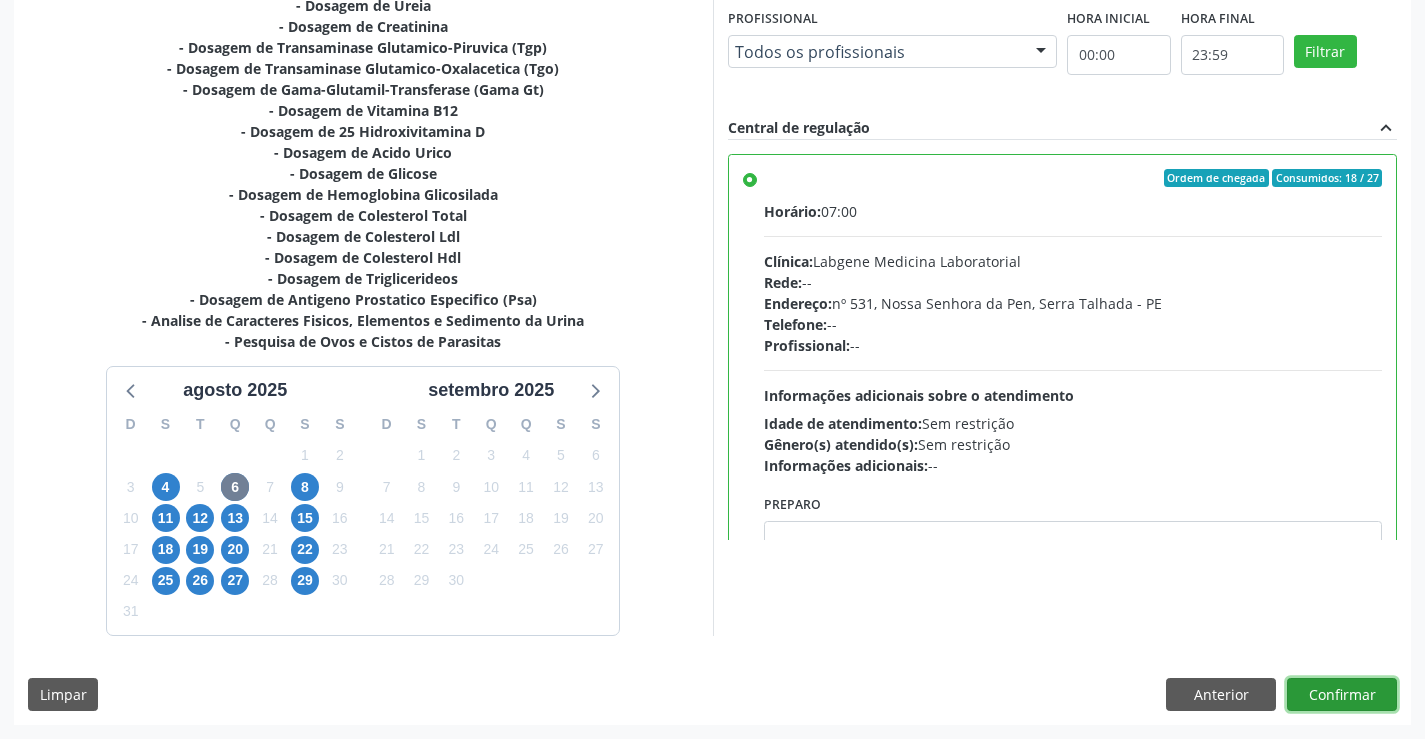 click on "Confirmar" at bounding box center [1342, 695] 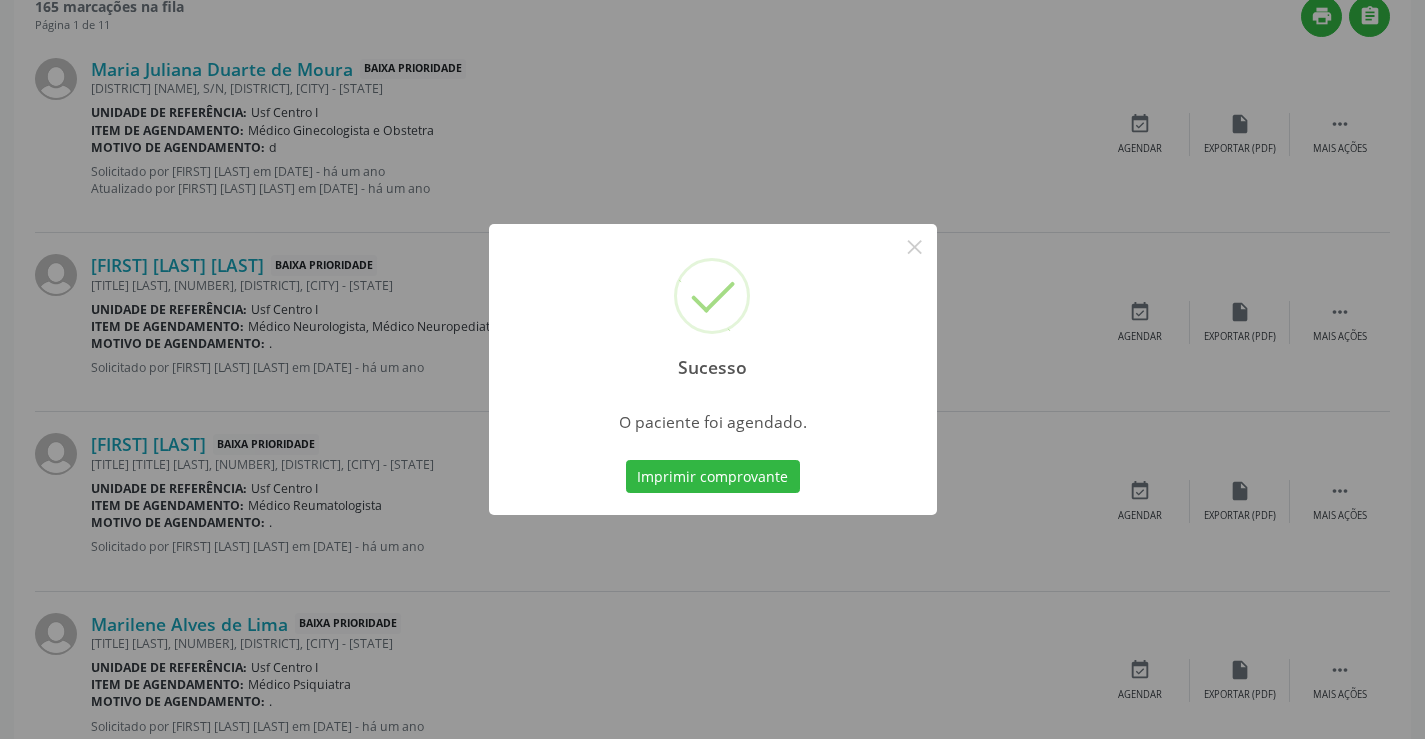 scroll, scrollTop: 0, scrollLeft: 0, axis: both 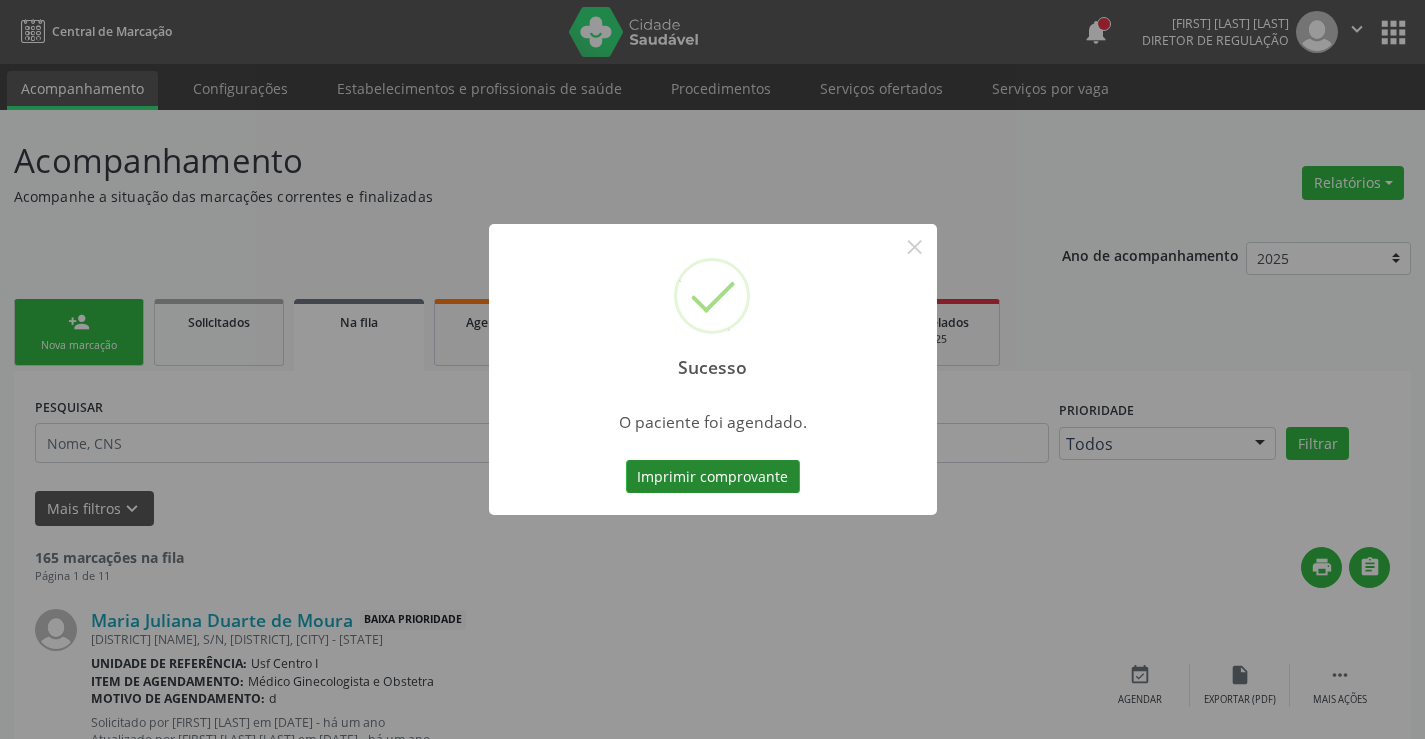click on "Imprimir comprovante" at bounding box center (713, 477) 